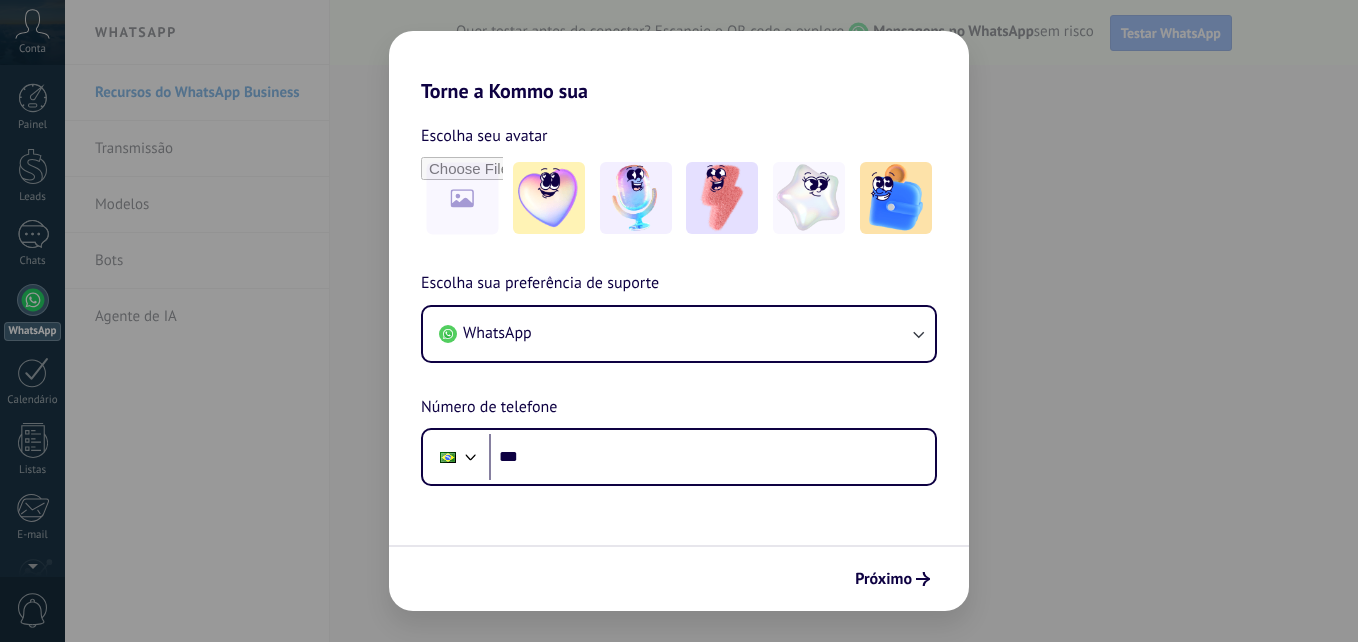 scroll, scrollTop: 0, scrollLeft: 0, axis: both 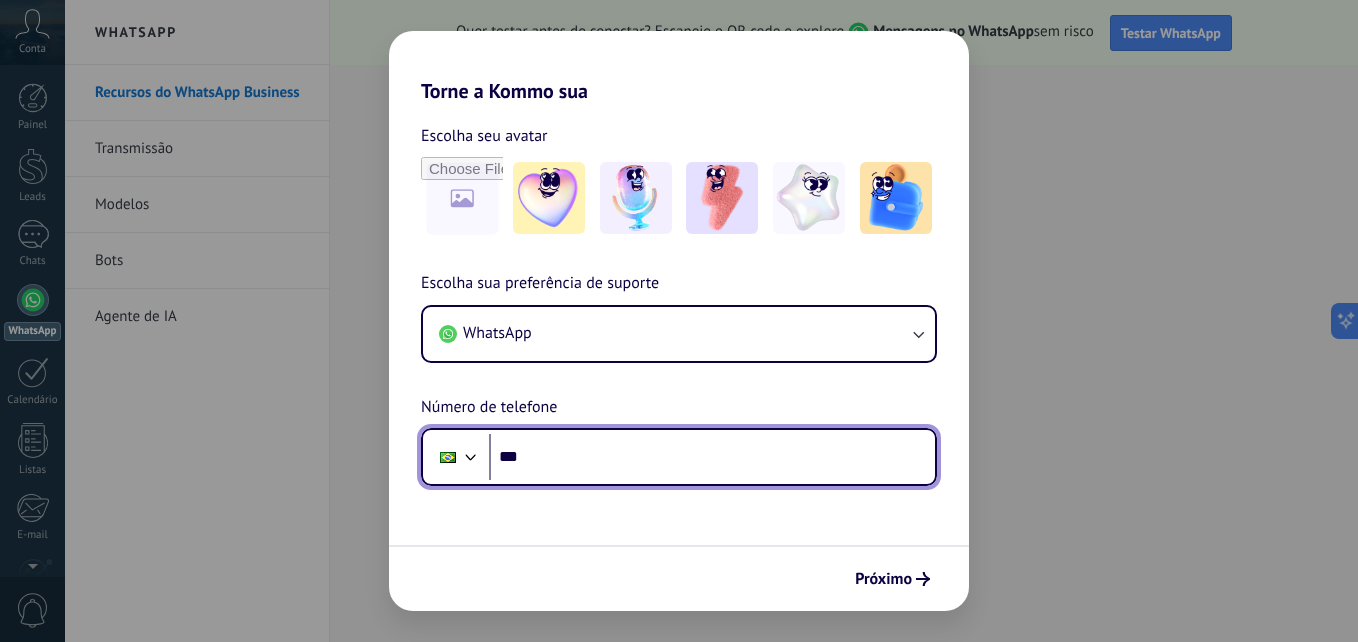 click on "***" at bounding box center (712, 457) 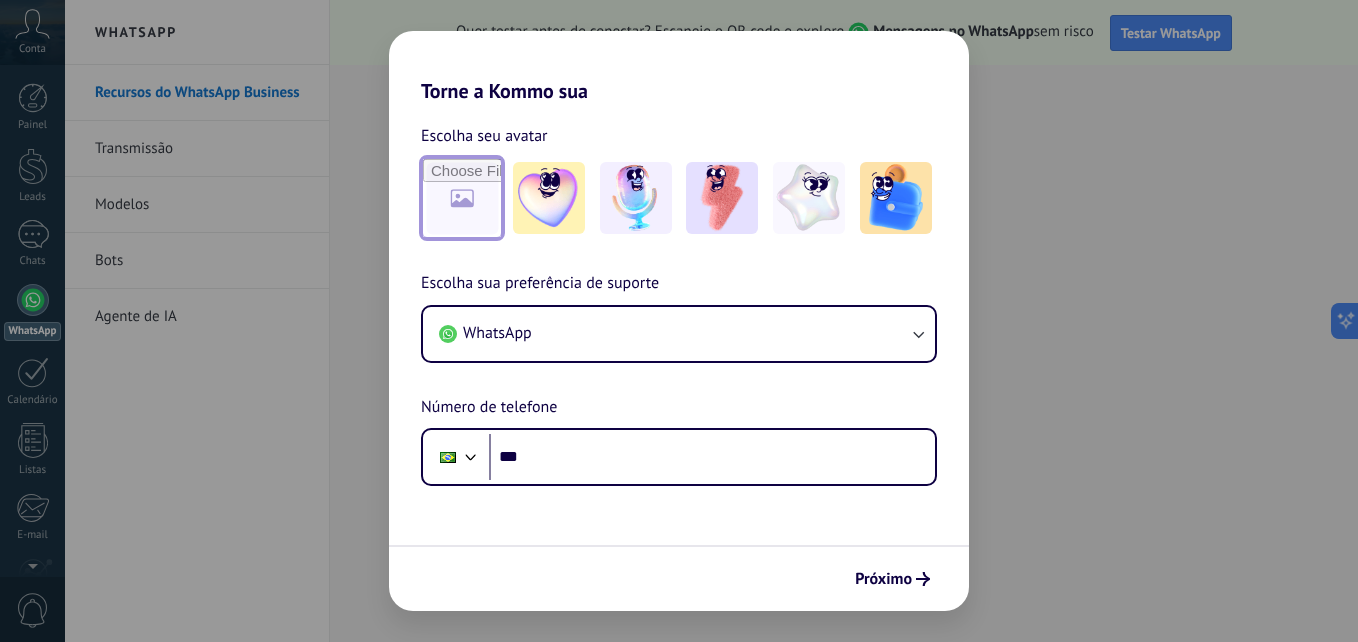 click at bounding box center (462, 198) 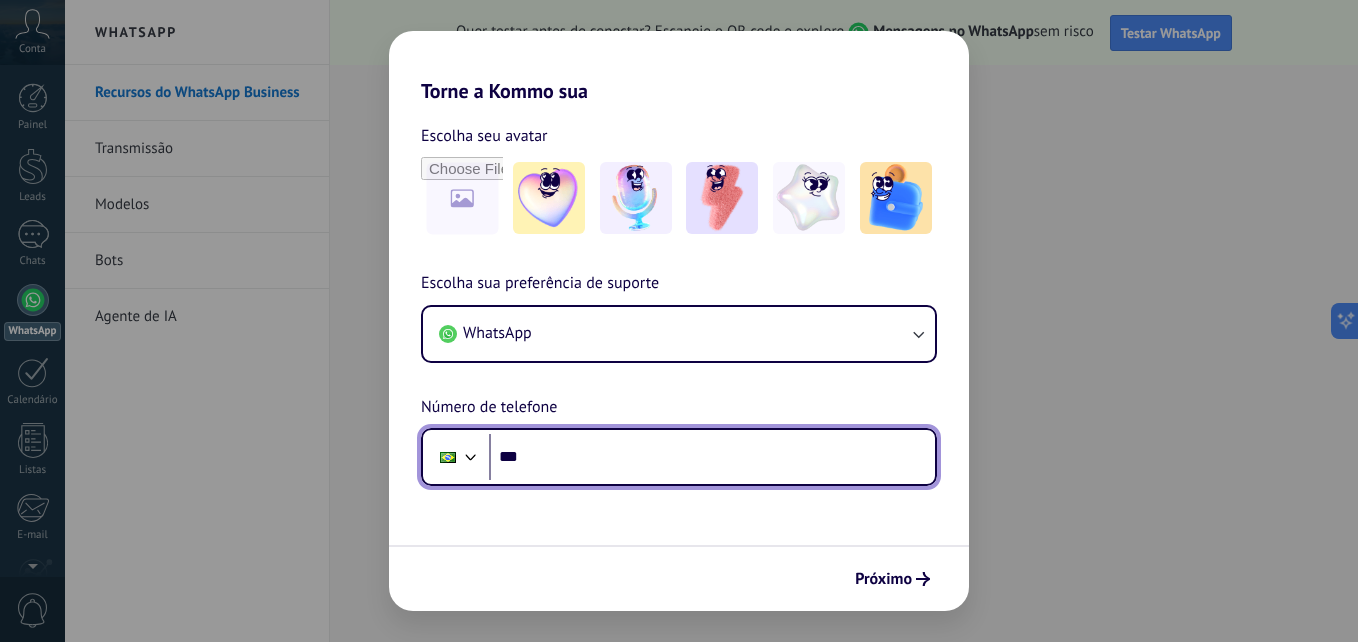 click on "***" at bounding box center (712, 457) 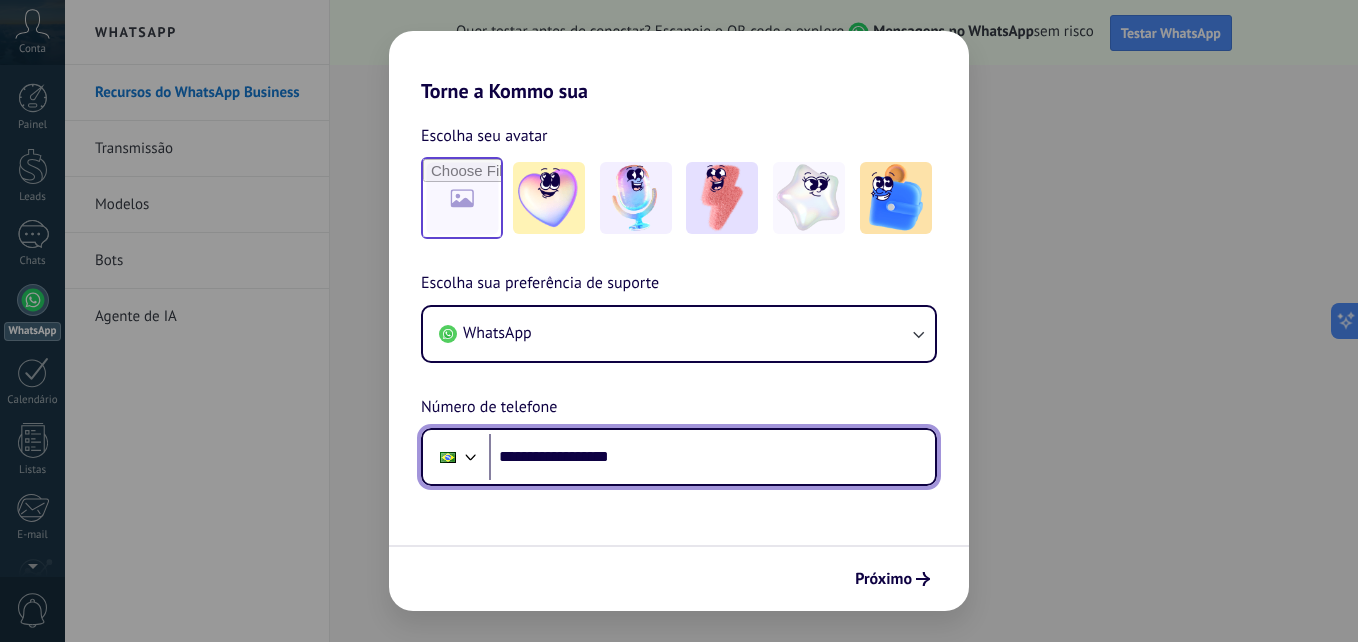 type on "**********" 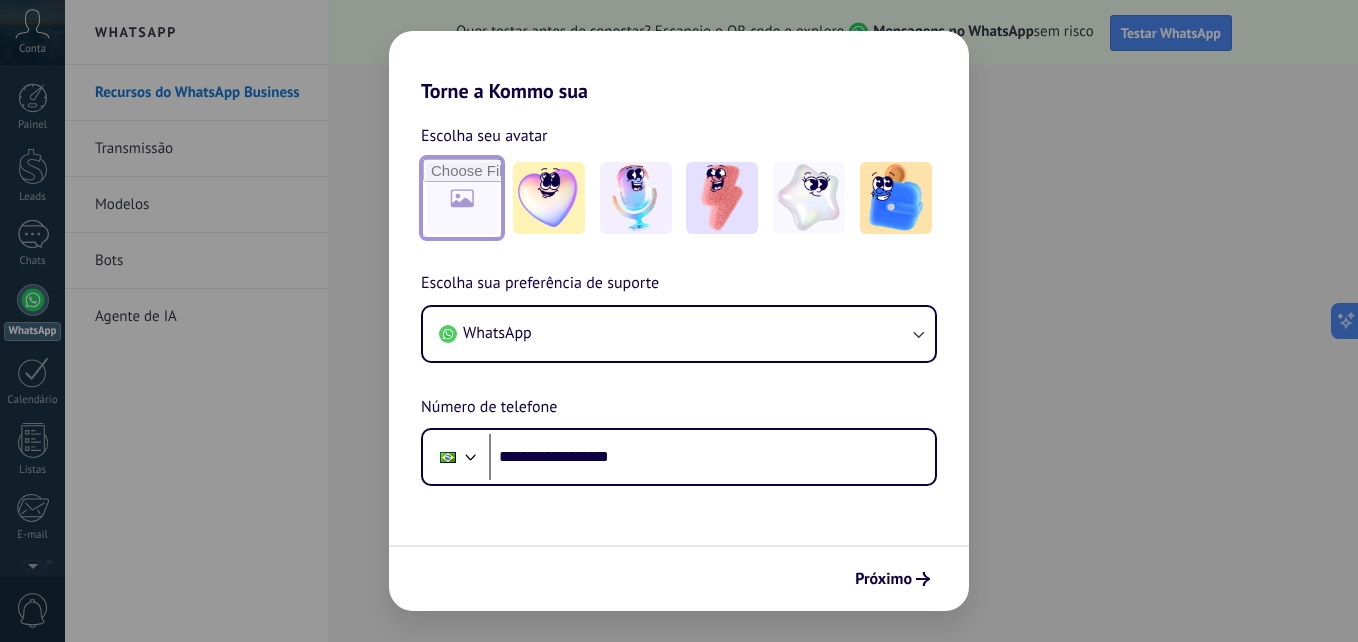 click at bounding box center [462, 198] 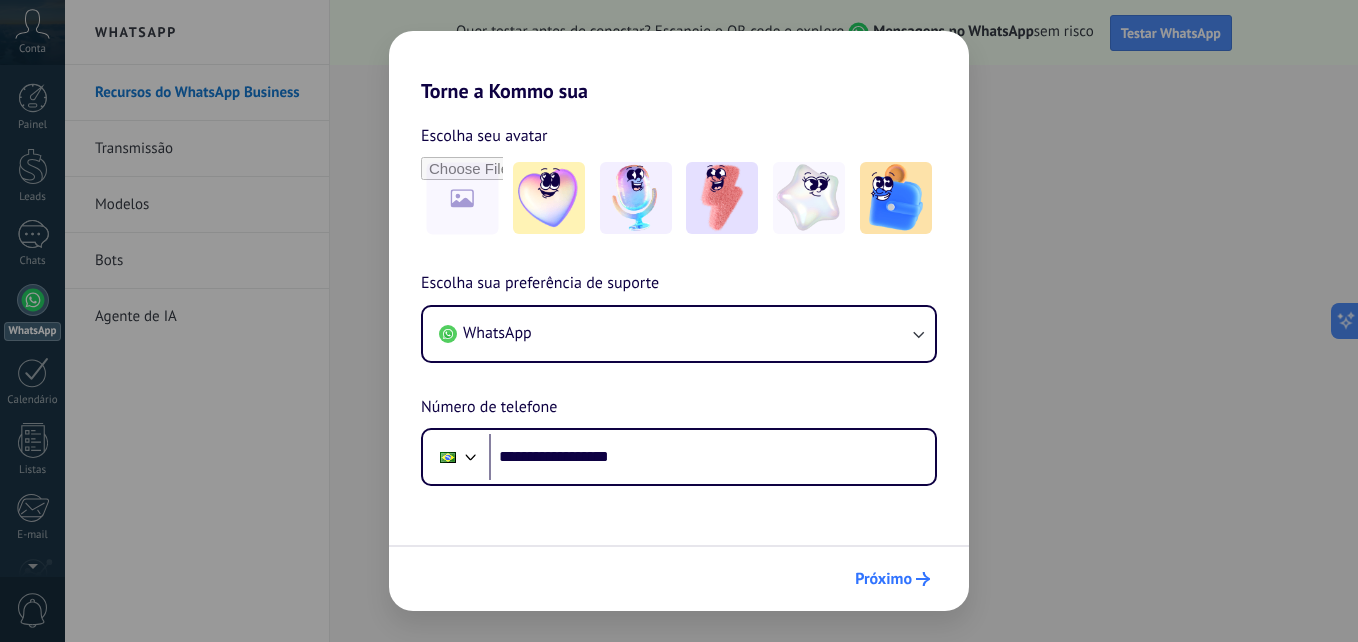 click on "Próximo" at bounding box center (883, 579) 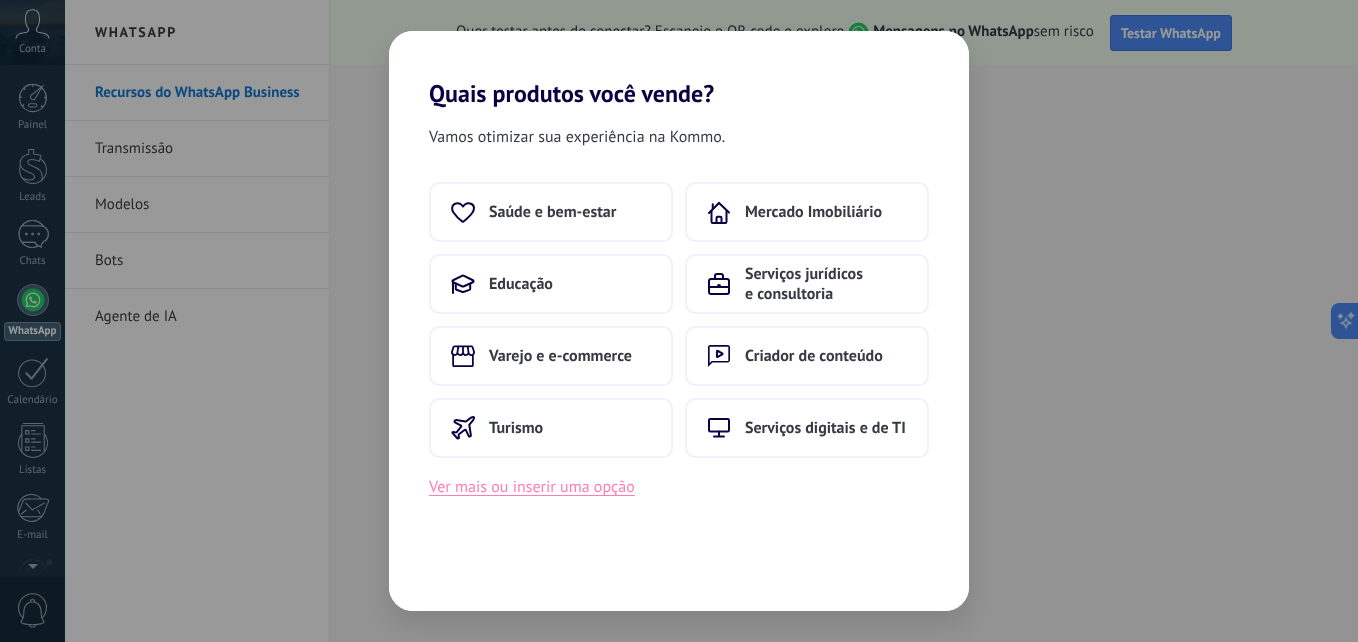 click on "Ver mais ou inserir uma opção" at bounding box center (532, 487) 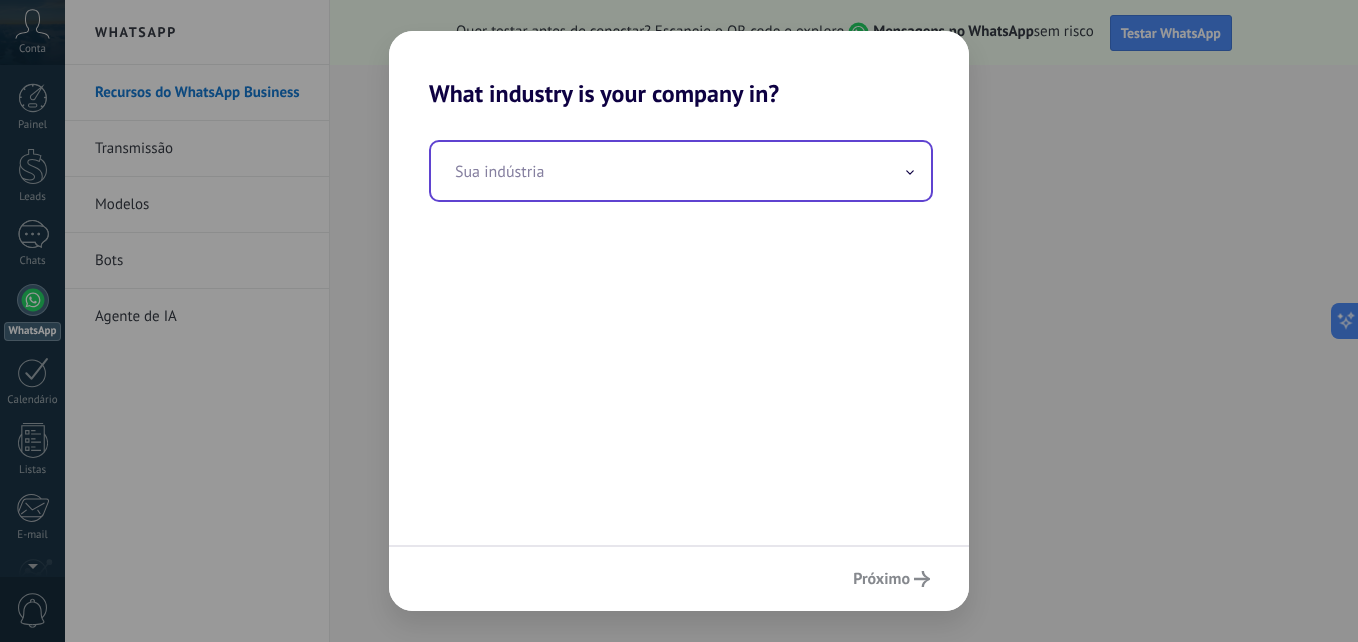 click at bounding box center [681, 171] 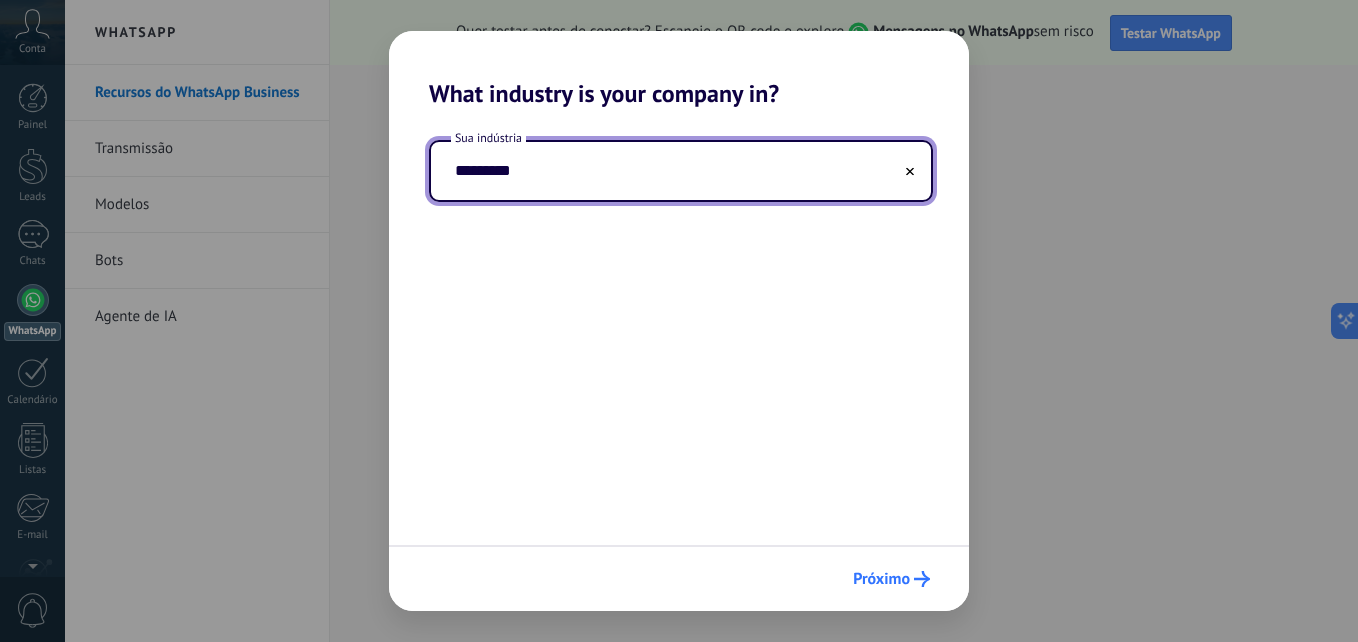type on "*********" 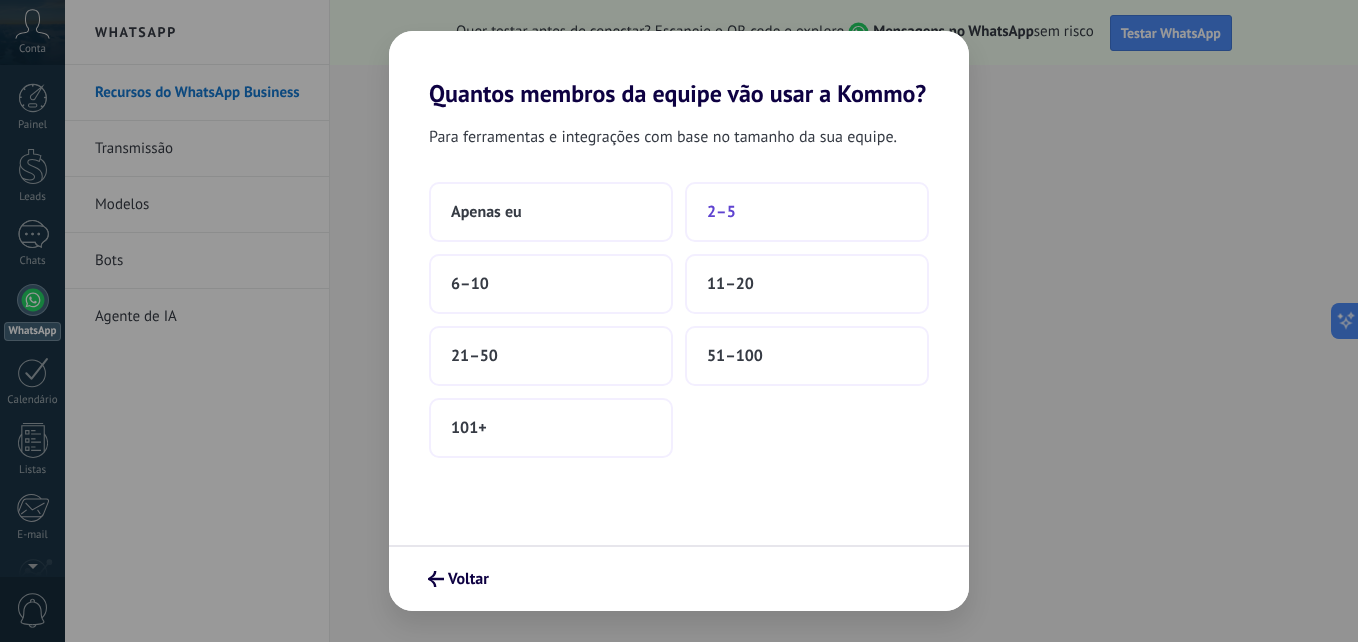 click on "2–5" at bounding box center [807, 212] 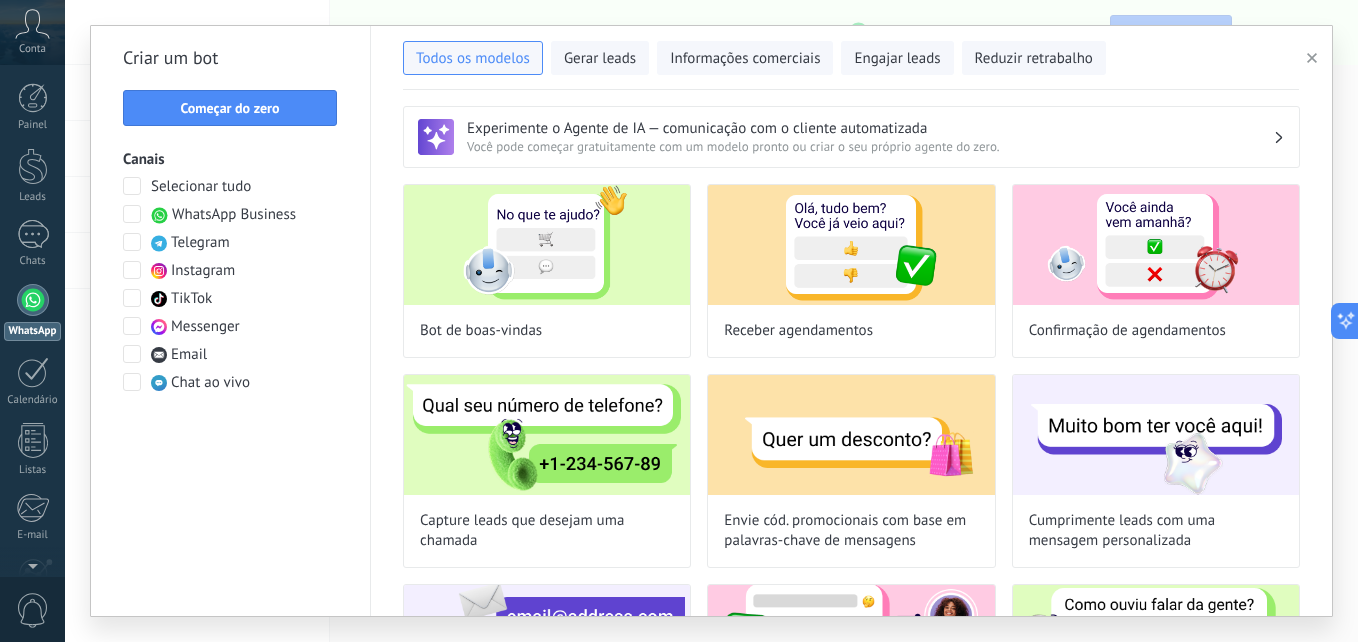 click on "WhatsApp Business" at bounding box center (234, 215) 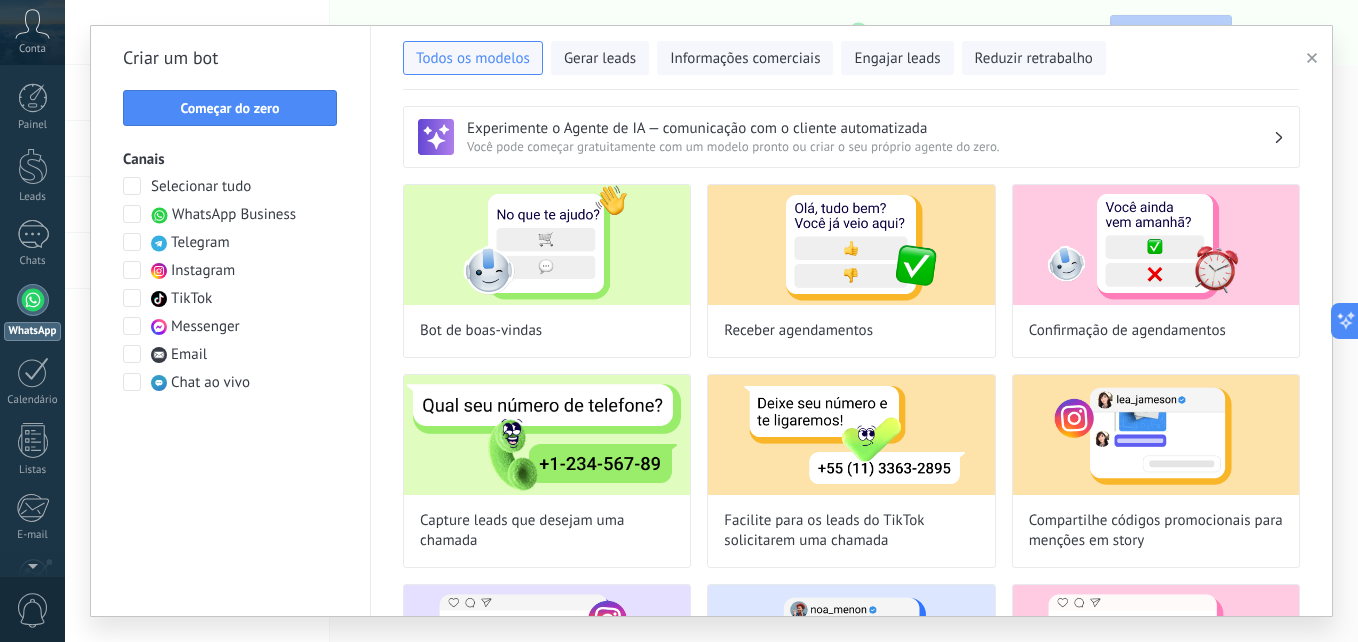 click on "WhatsApp Business" at bounding box center (234, 215) 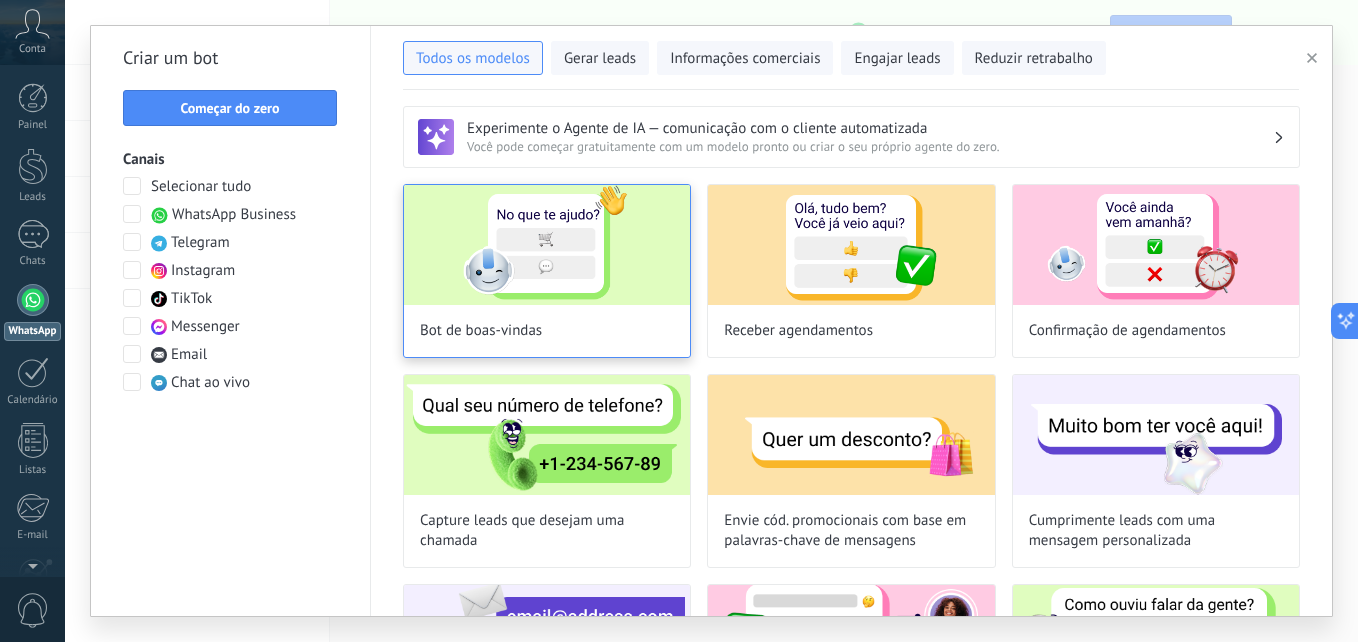 click at bounding box center (547, 245) 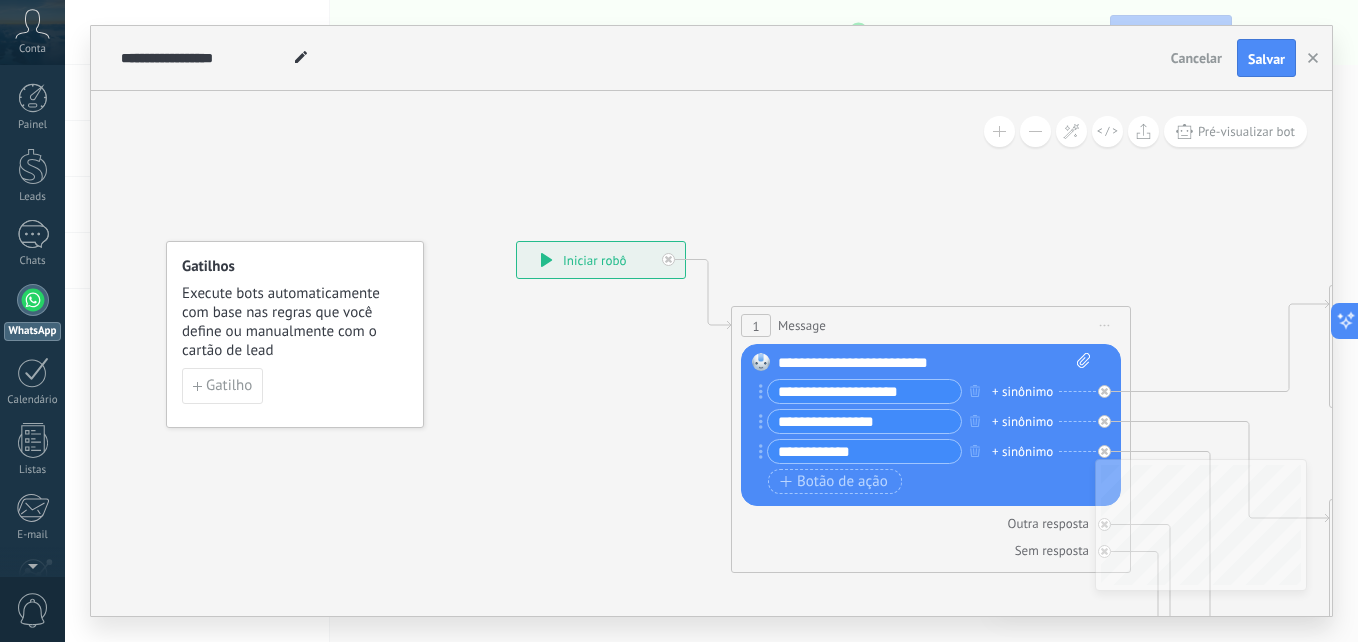 click on "**********" at bounding box center (711, 321) 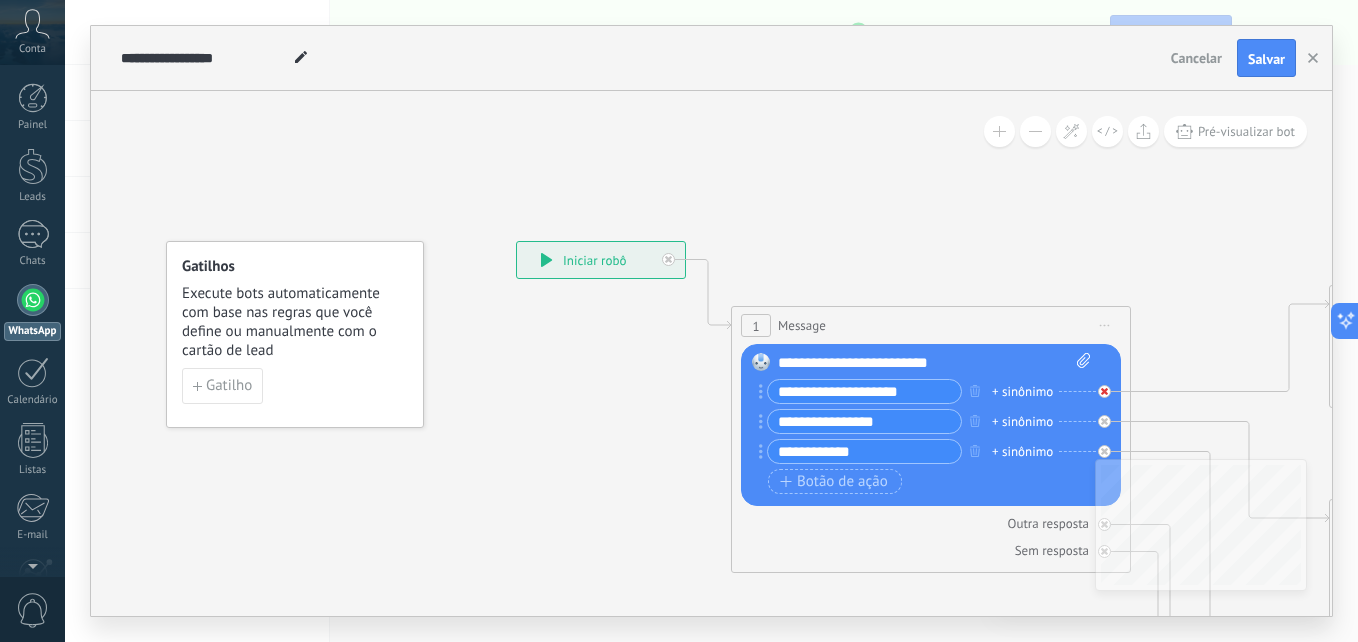 drag, startPoint x: 1352, startPoint y: 125, endPoint x: 1108, endPoint y: 384, distance: 355.83282 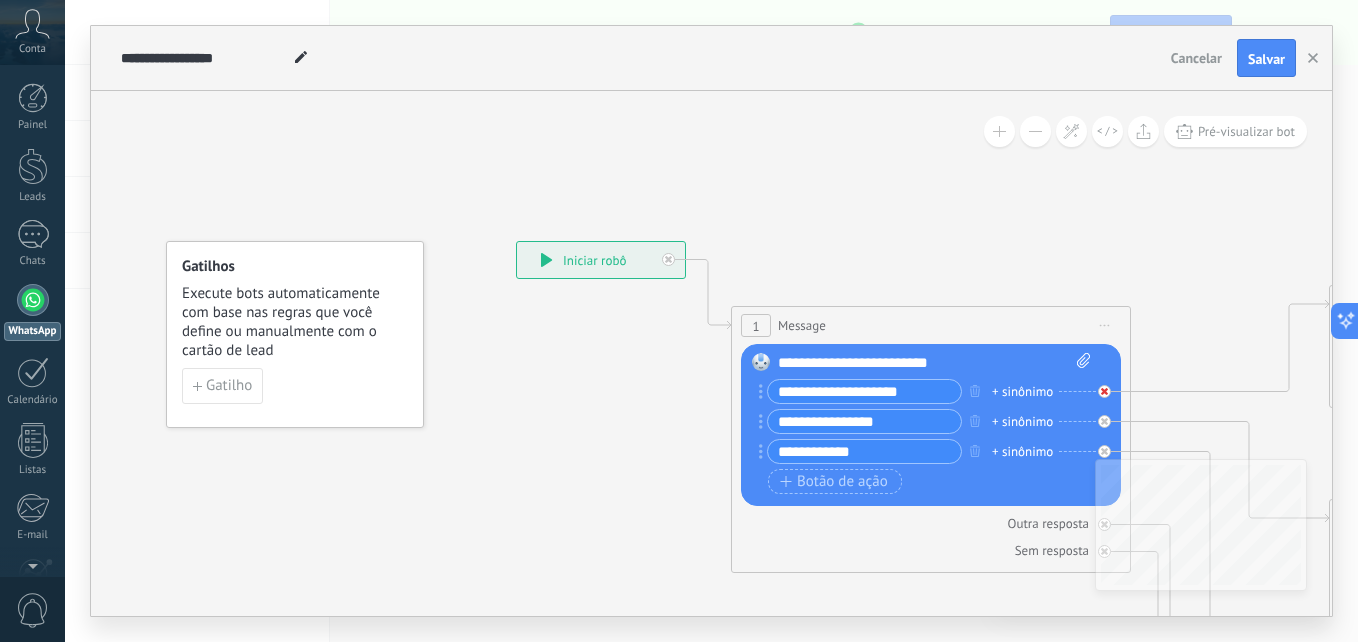 click on "**********" at bounding box center [711, 321] 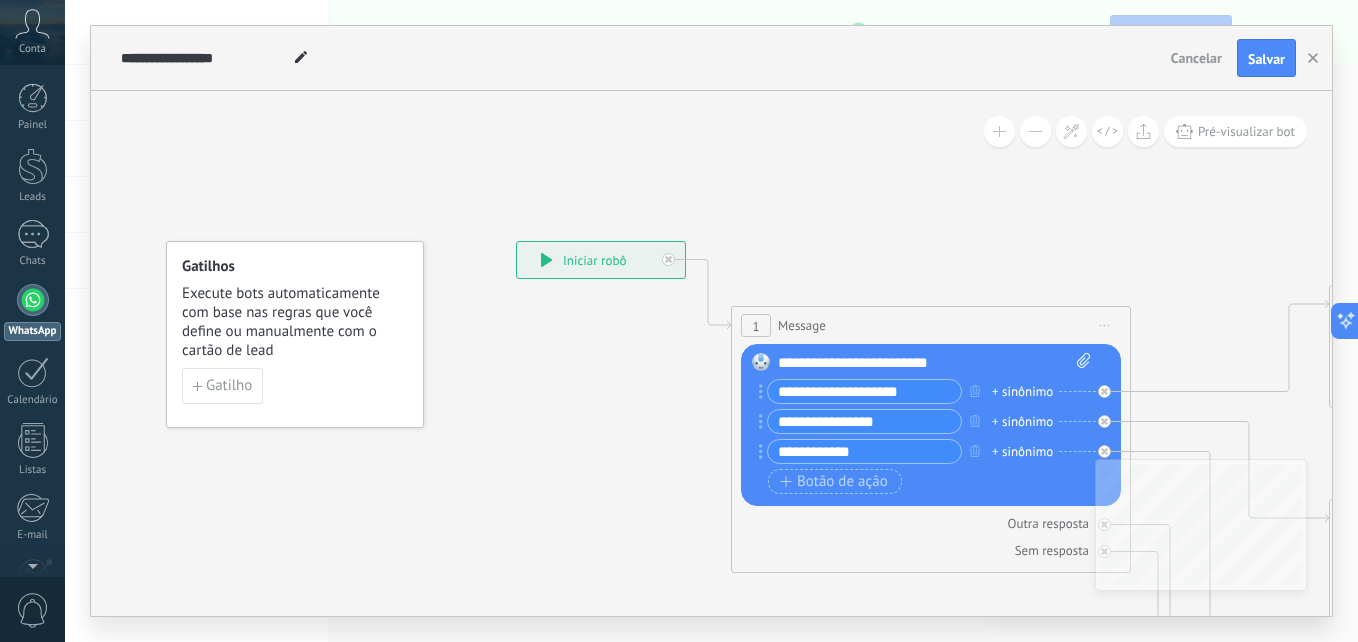 click on "**********" at bounding box center [864, 451] 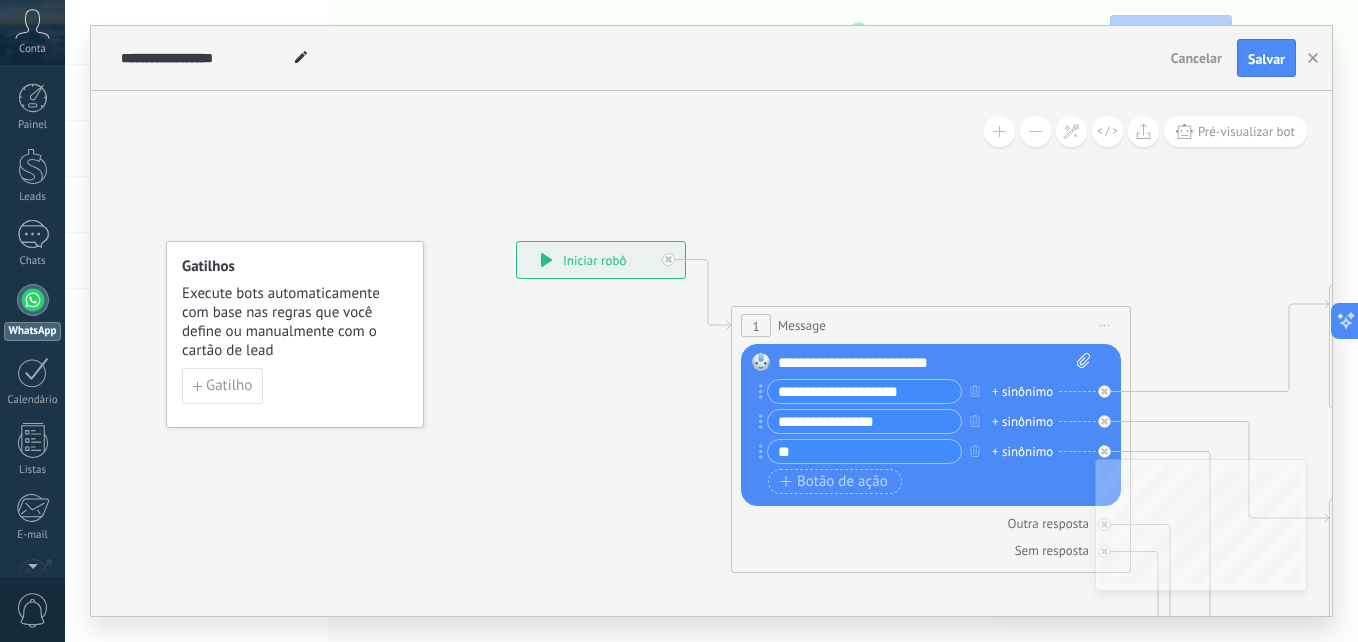 type on "*" 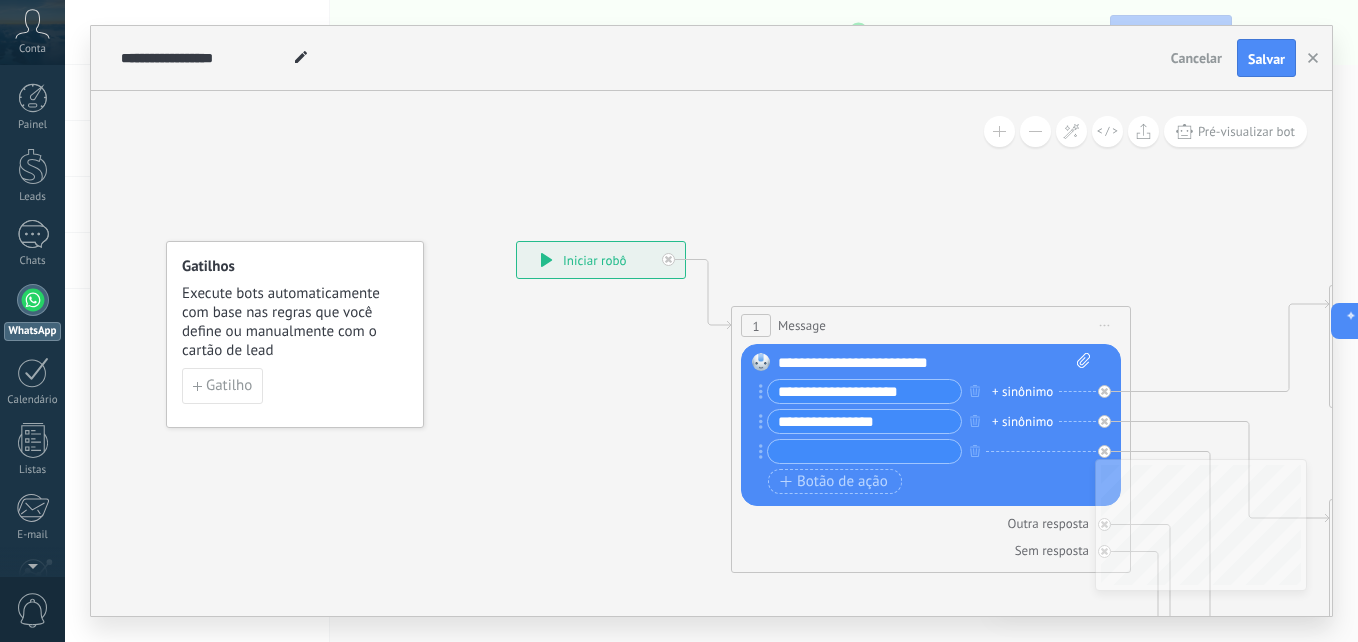 type 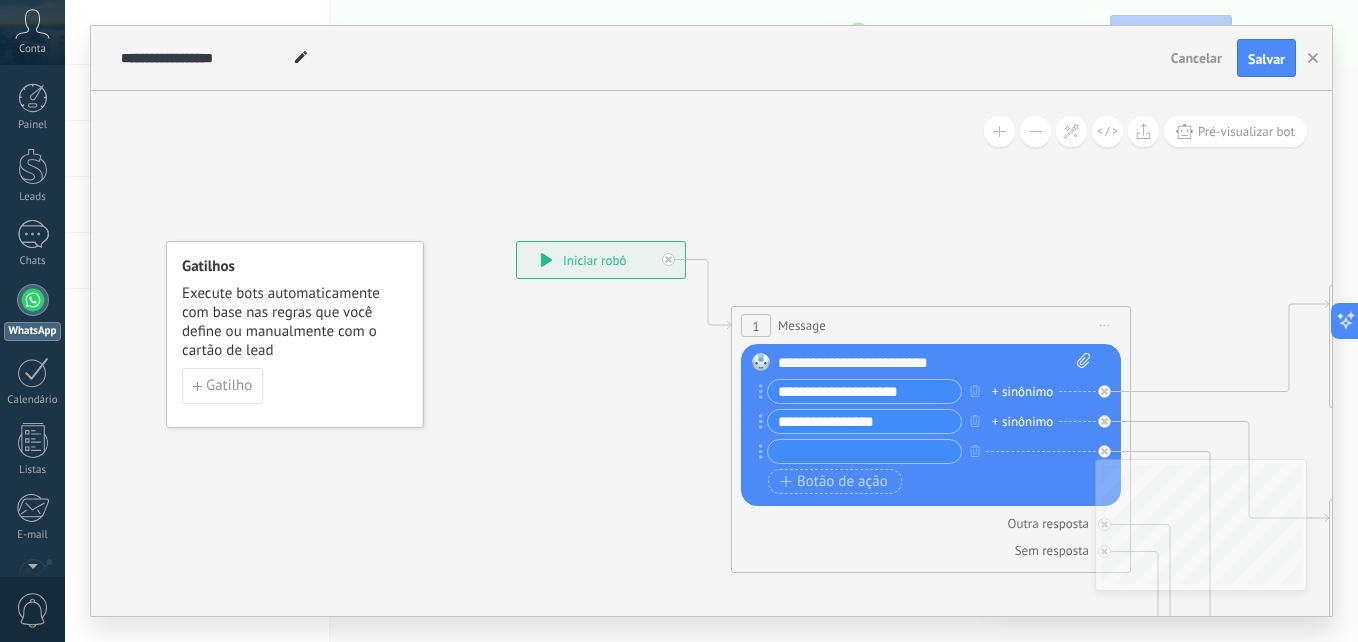 click on "**********" at bounding box center [864, 391] 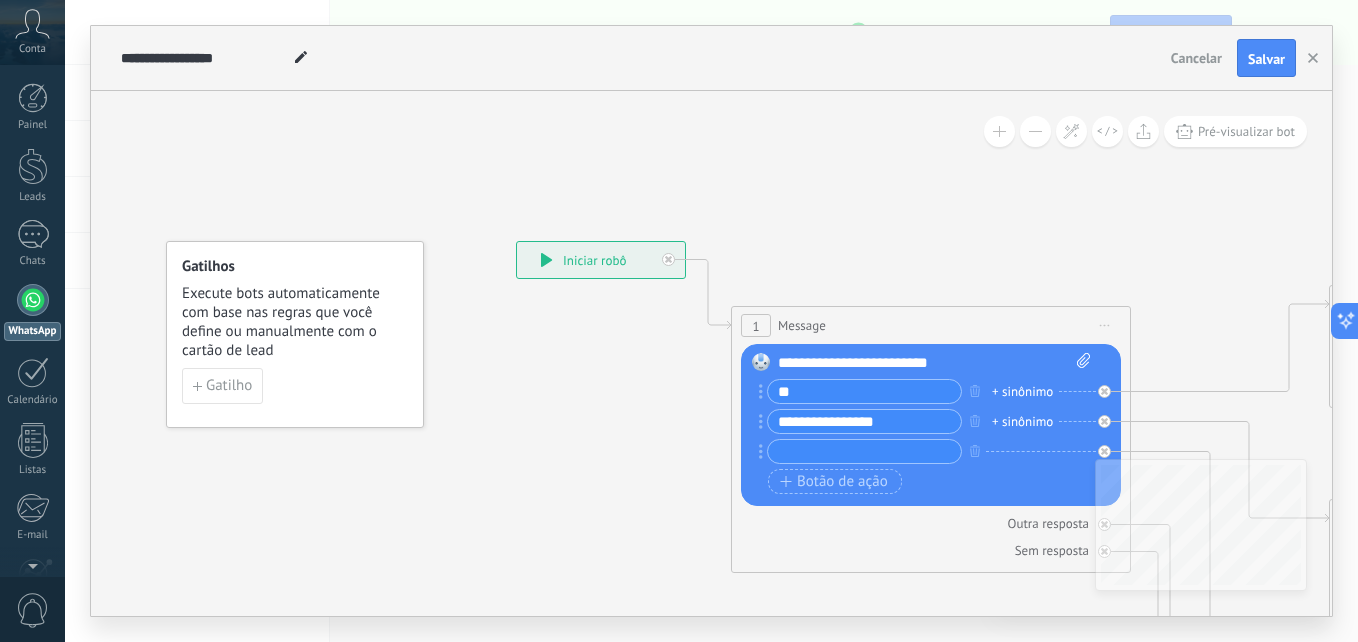 type on "*" 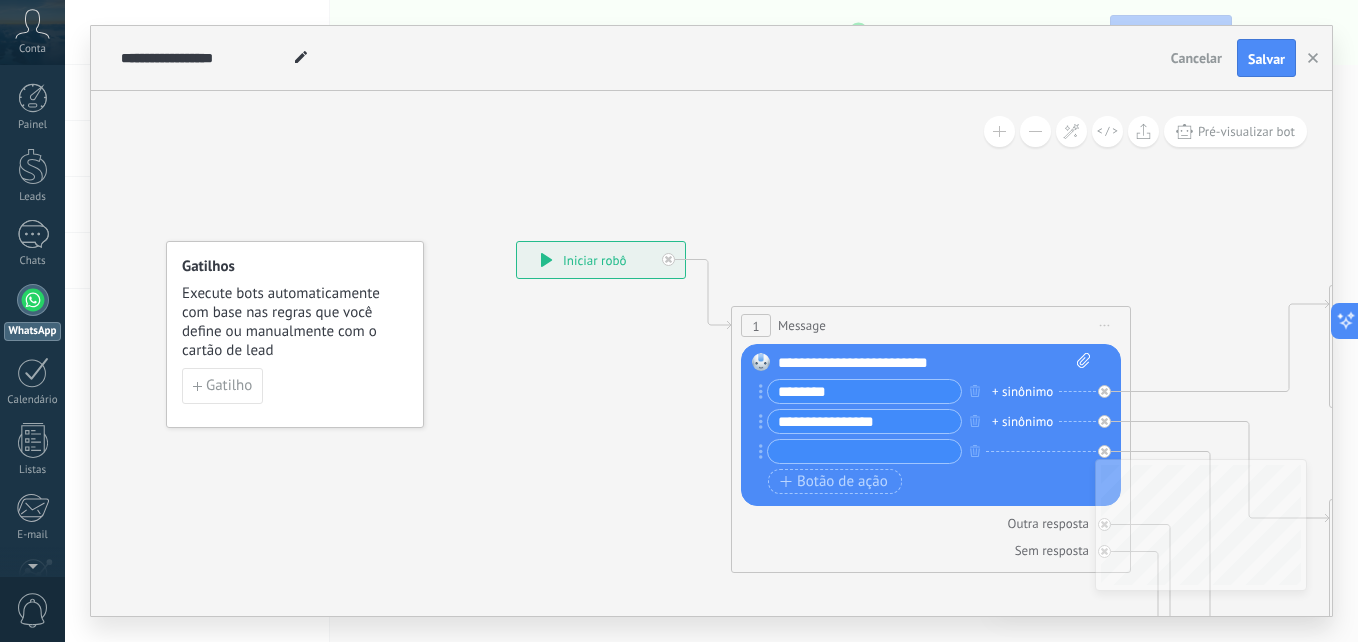 click on "********" at bounding box center (864, 391) 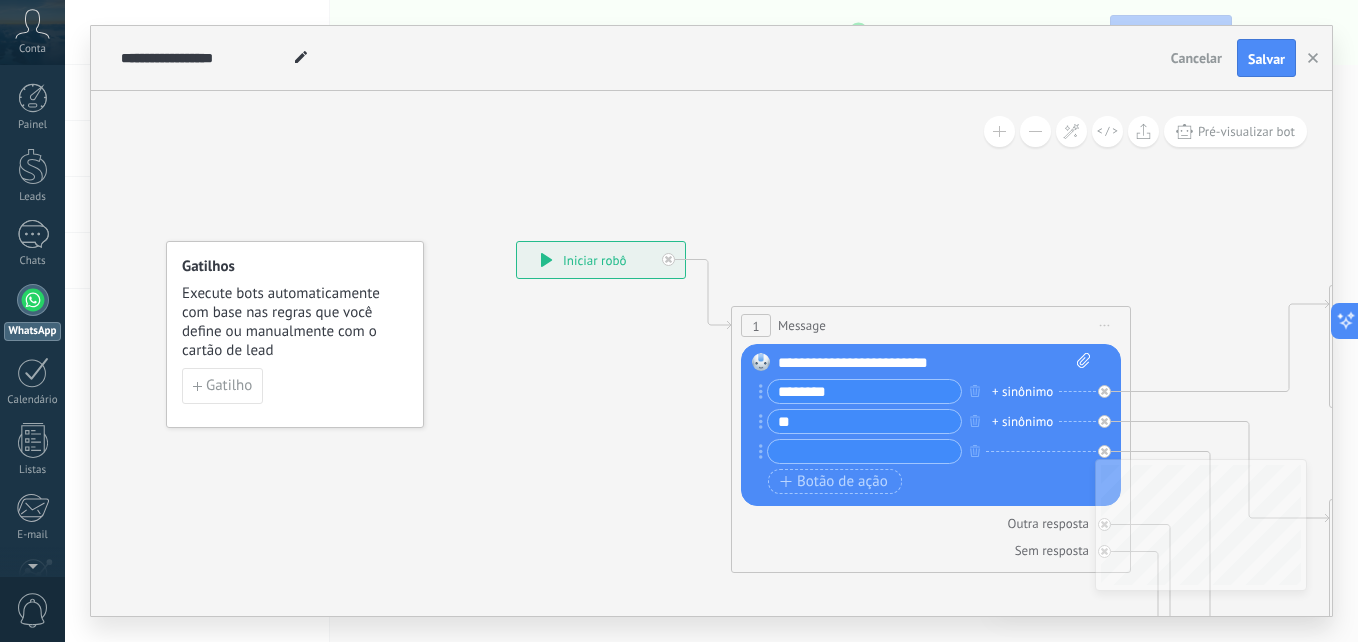 type on "*" 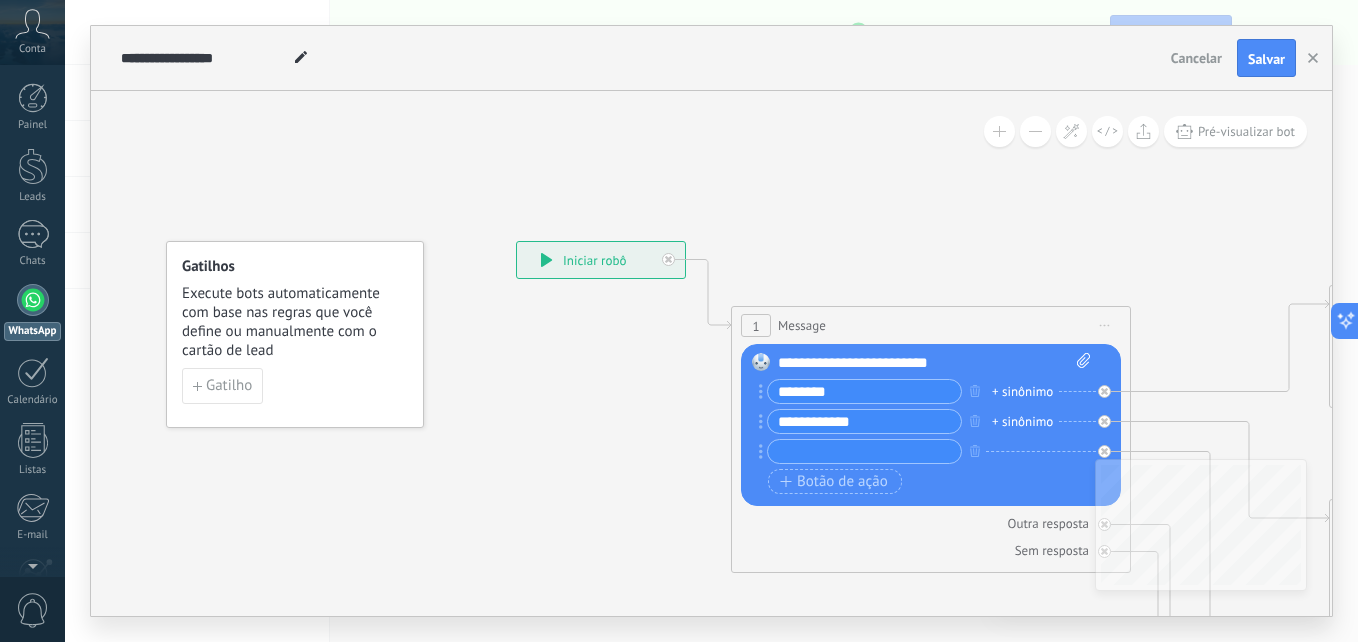 type on "**********" 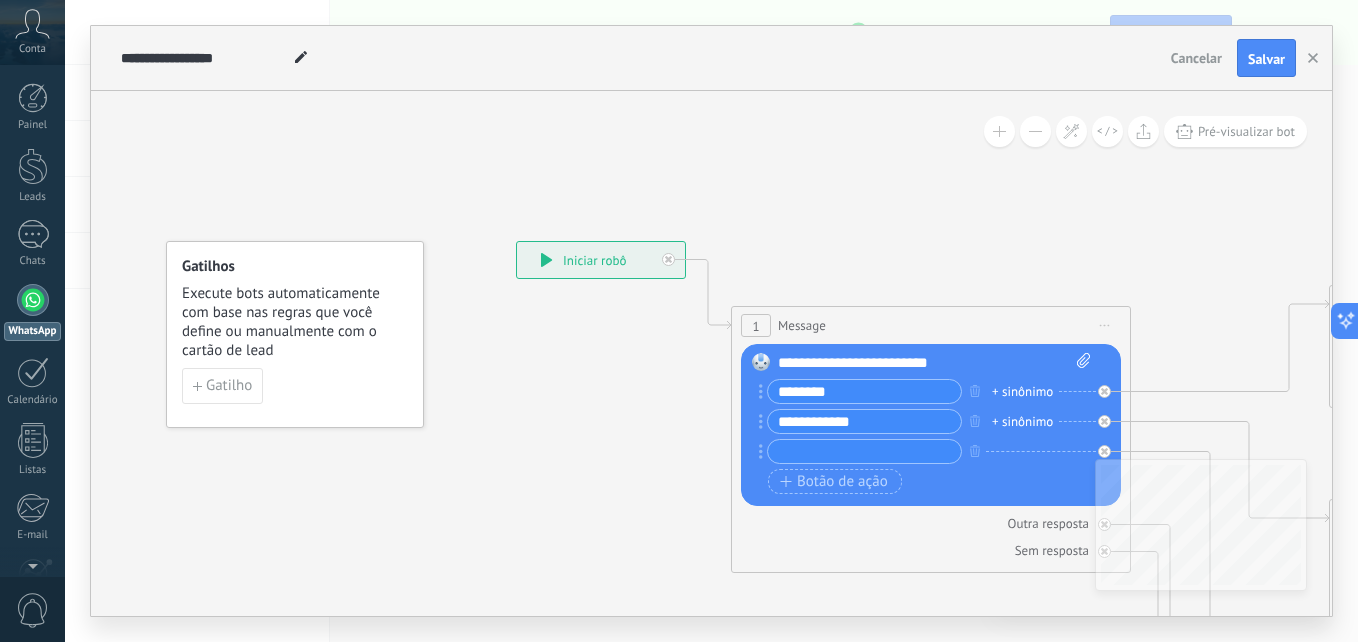 click at bounding box center [864, 451] 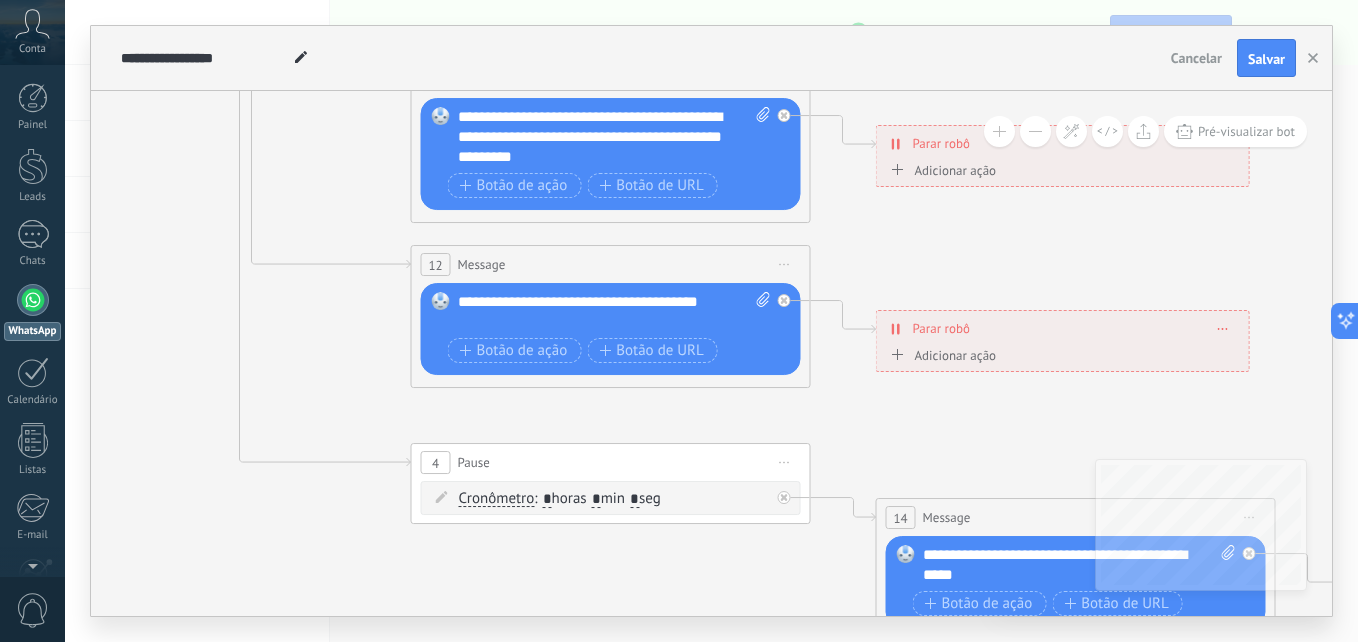 type on "**********" 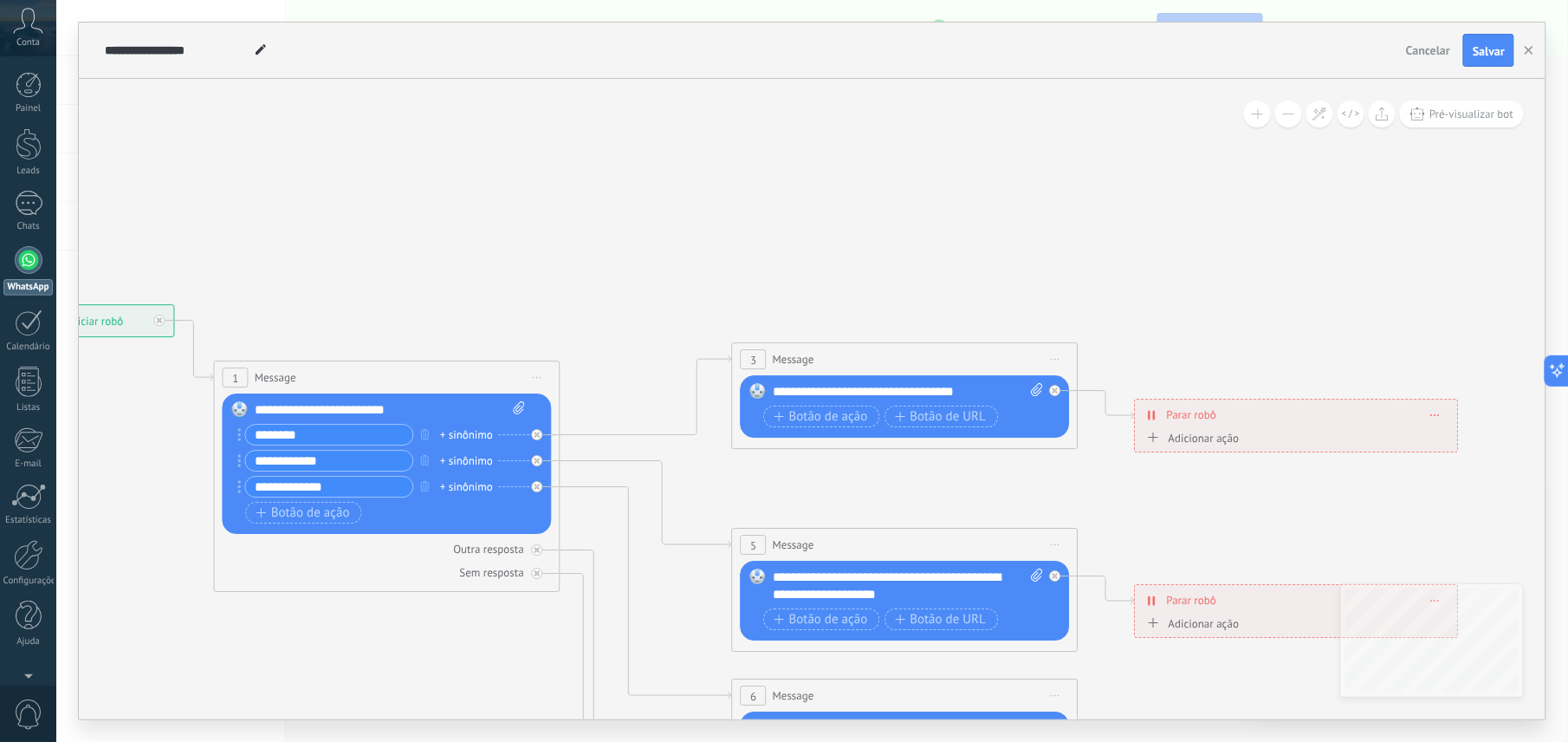 click on "**********" at bounding box center (908, 392) 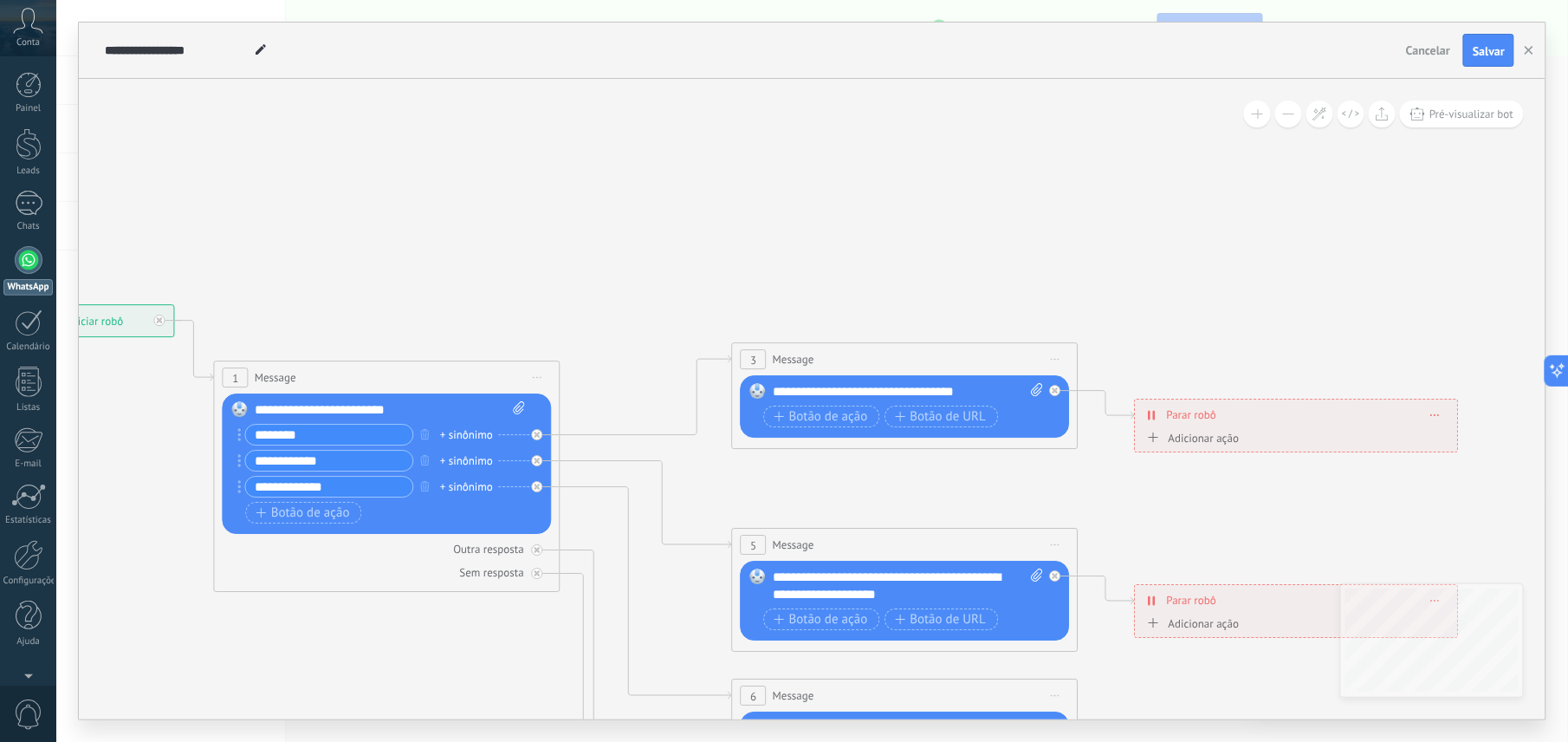 type 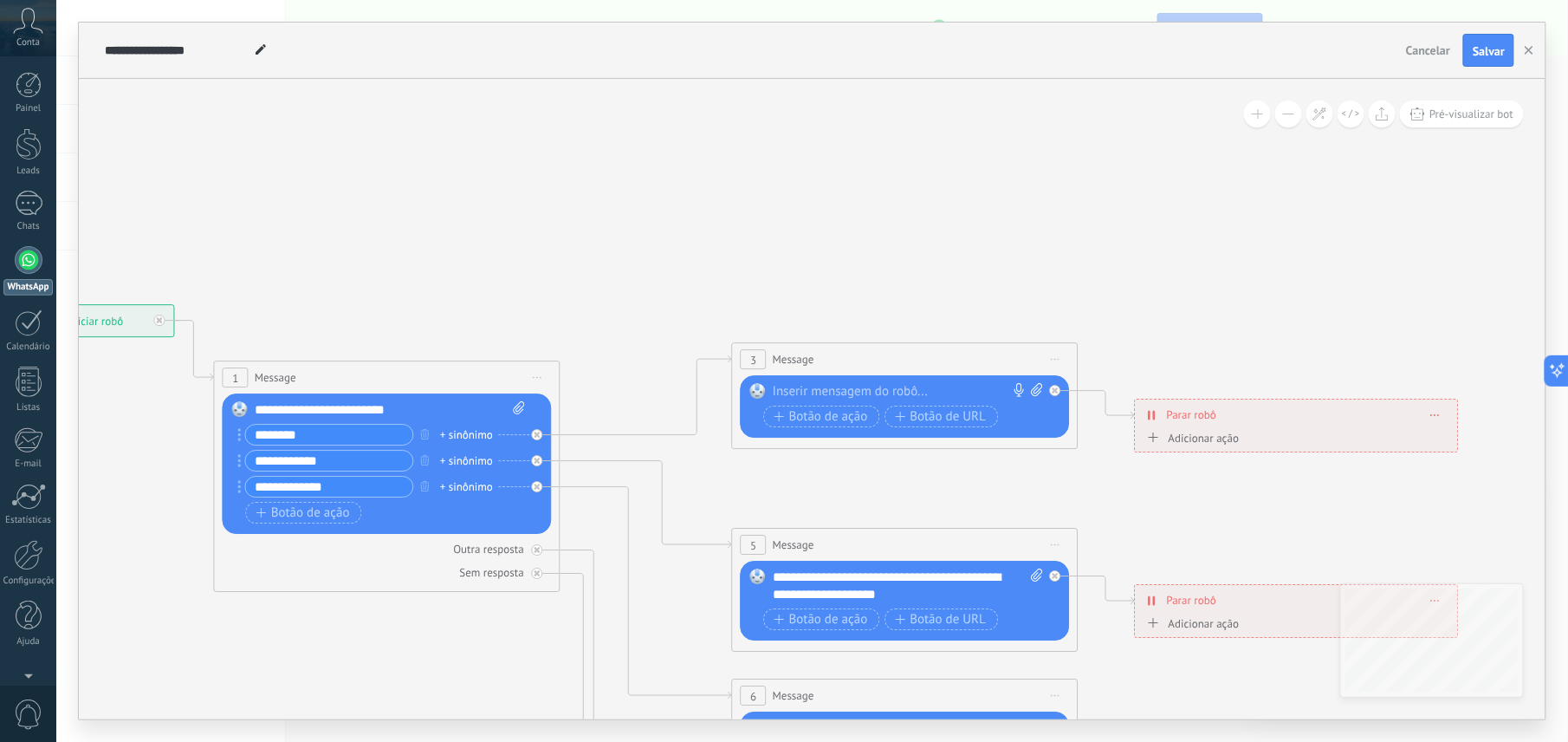 click on "Substituir
Remover
Converter para mensagem de voz
Arraste a imagem aqui para anexá-la.
Adicionar imagem
Upload
Arraste e solte
Arquivo não encontrado
Inserir mensagem do robô..." at bounding box center [905, 407] 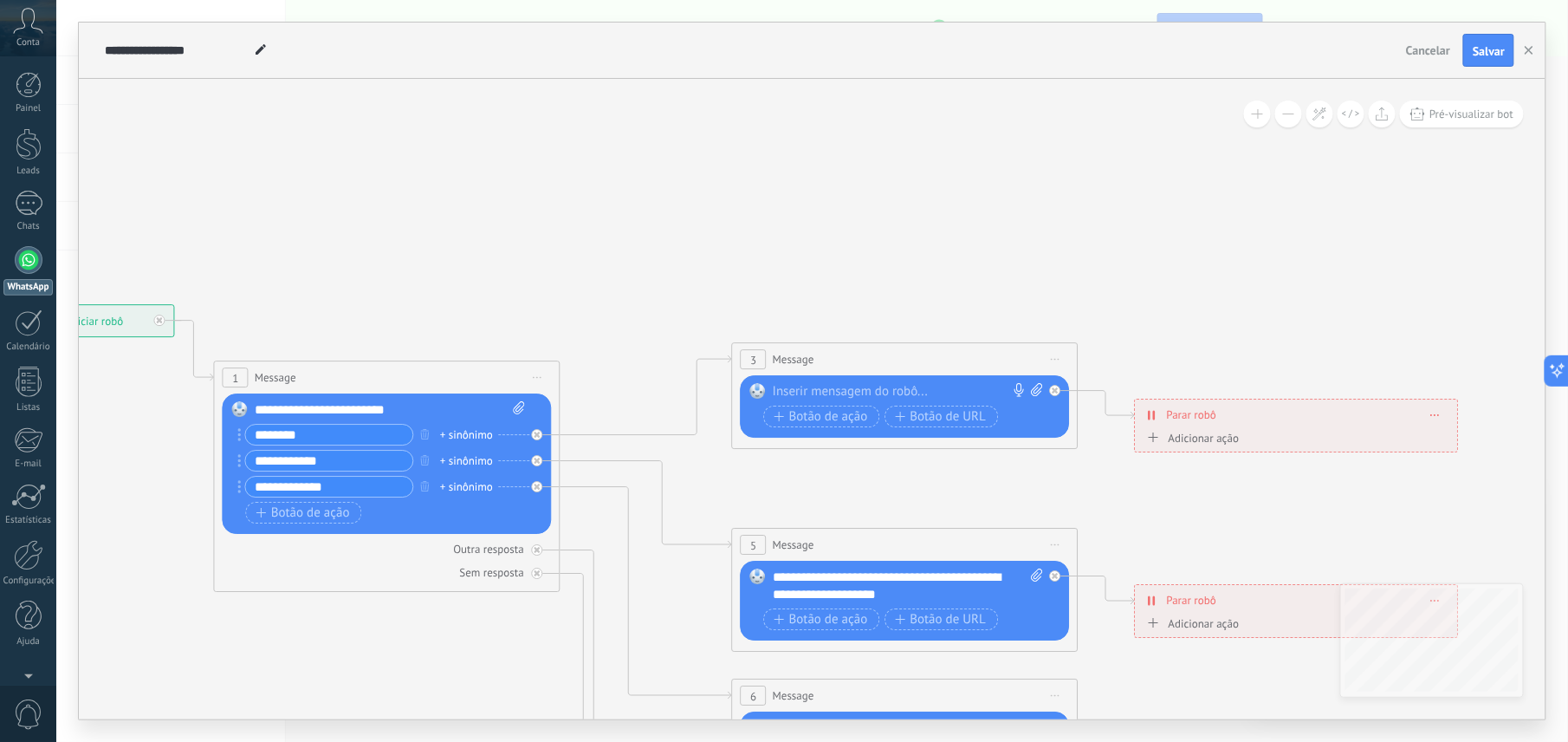 click at bounding box center (901, 392) 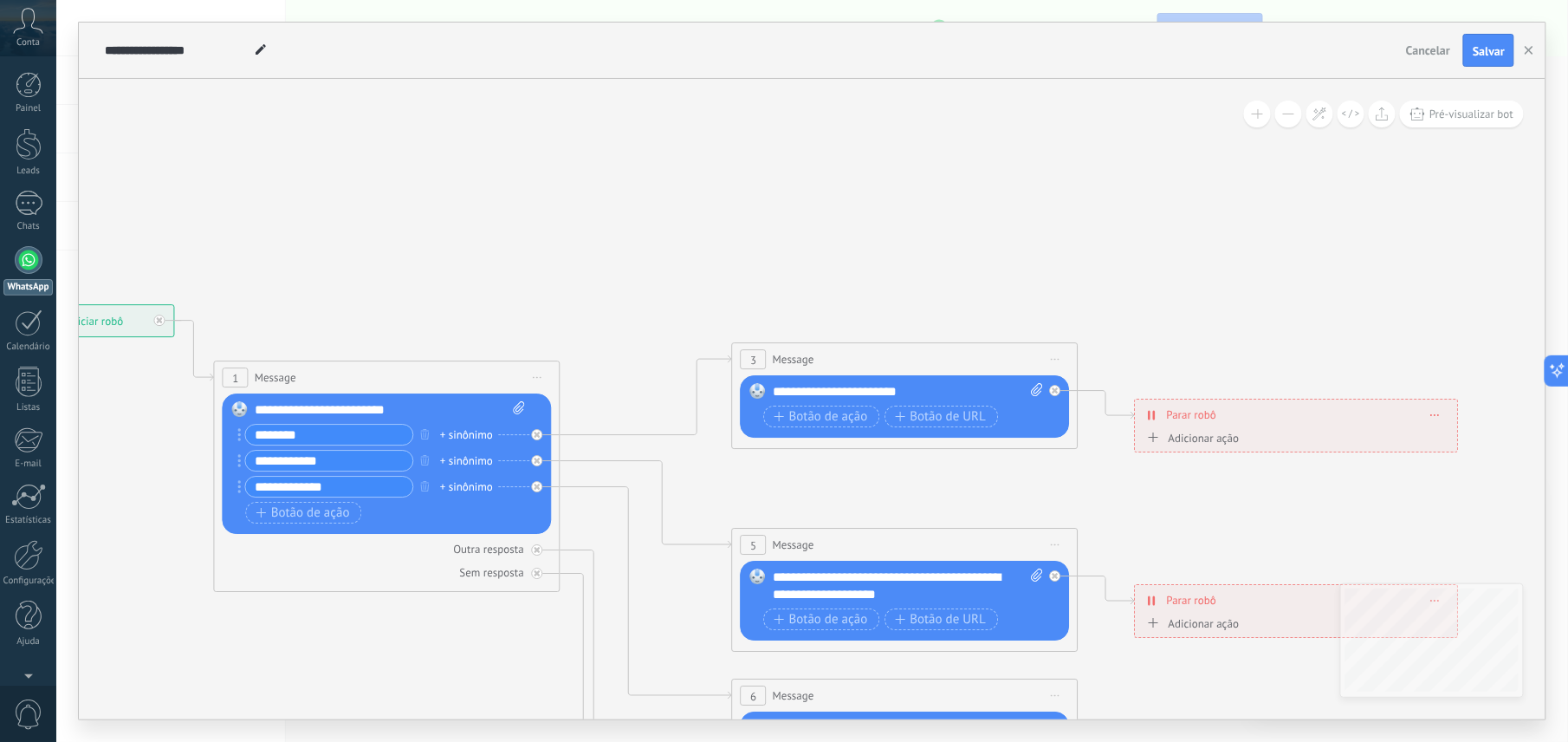 click on "**********" at bounding box center [908, 586] 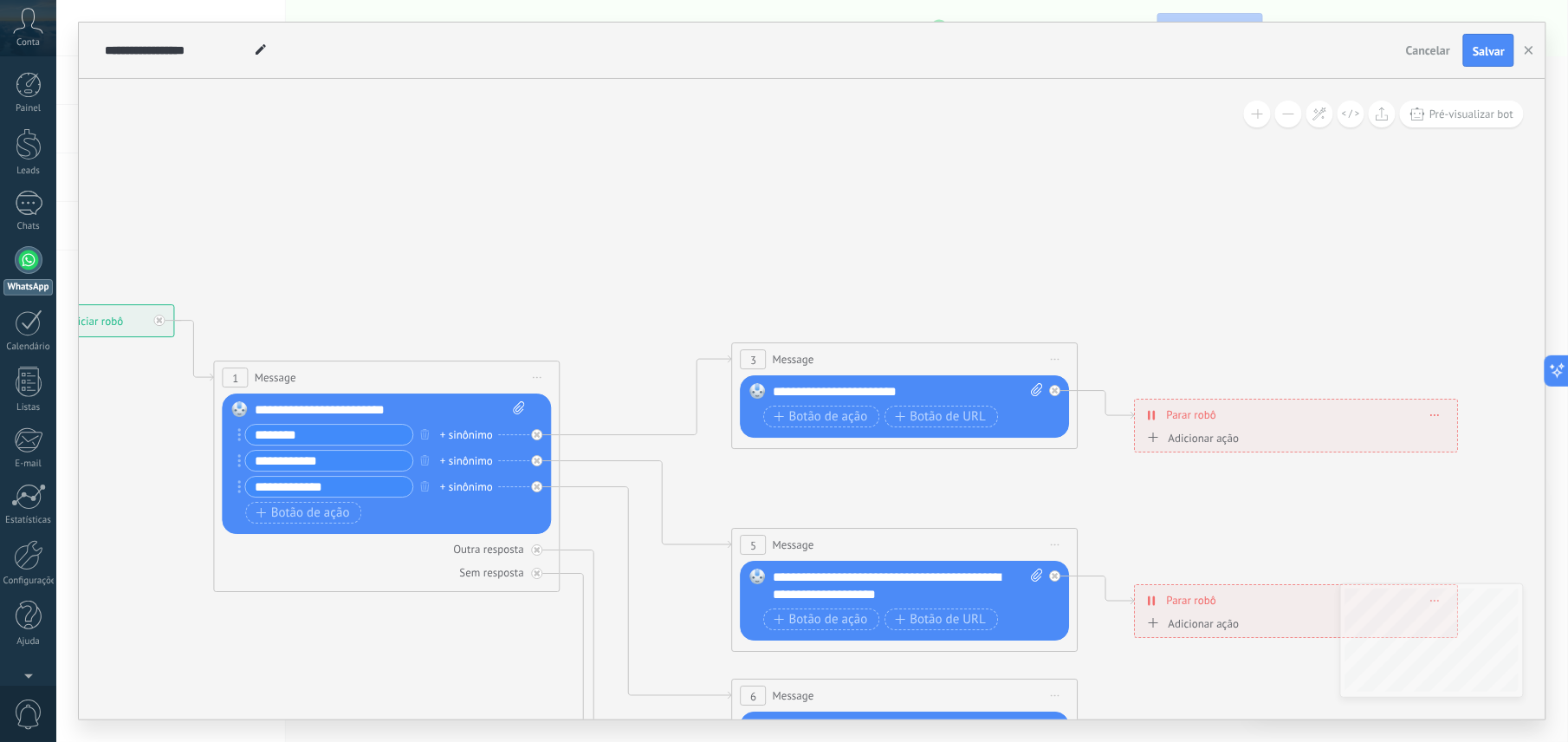 type 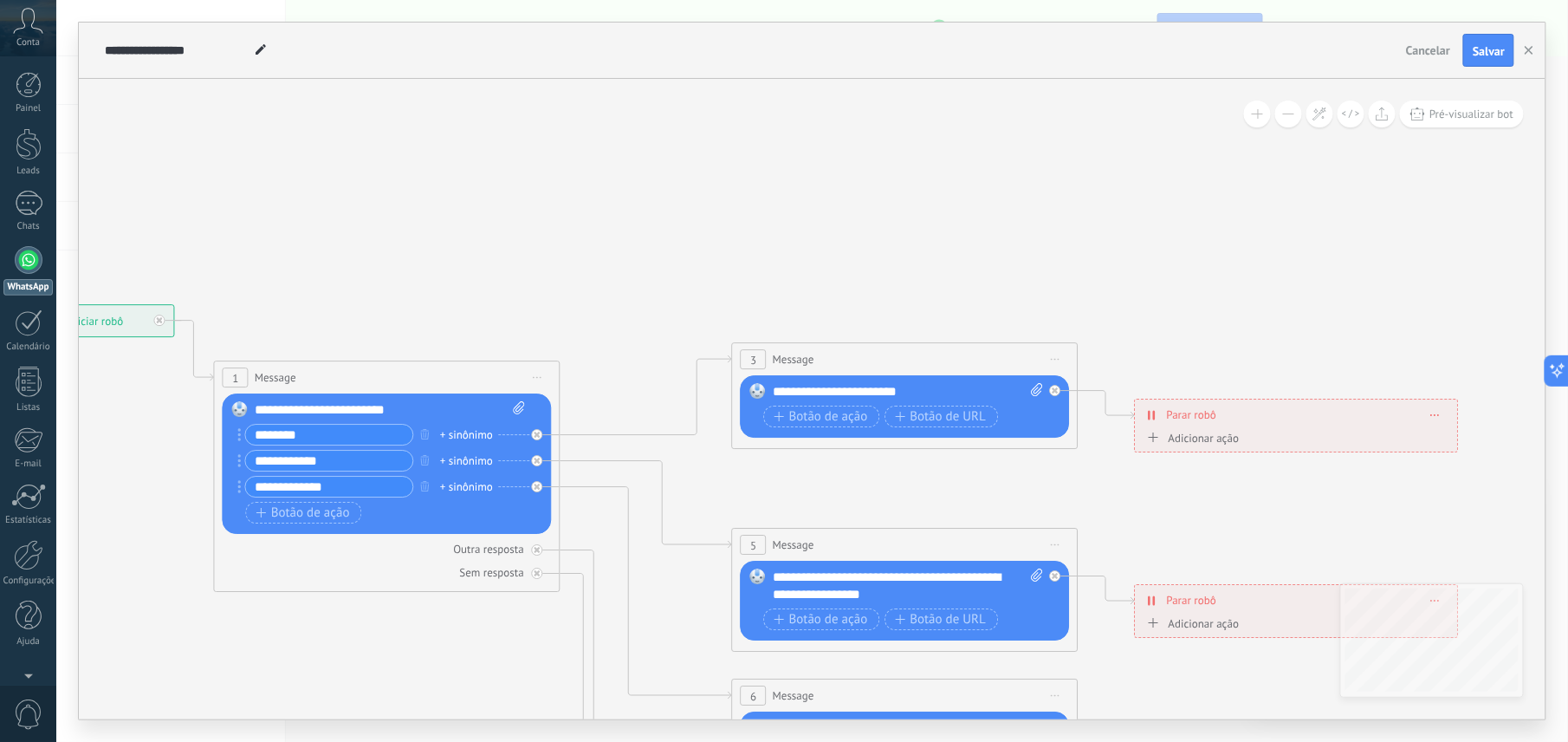 click on "Adicionar ação
Marcar como conversa fechada
Iniciar Salesbot
Marcar como conversa fechada
Marcar como conversa fechada
Iniciar Salesbot" at bounding box center [1297, 440] 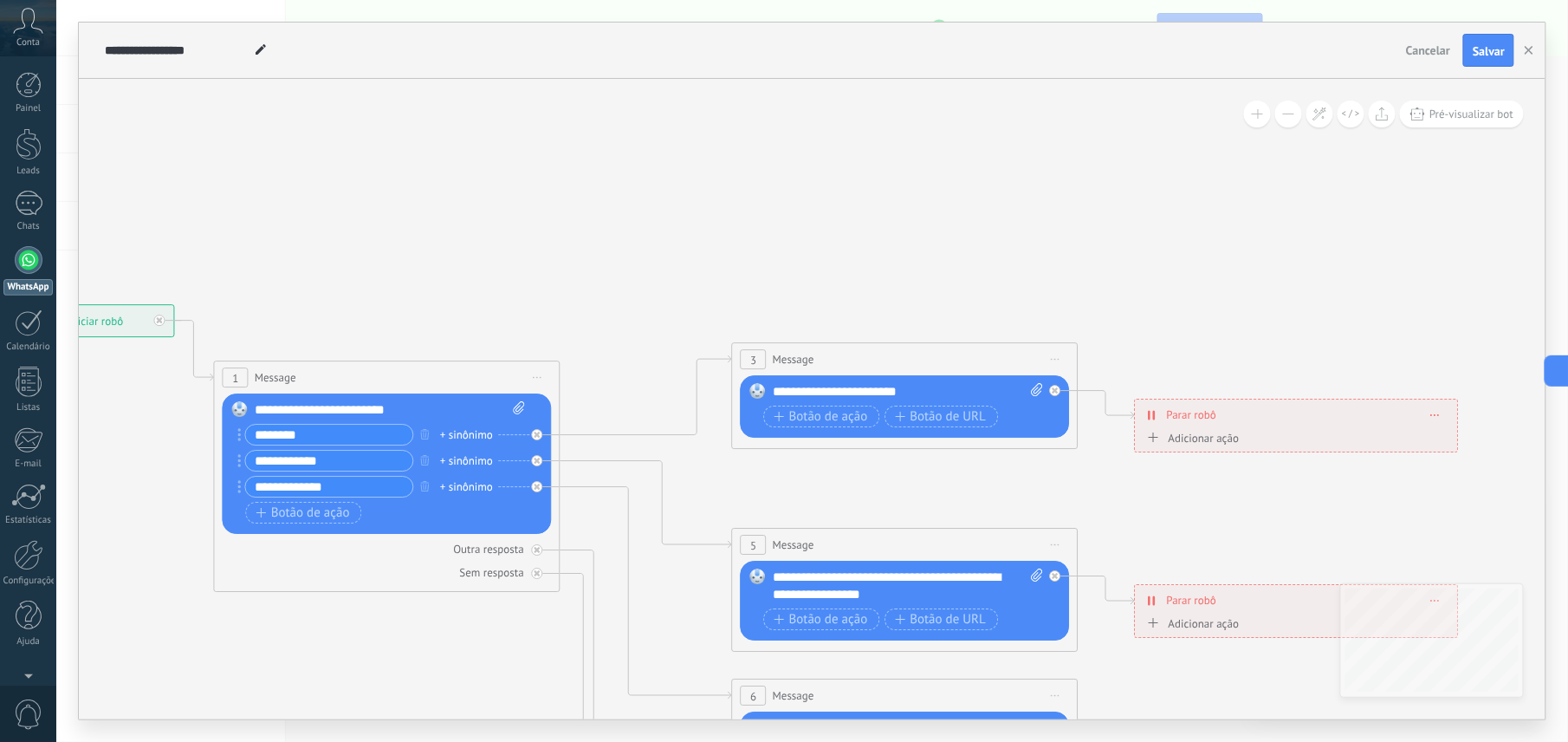click on "Adicionar ação" at bounding box center [1191, 438] 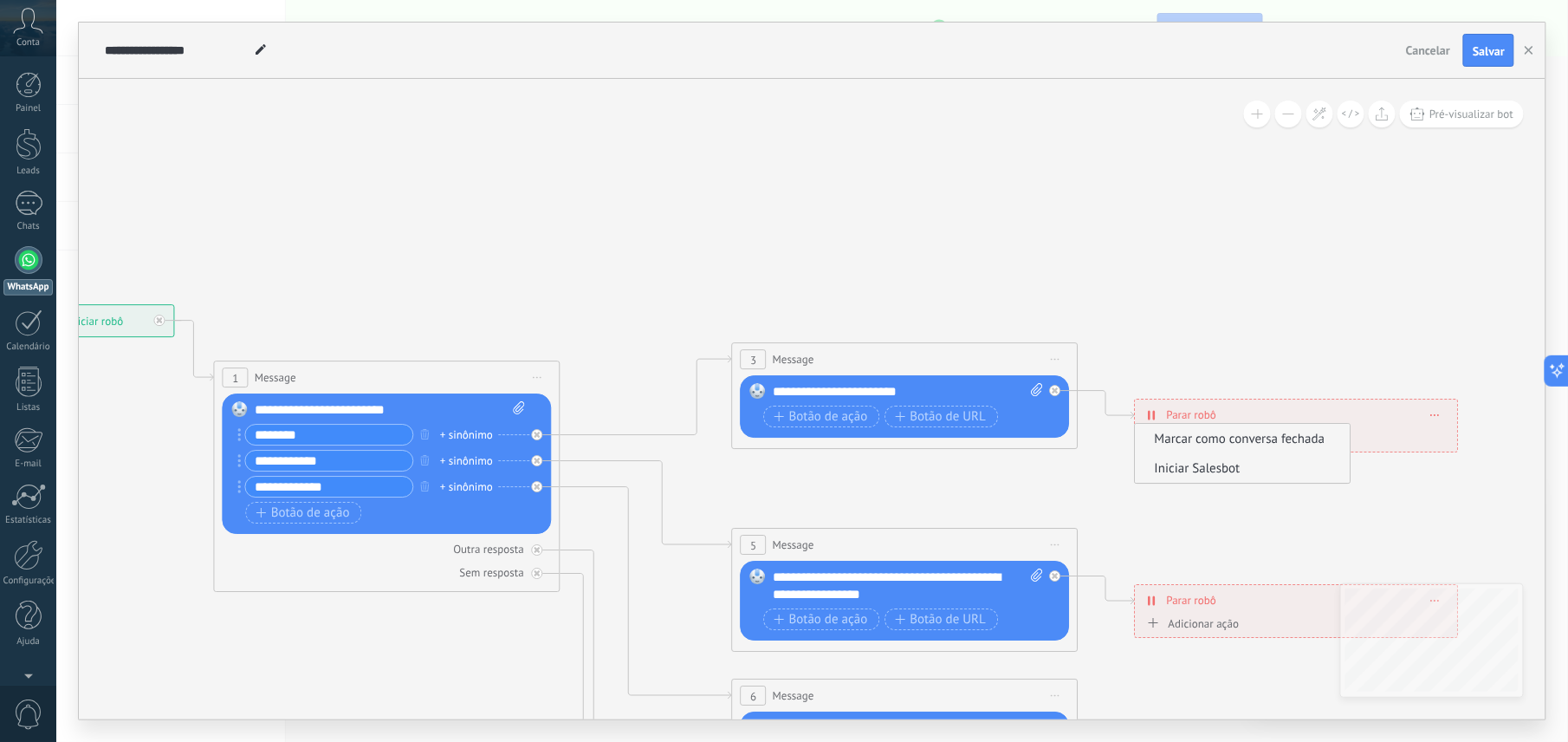 click on "Iniciar Salesbot" at bounding box center (1241, 468) 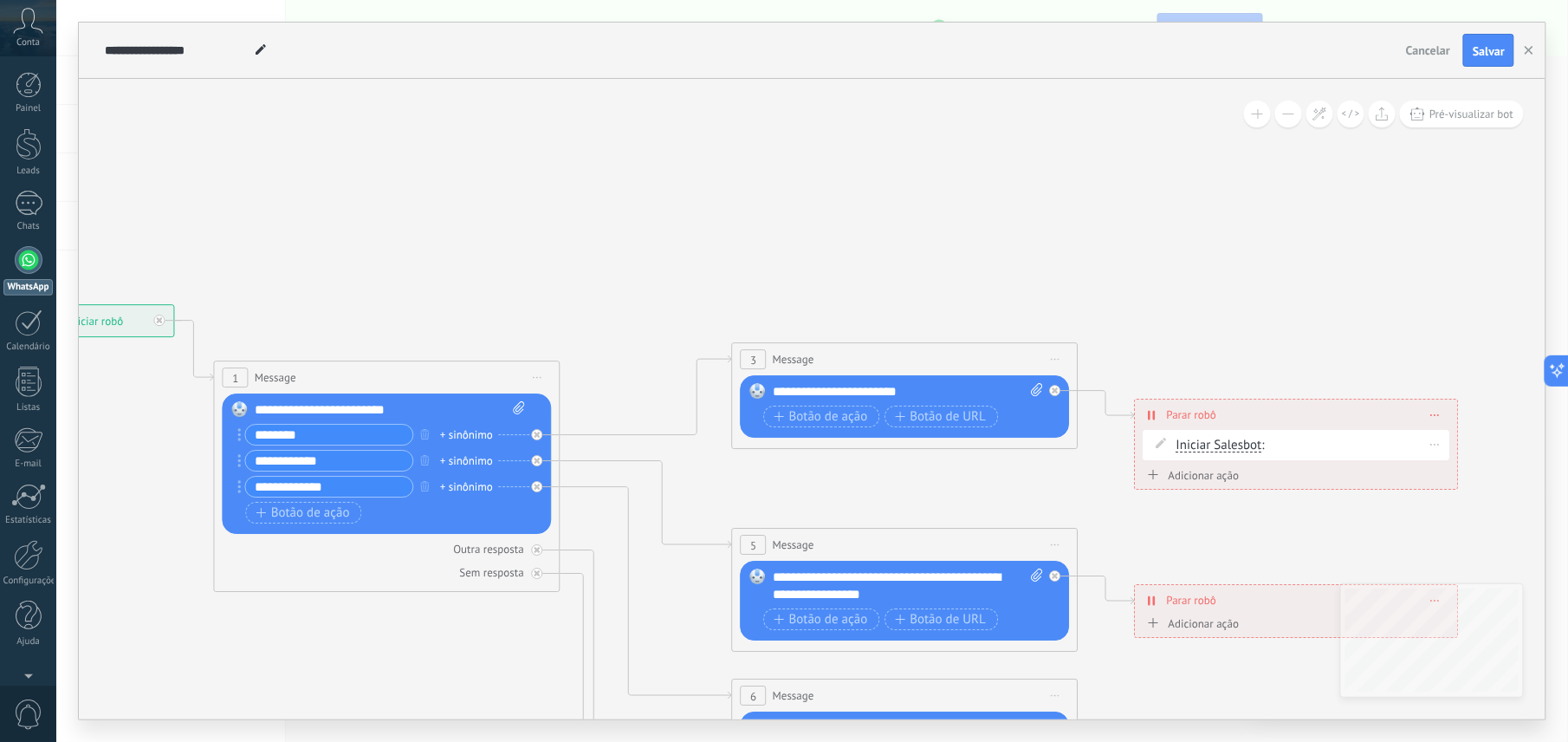 click on "Iniciar Salesbot" at bounding box center (1219, 446) 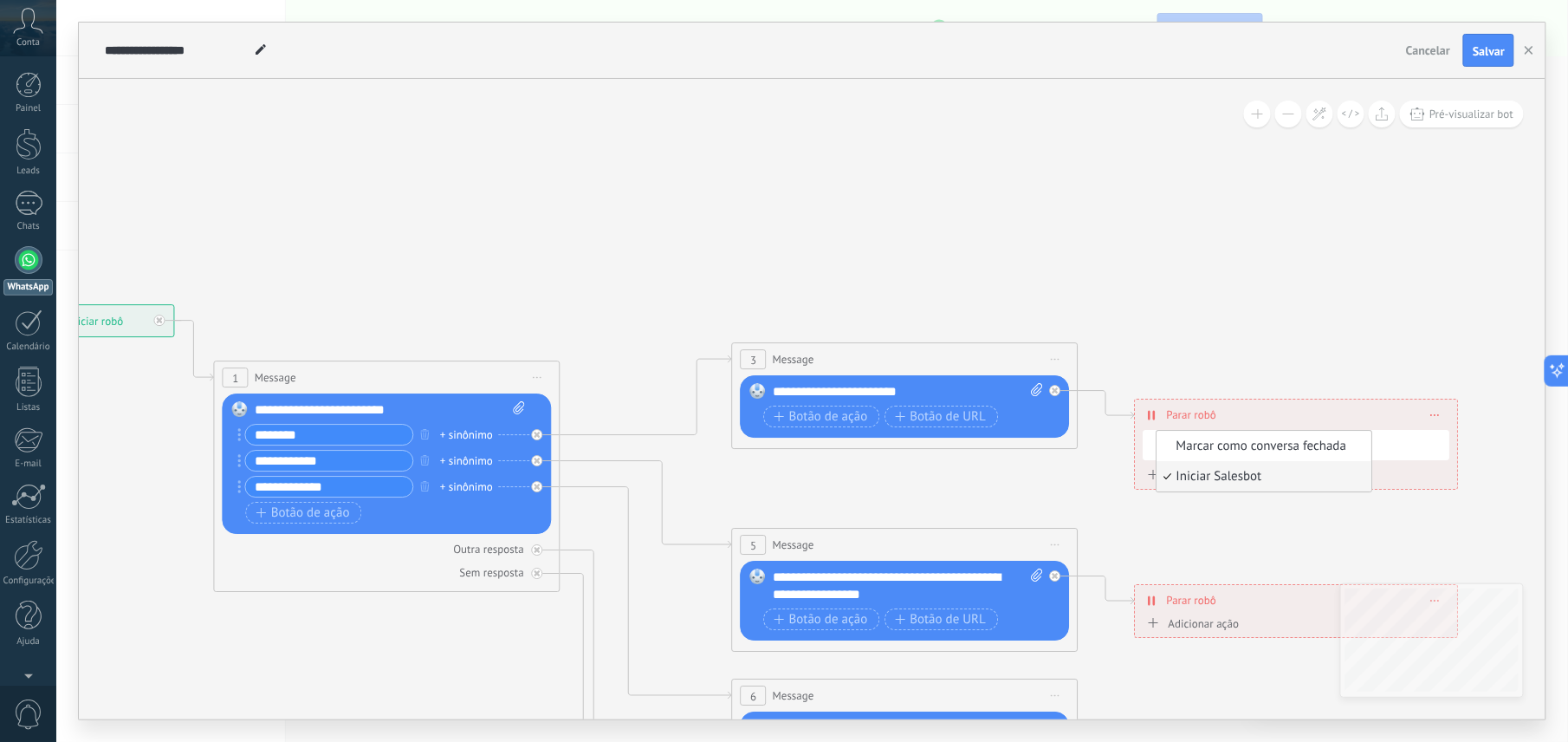 click 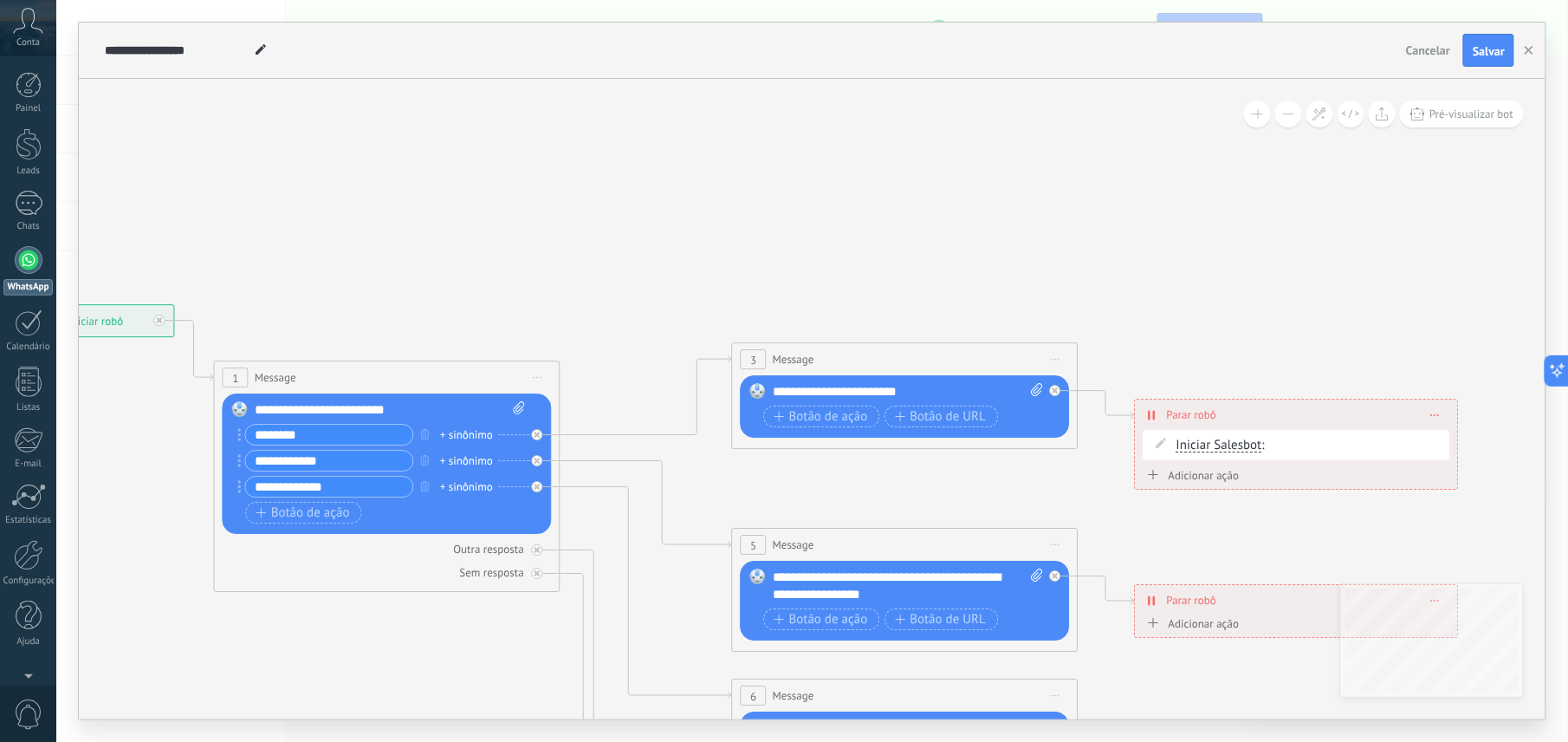 click on "Adicionar ação" at bounding box center (1191, 475) 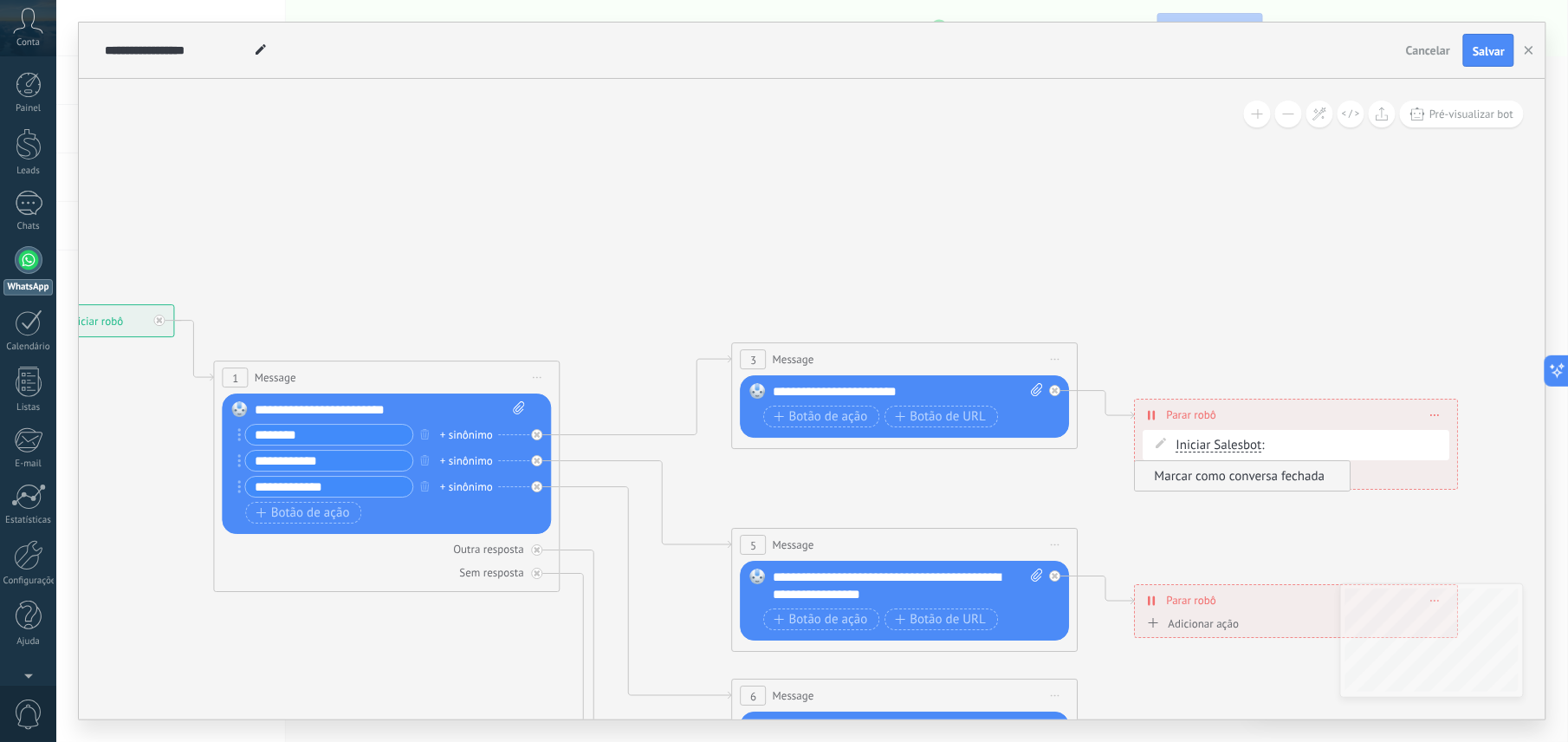 click on "Marcar como conversa fechada" at bounding box center [1241, 476] 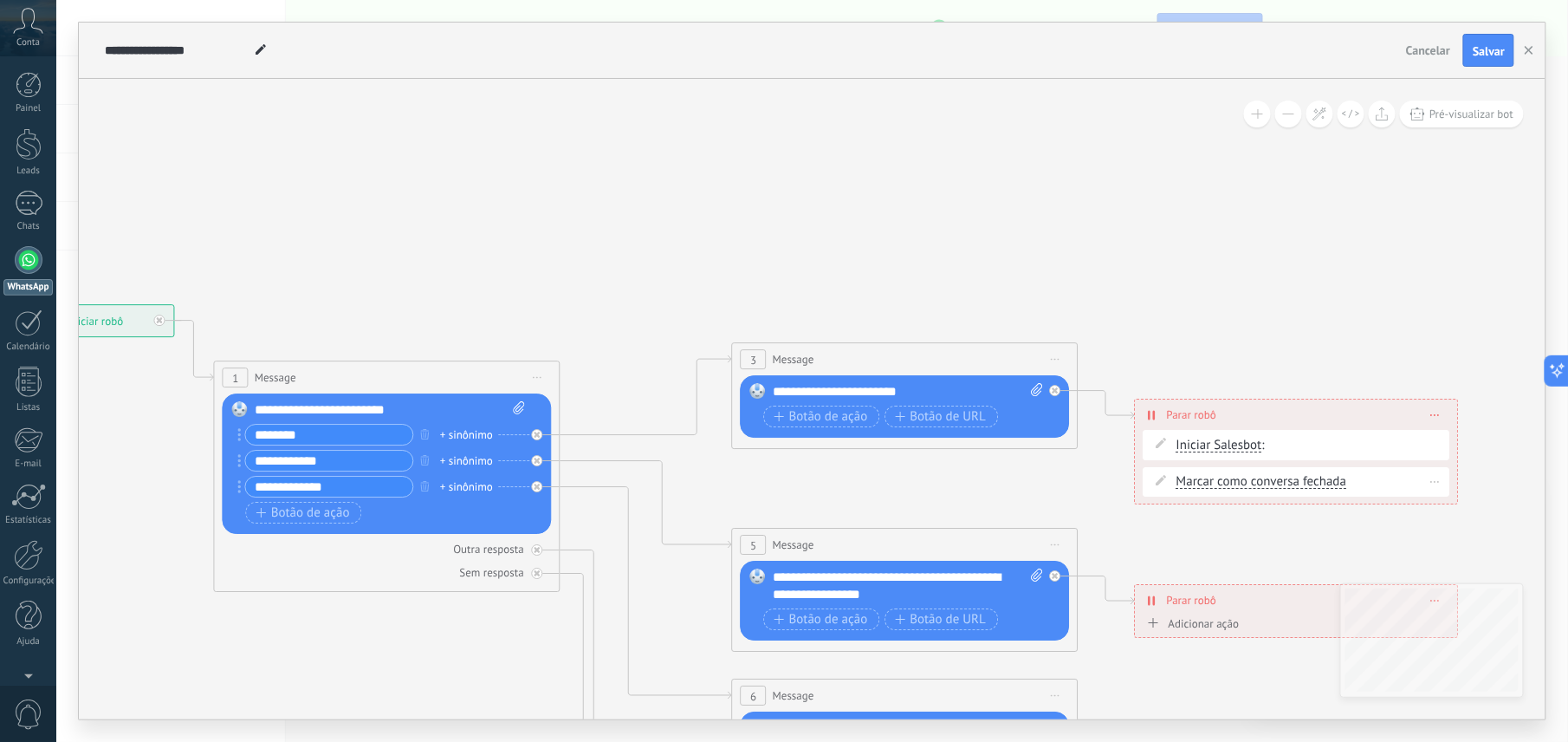 click on "Marcar como conversa fechada
Marcar como conversa fechada
Marcar como conversa fechada
Marcar como conversa fechada" at bounding box center [1311, 482] 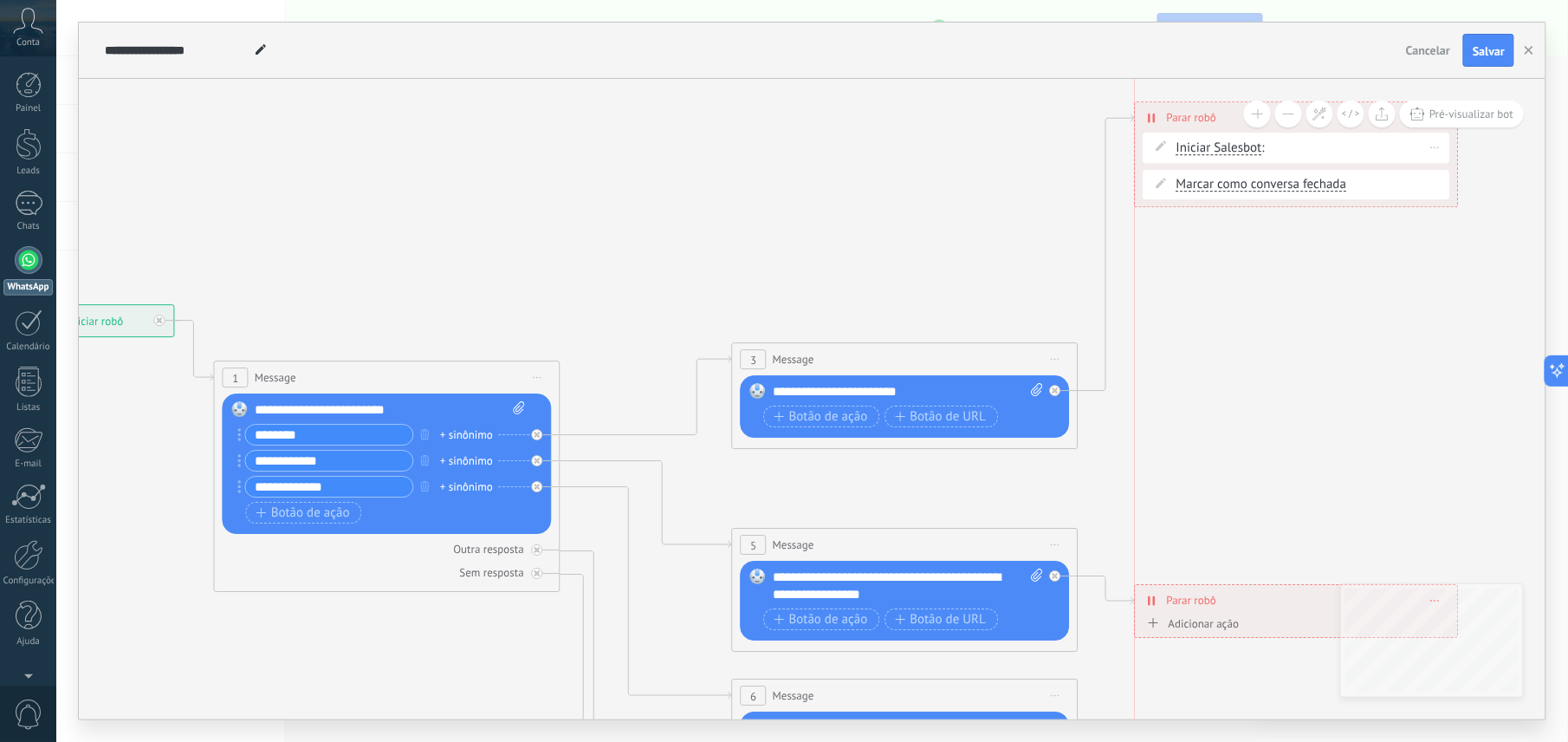 drag, startPoint x: 1335, startPoint y: 428, endPoint x: 1338, endPoint y: 132, distance: 296.0152 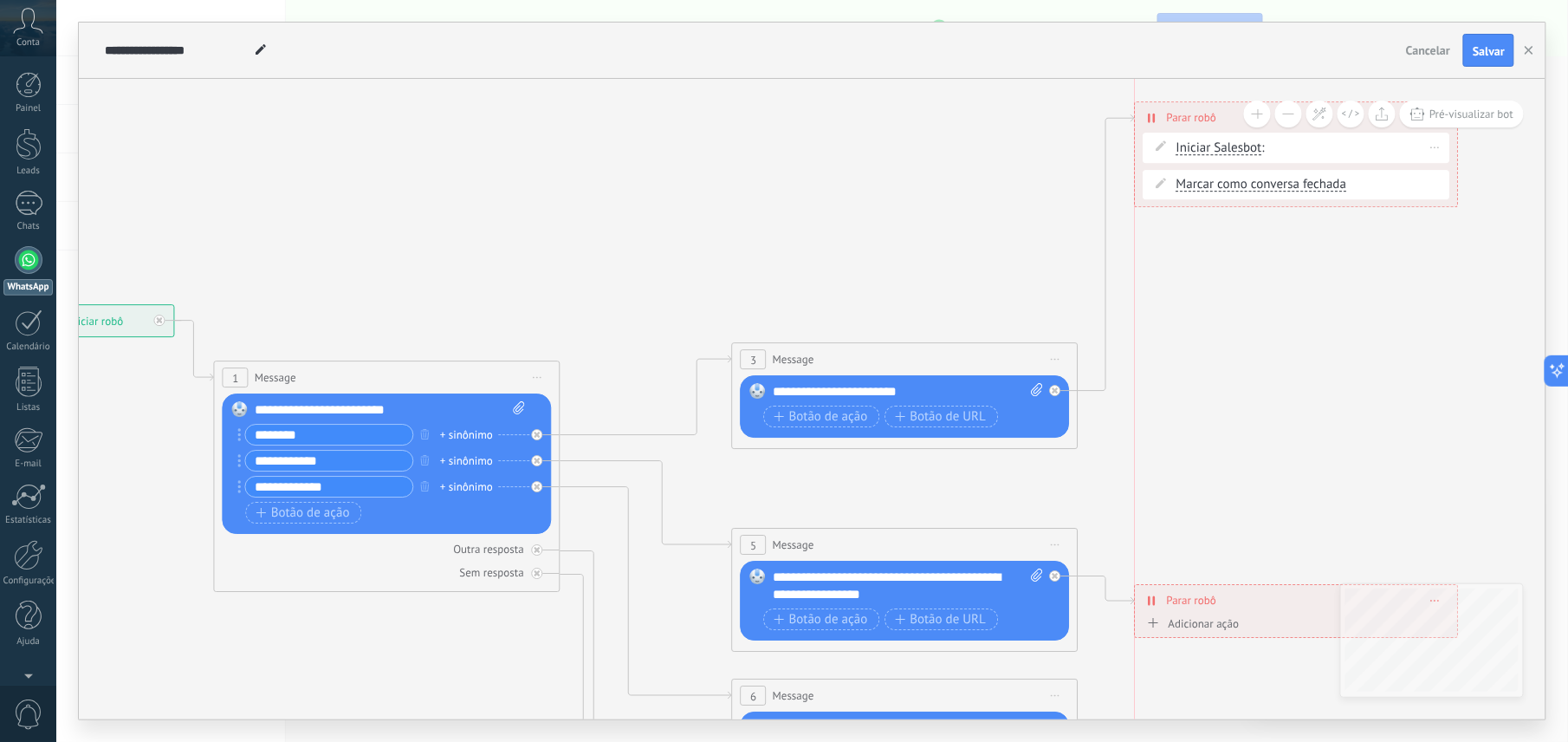 click on "**********" at bounding box center [1297, 117] 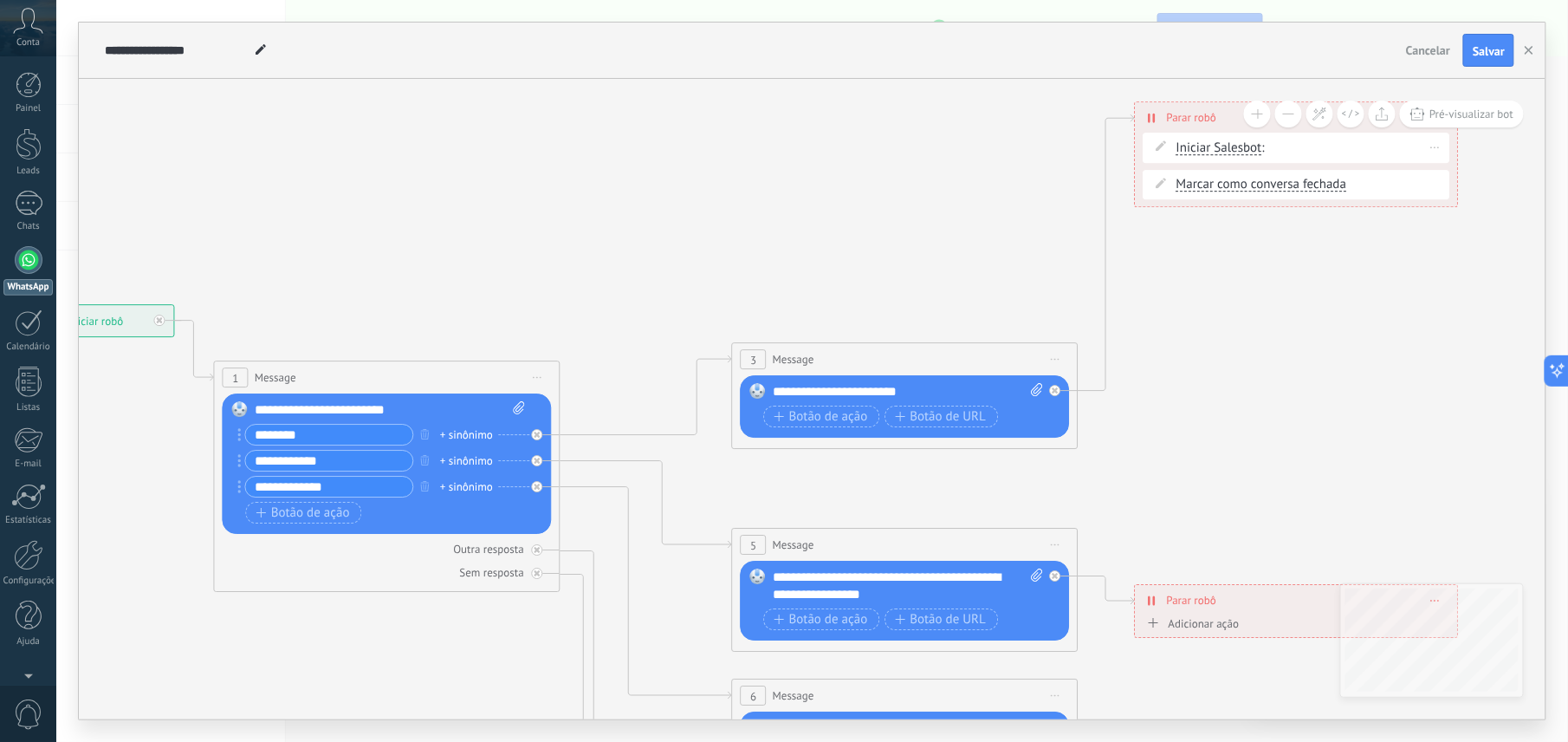click on "Iniciar Salesbot
Iniciar Salesbot
Iniciar Salesbot
Iniciar Salesbot
:" at bounding box center [1311, 147] 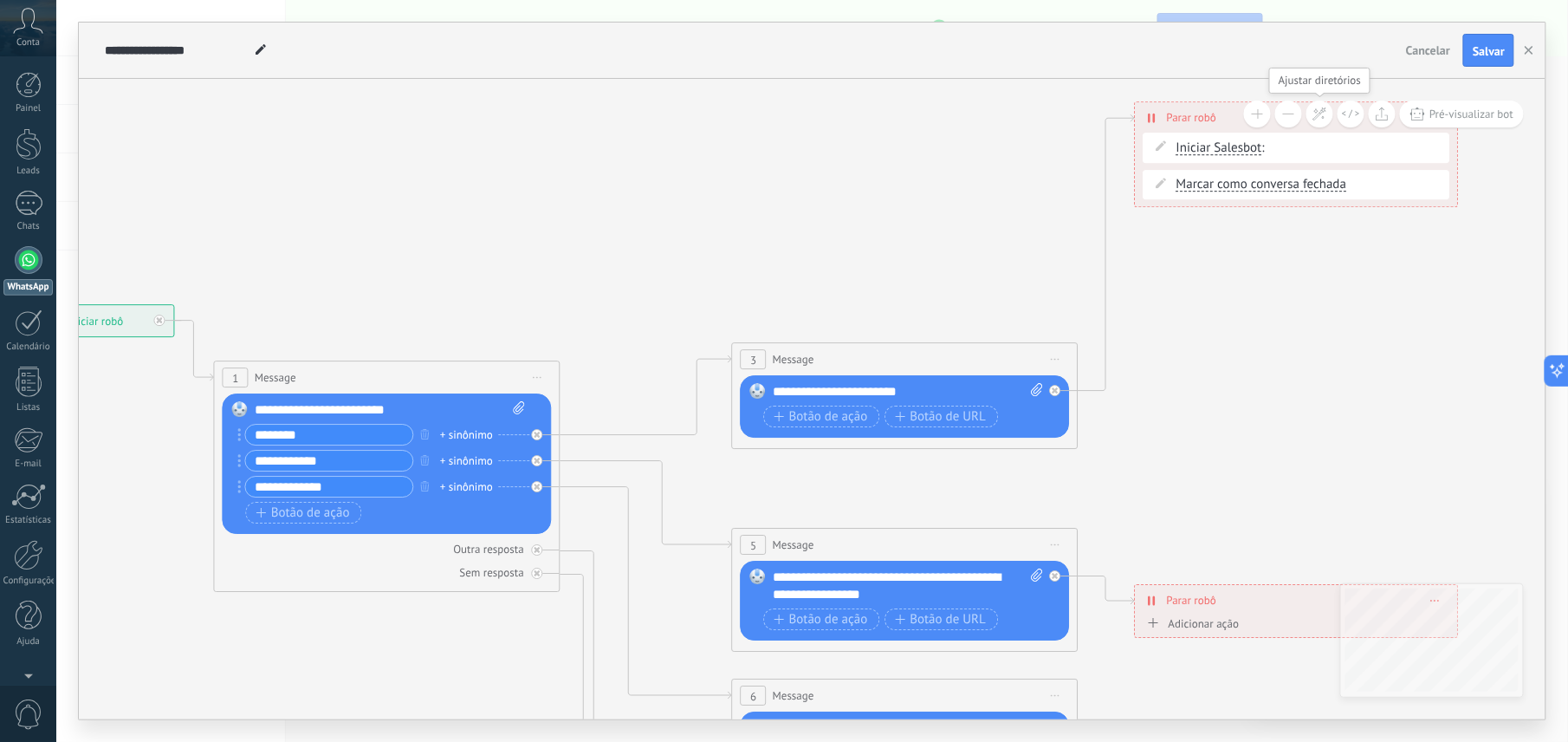 click 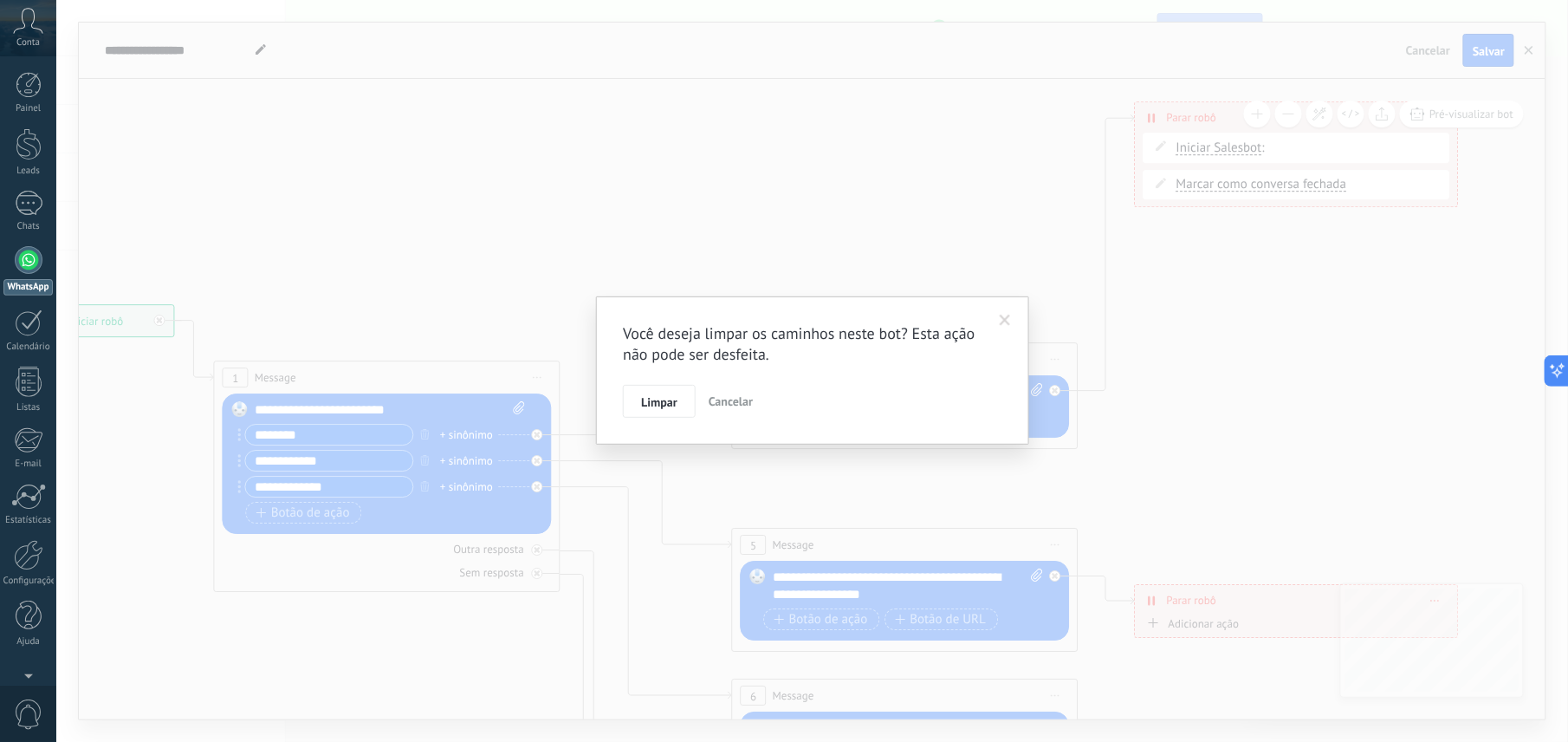 click on "Você deseja limpar os caminhos neste bot? Esta ação não pode ser desfeita. Limpar Cancelar" at bounding box center [813, 370] 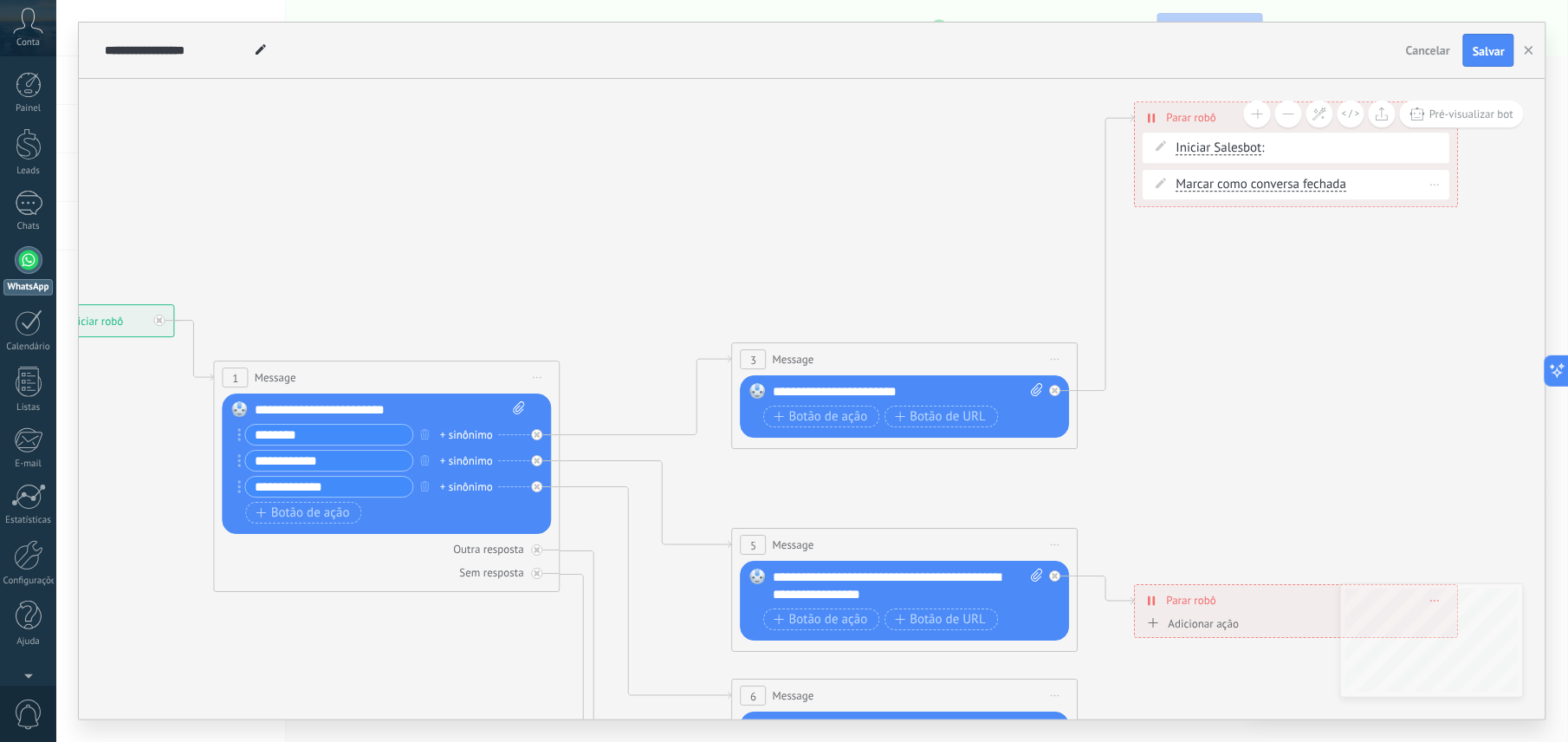 click 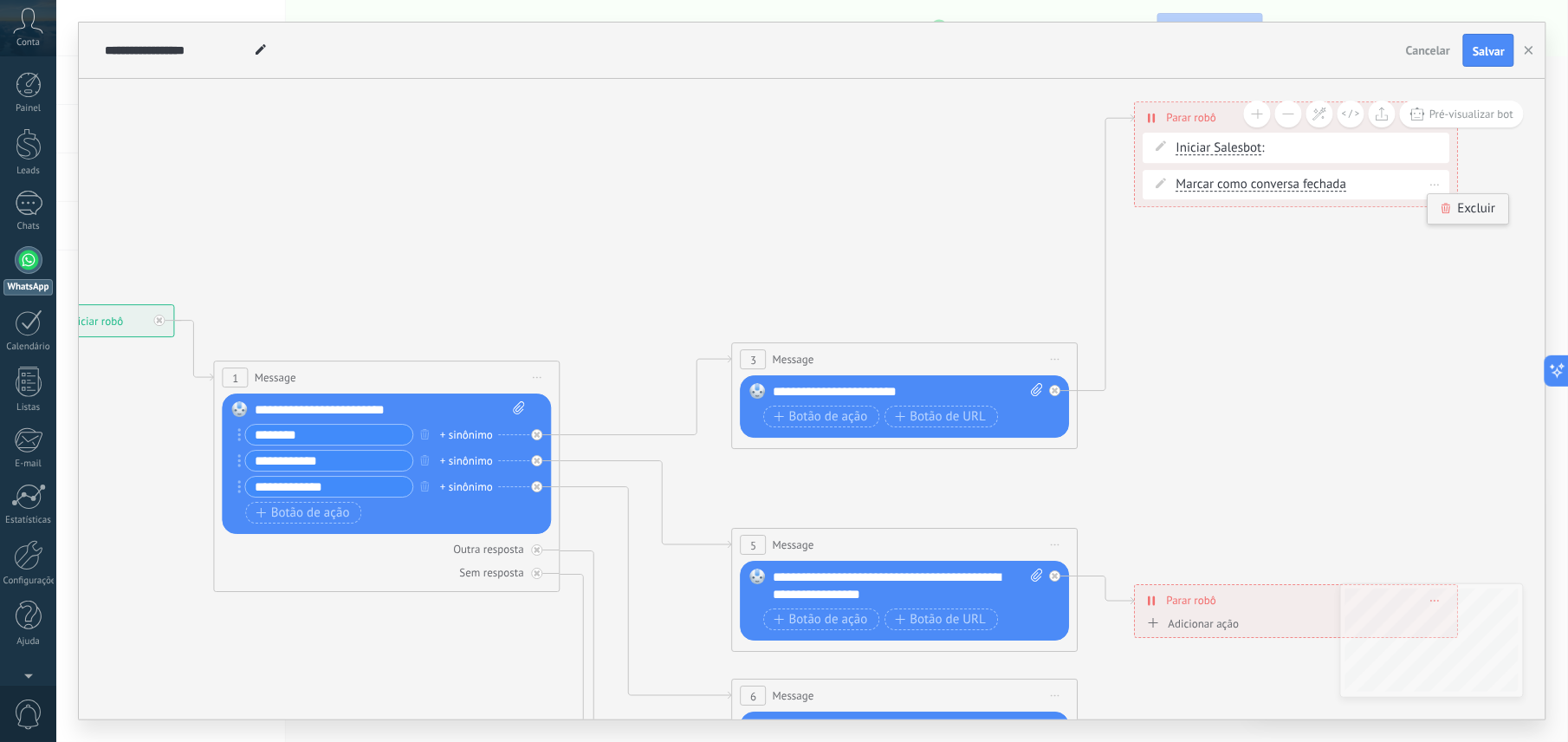 click on "Excluir" at bounding box center (1468, 209) 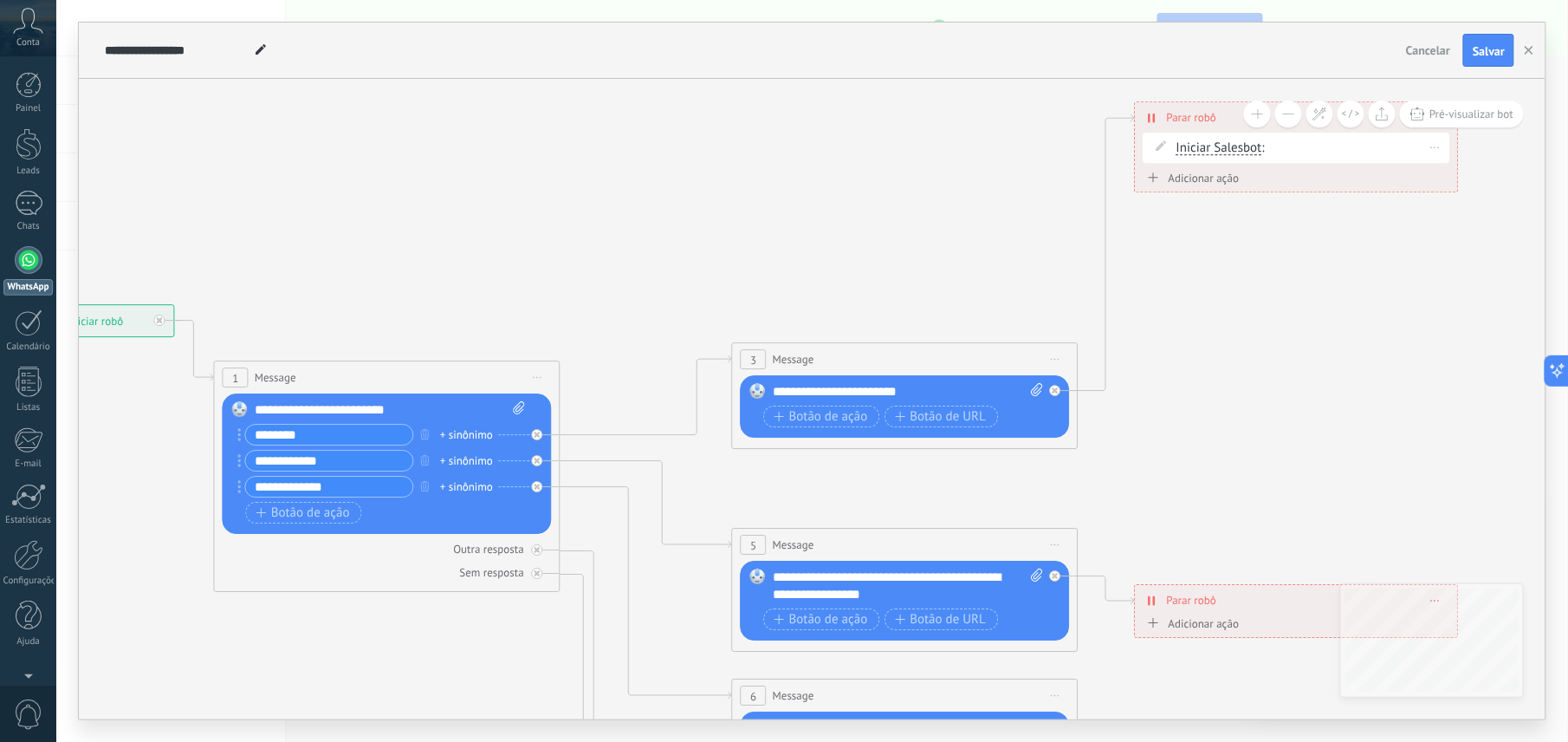 click on "Iniciar Salesbot
Marcar como conversa fechada
Iniciar Salesbot
Iniciar Salesbot
Marcar como conversa fechada
Iniciar Salesbot
:" at bounding box center (1311, 147) 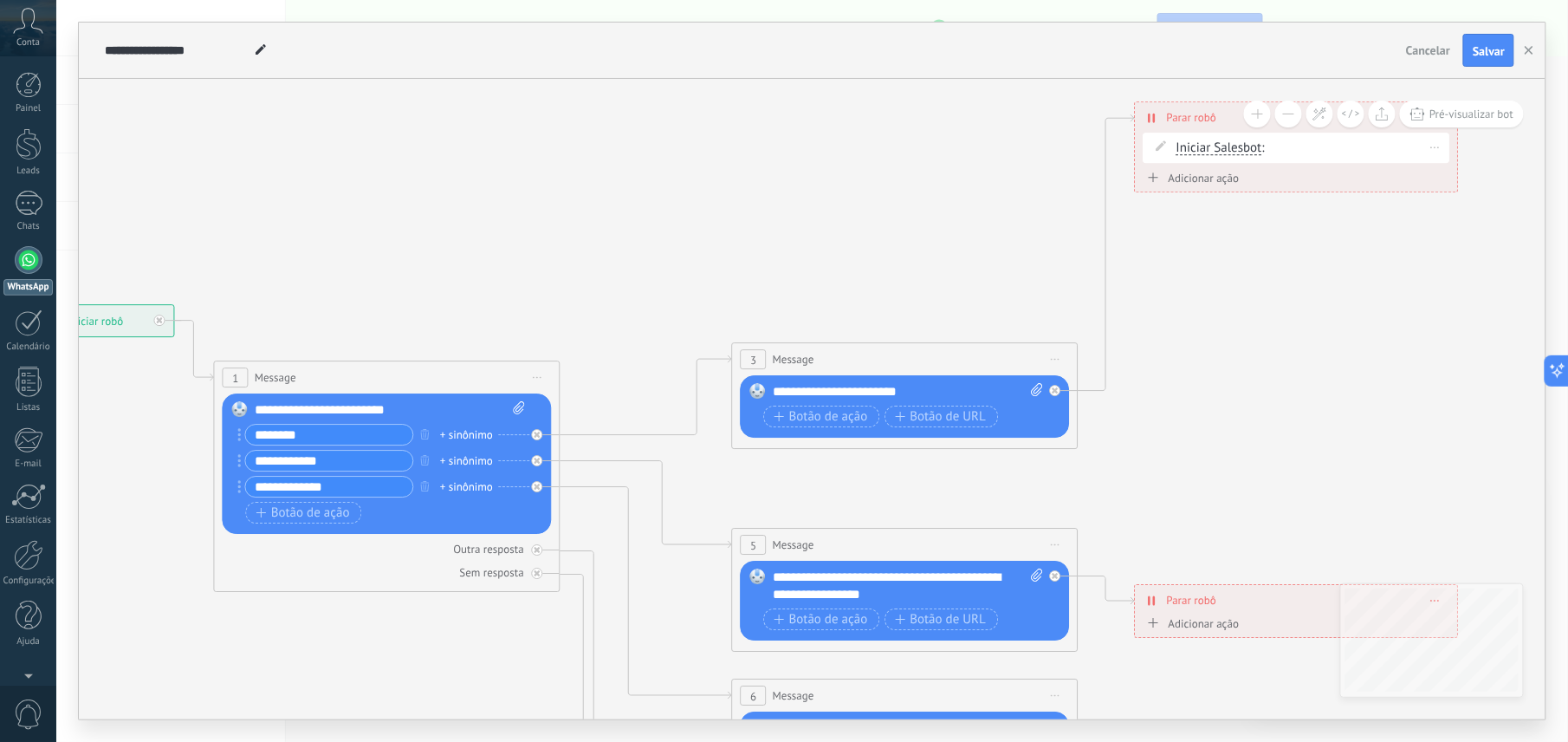 click on "Excluir" at bounding box center (1435, 146) 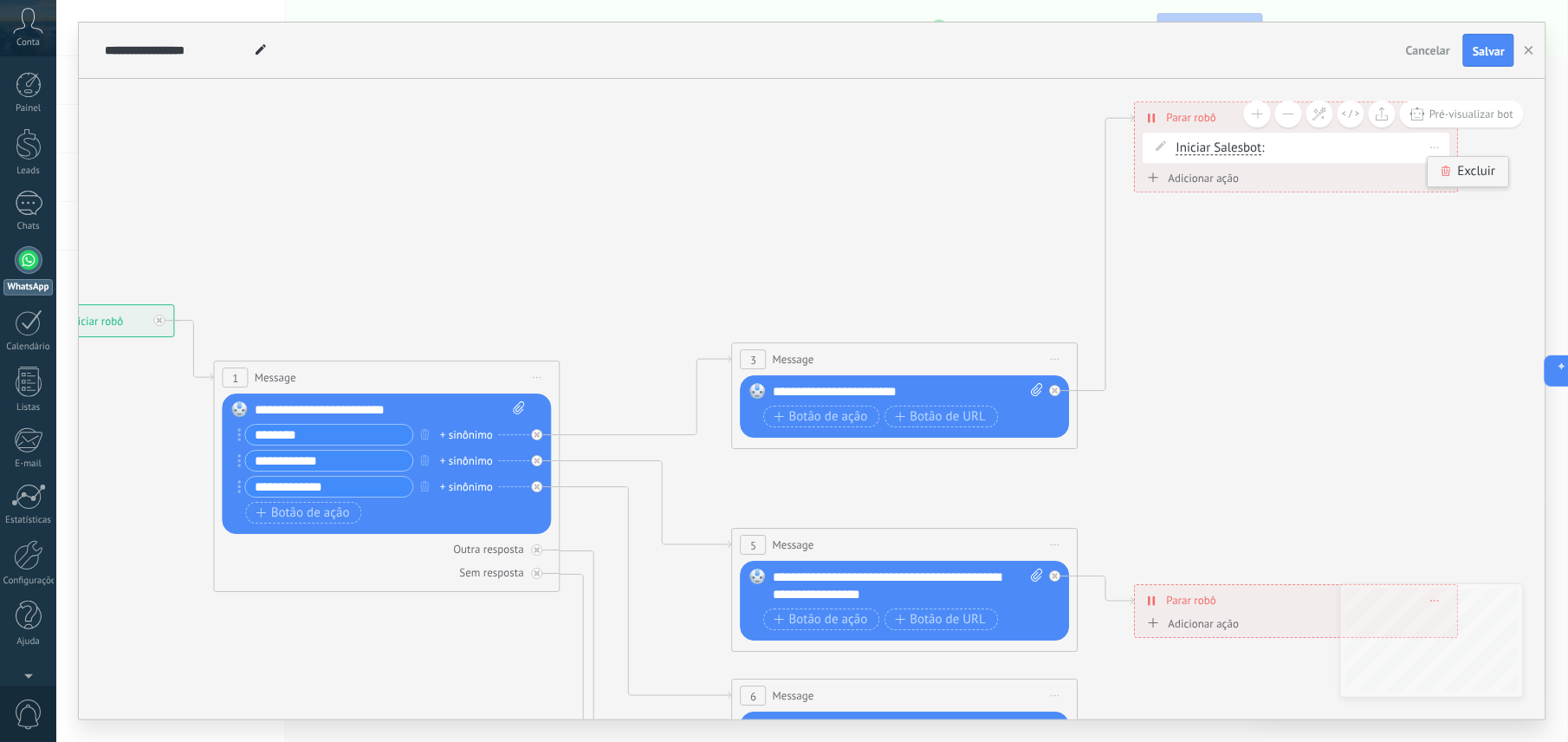 click 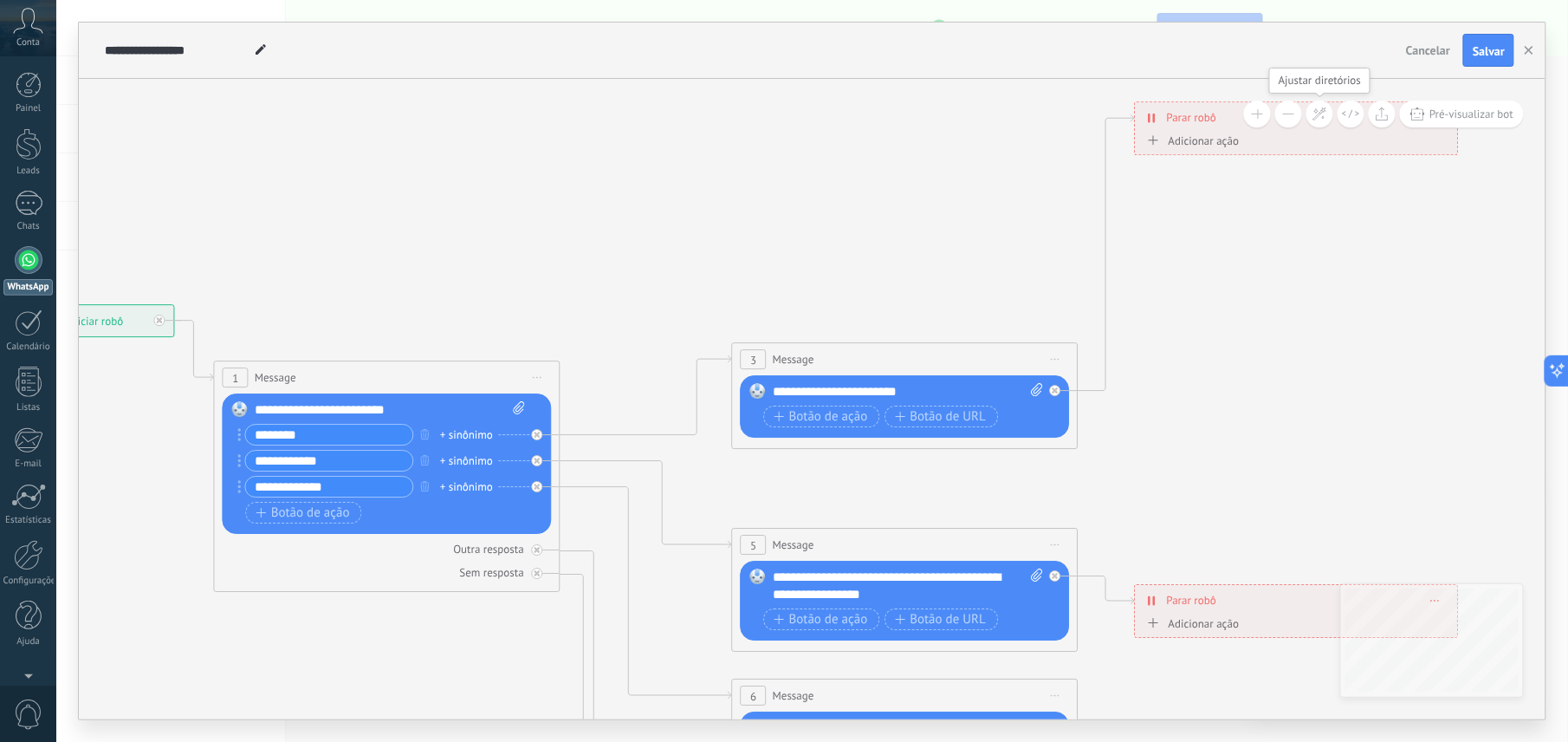click 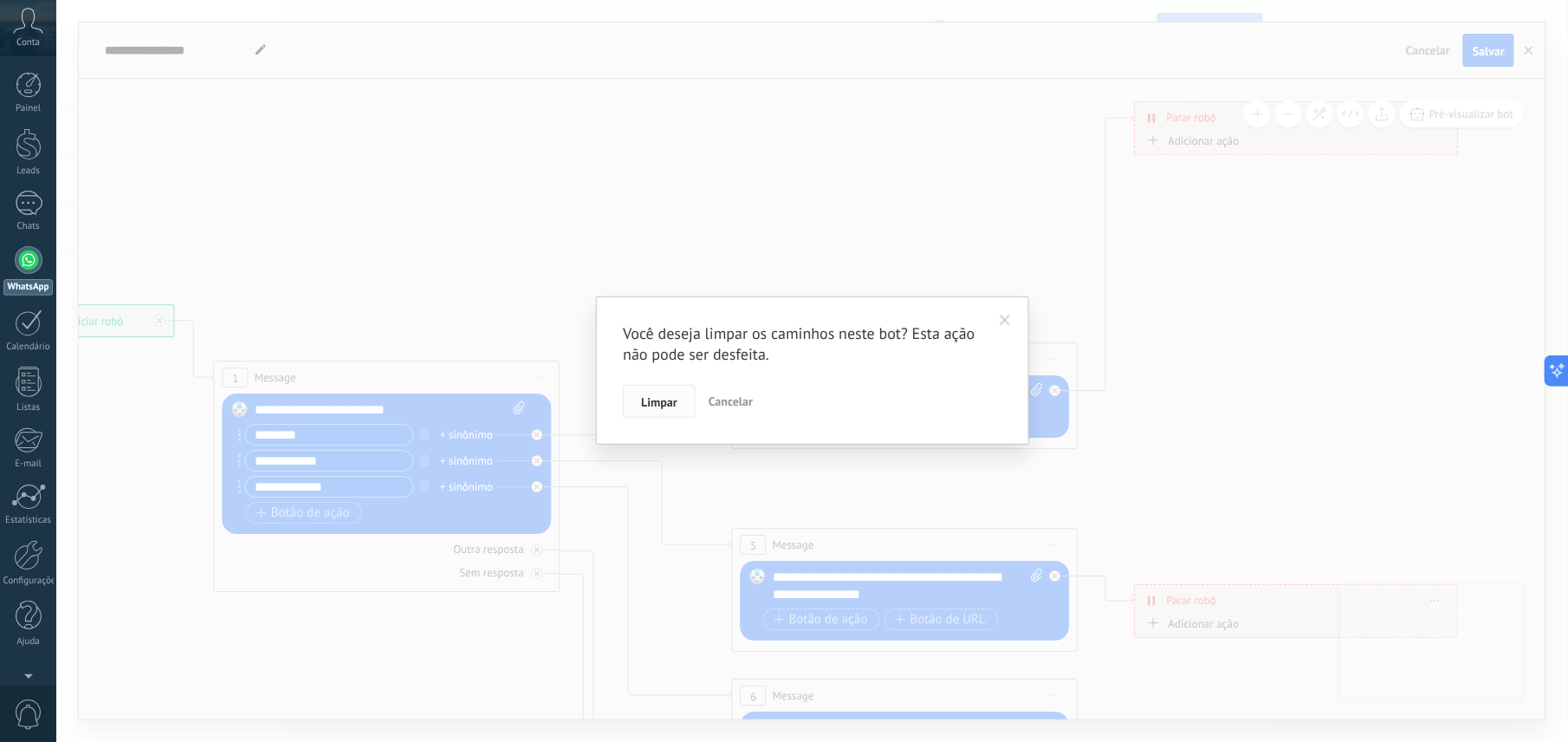 click on "Limpar" at bounding box center (659, 402) 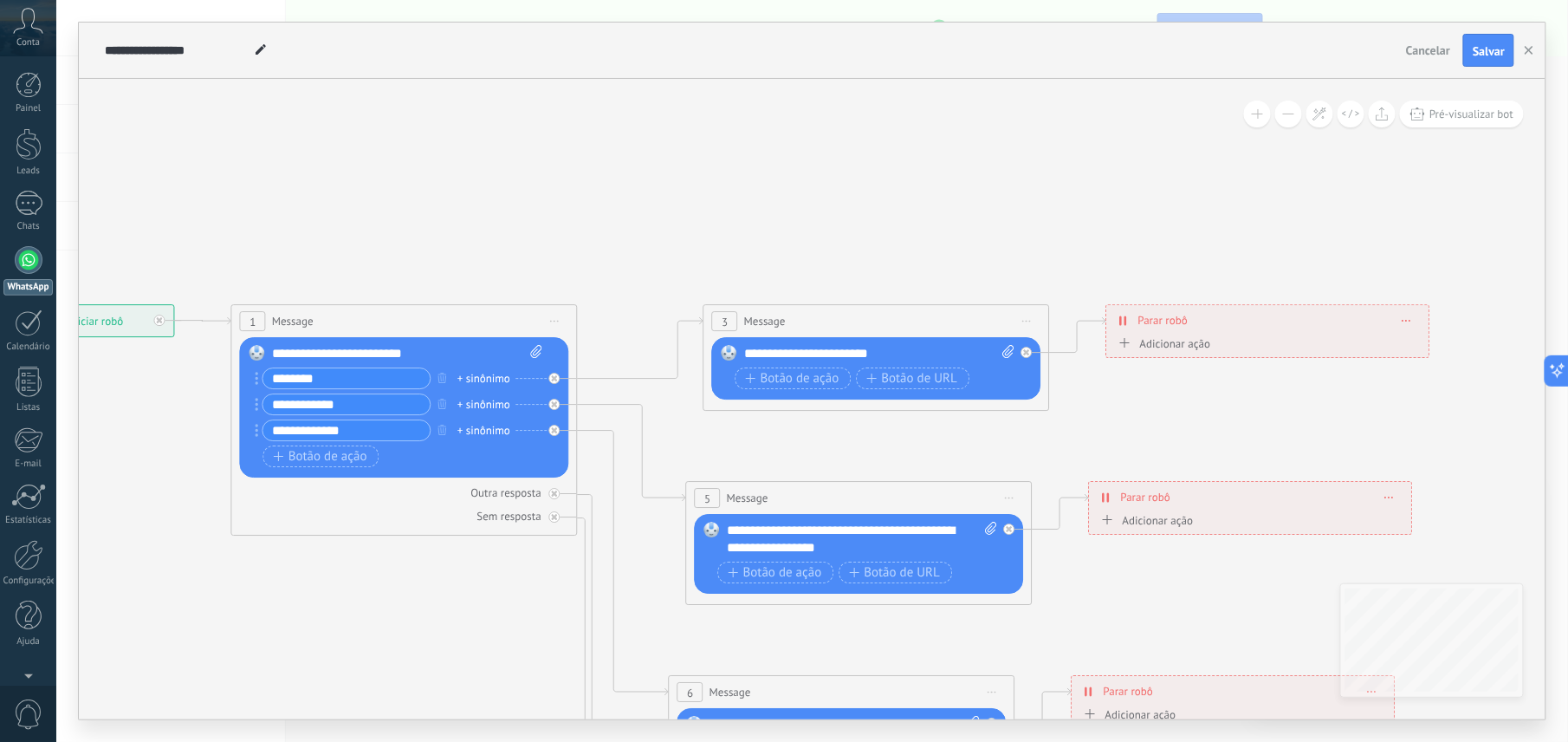 click 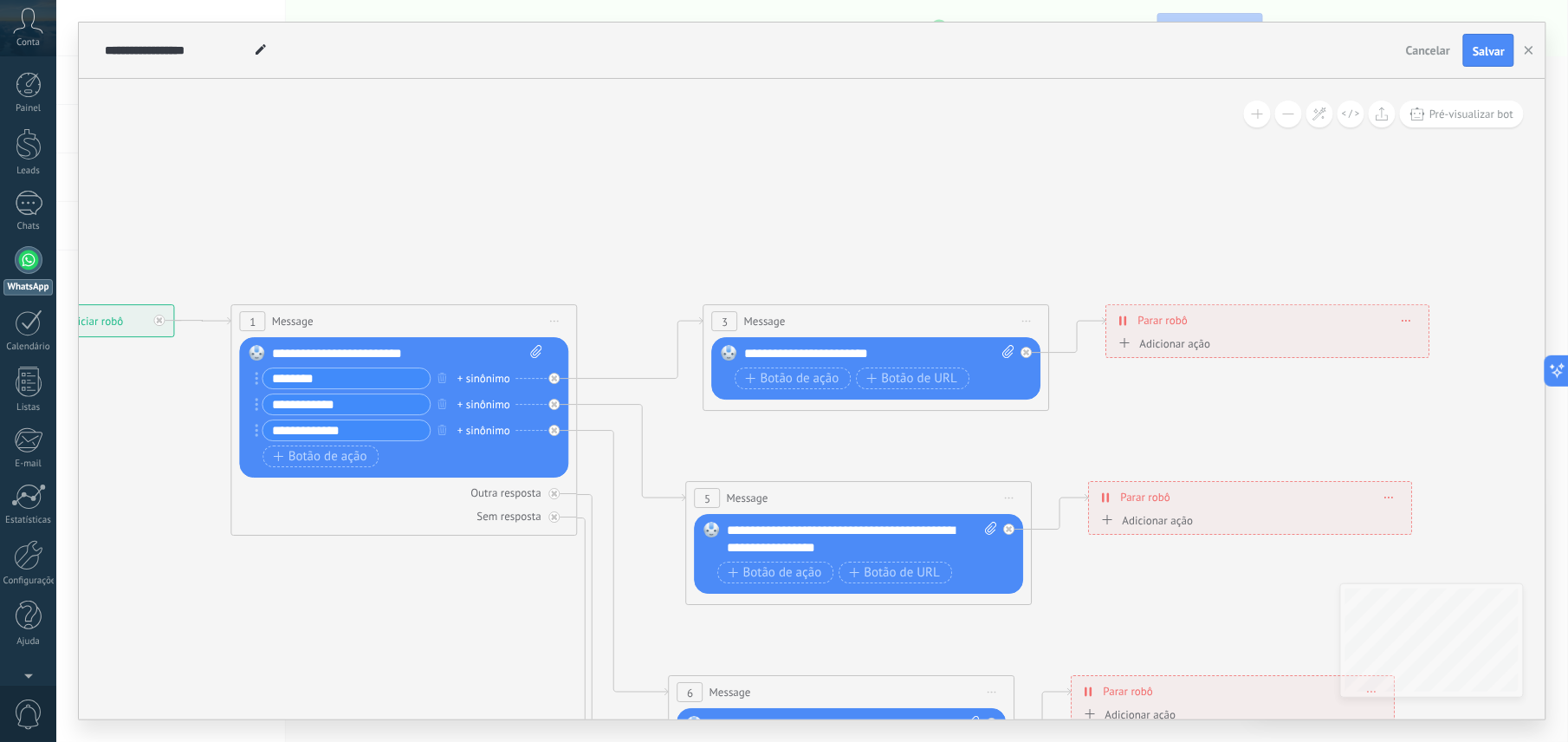 click on "Upload" at bounding box center [0, 0] 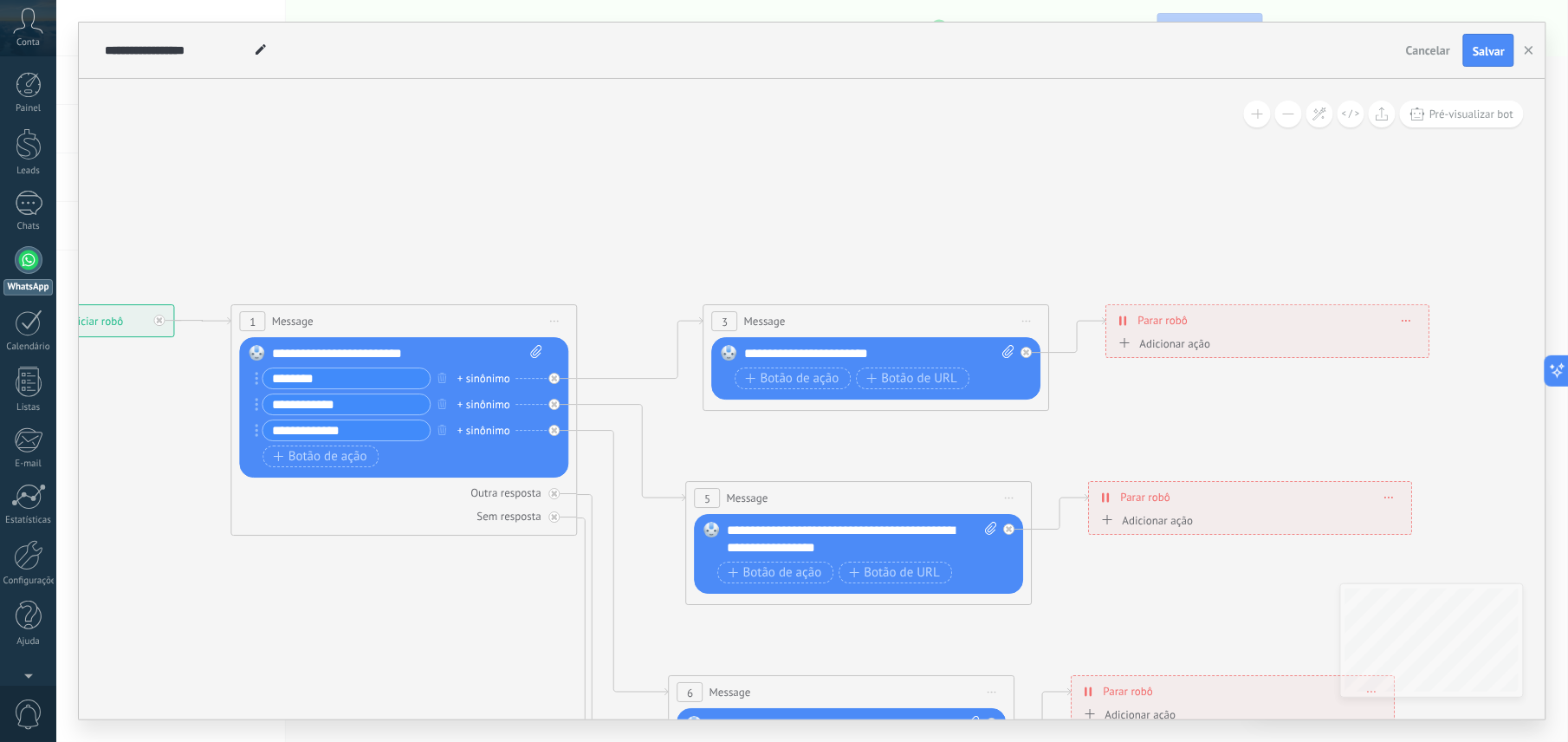 click on "Iniciar pré-visualização aqui
Renomear
Duplicar
Excluir" at bounding box center [555, 321] 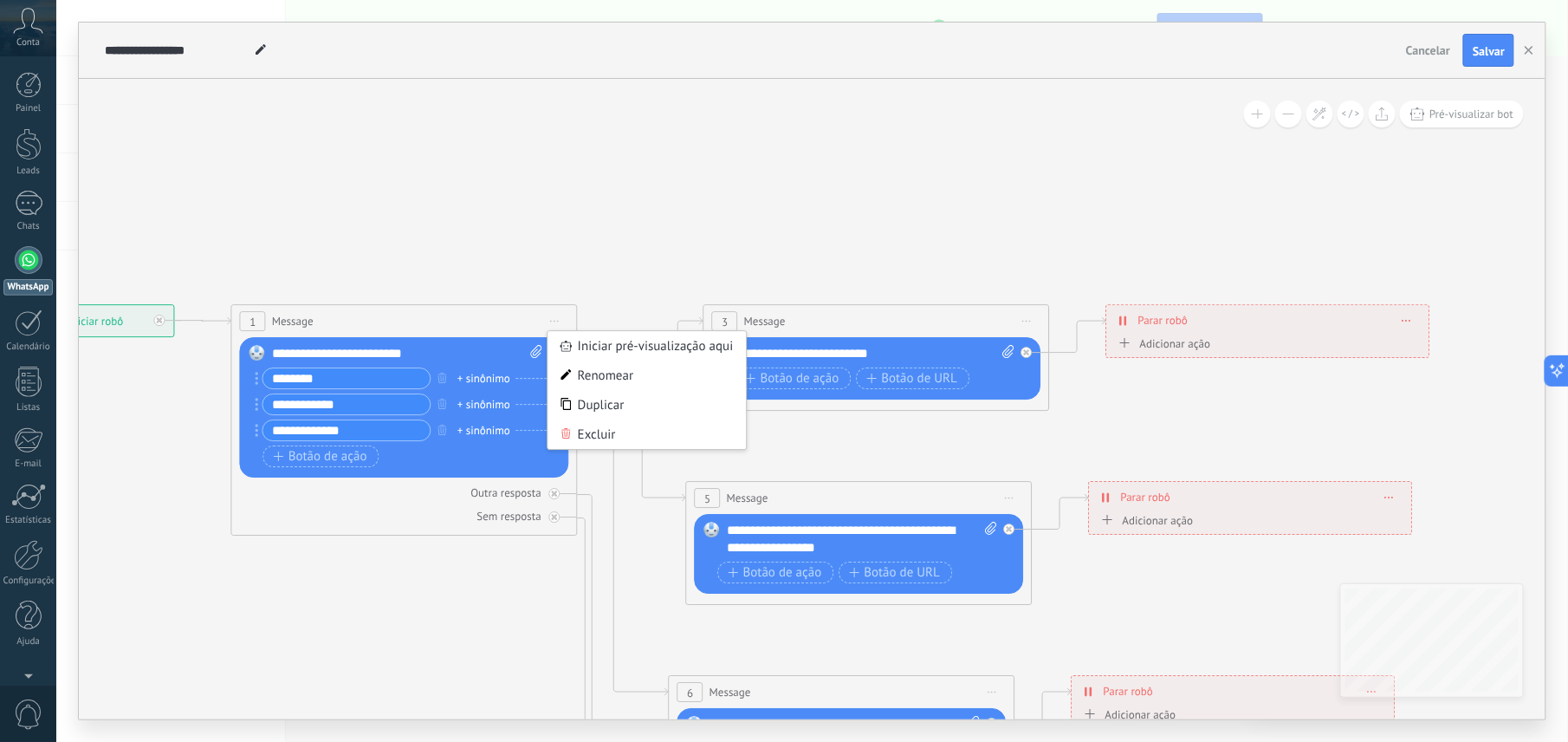 drag, startPoint x: 492, startPoint y: 386, endPoint x: 607, endPoint y: 121, distance: 288.87714 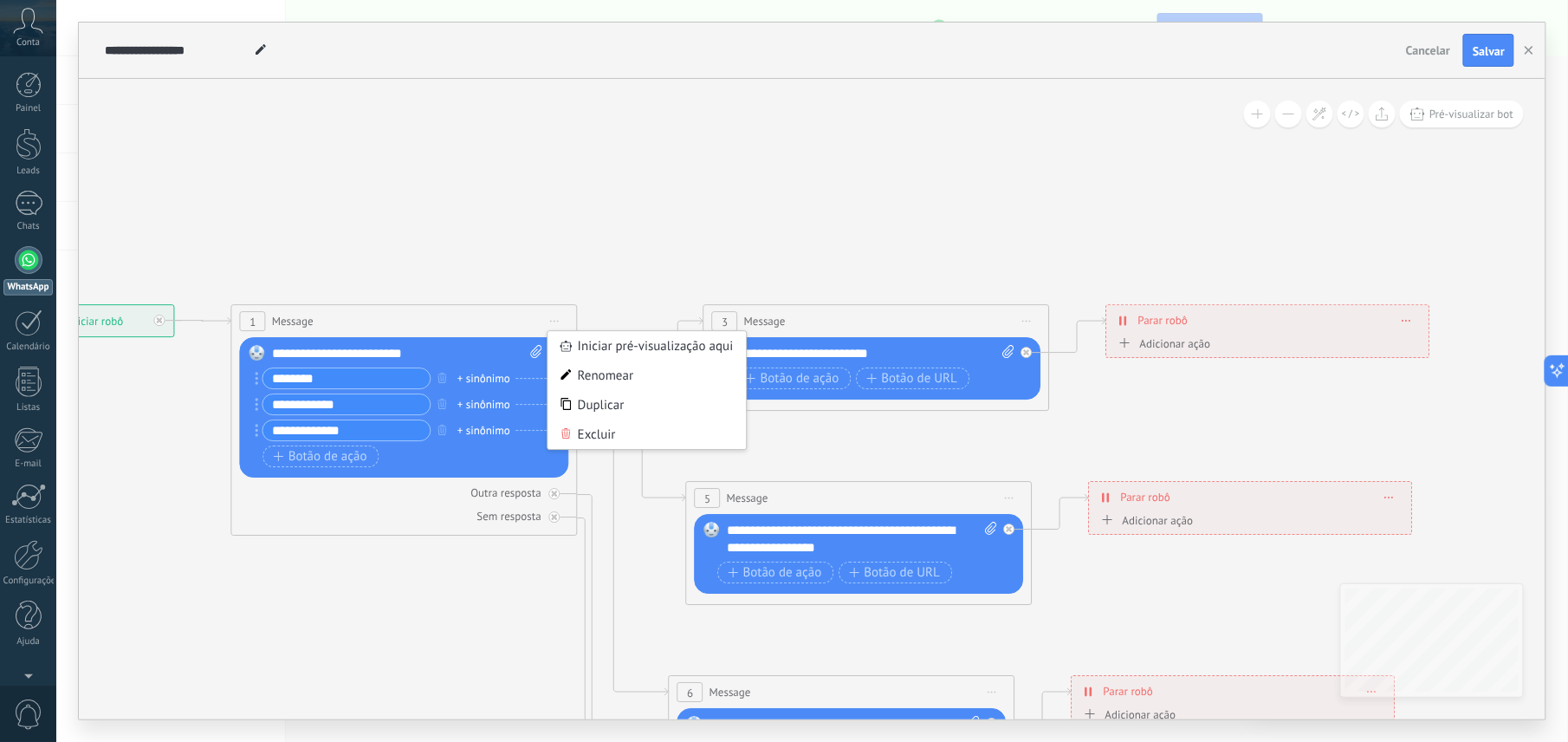 click on "**********" at bounding box center (28, 304) 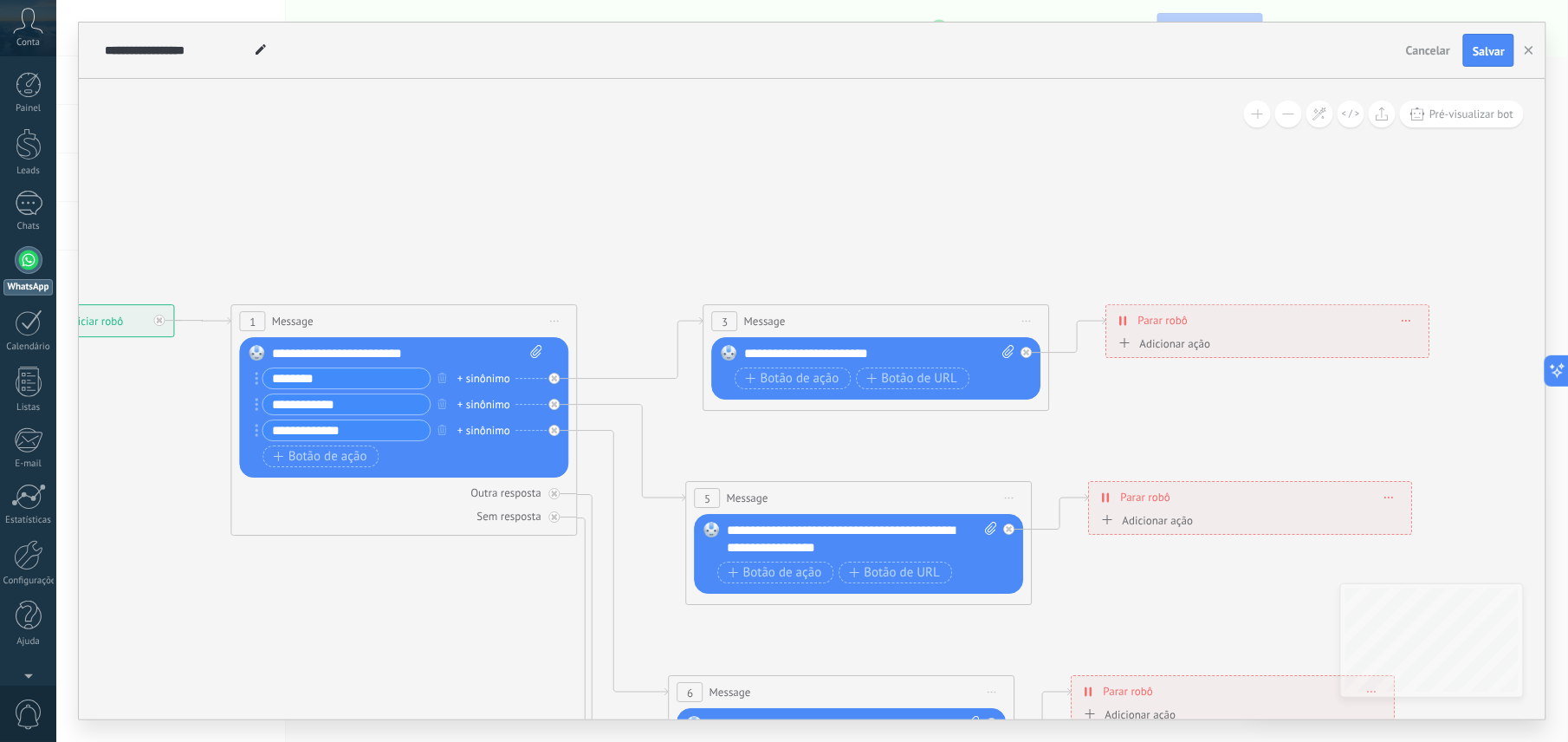 click 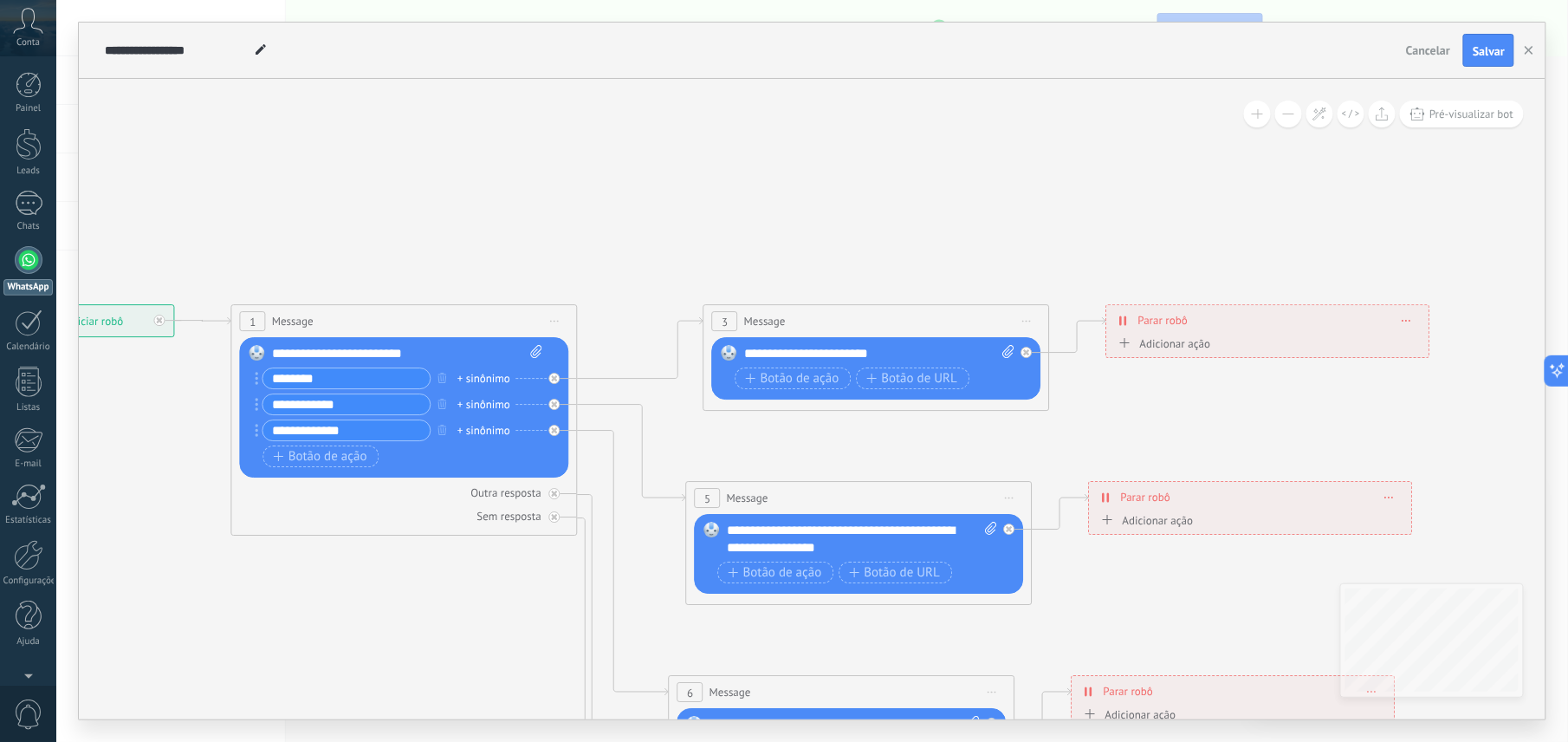 click on "Substituir
Remover
Converter para mensagem de voz
Arraste a imagem aqui para anexá-la.
Adicionar imagem
Upload
Arraste e solte
Arquivo não encontrado
Inserir mensagem do robô..." at bounding box center (405, 407) 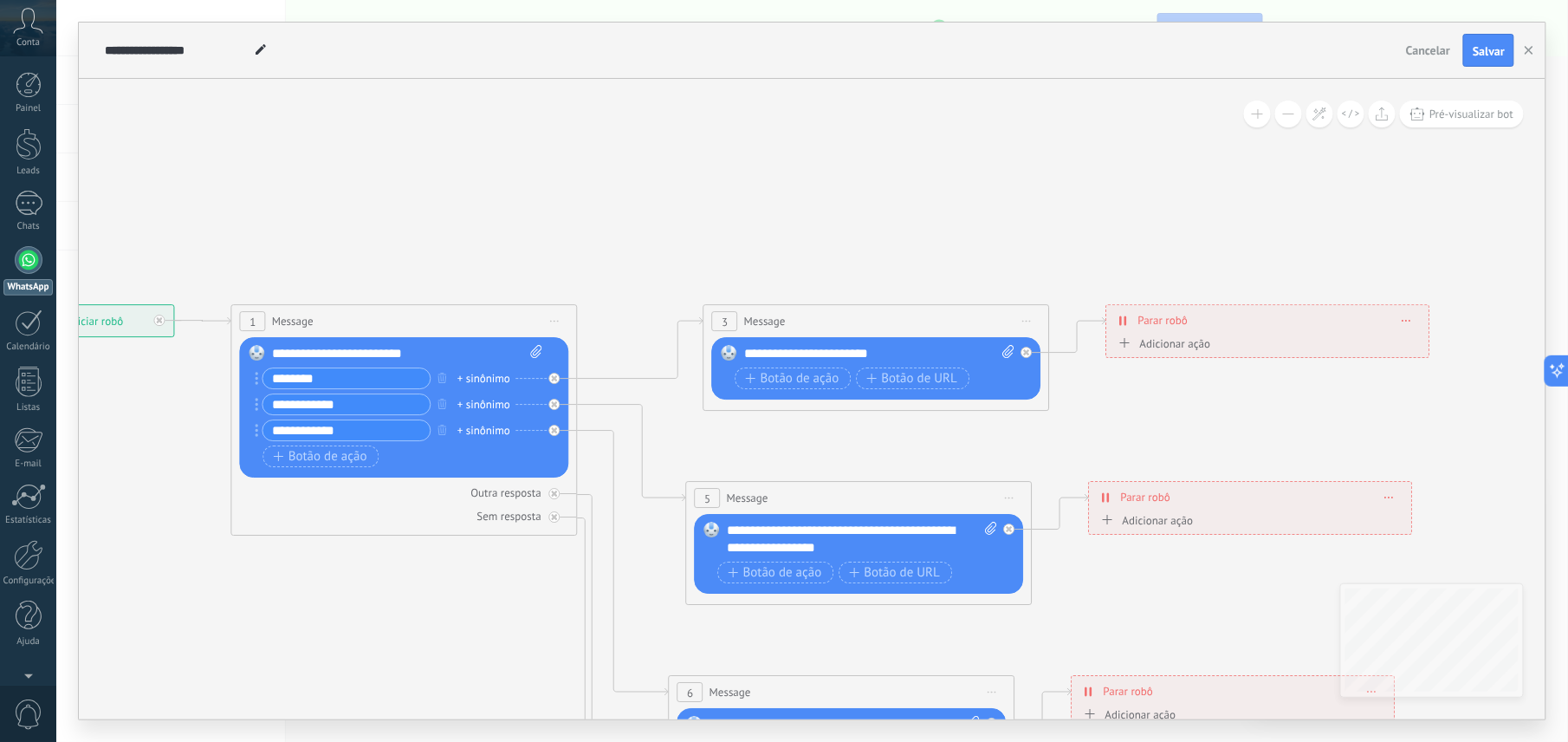 click on "********
+ sinônimo" at bounding box center (395, 378) 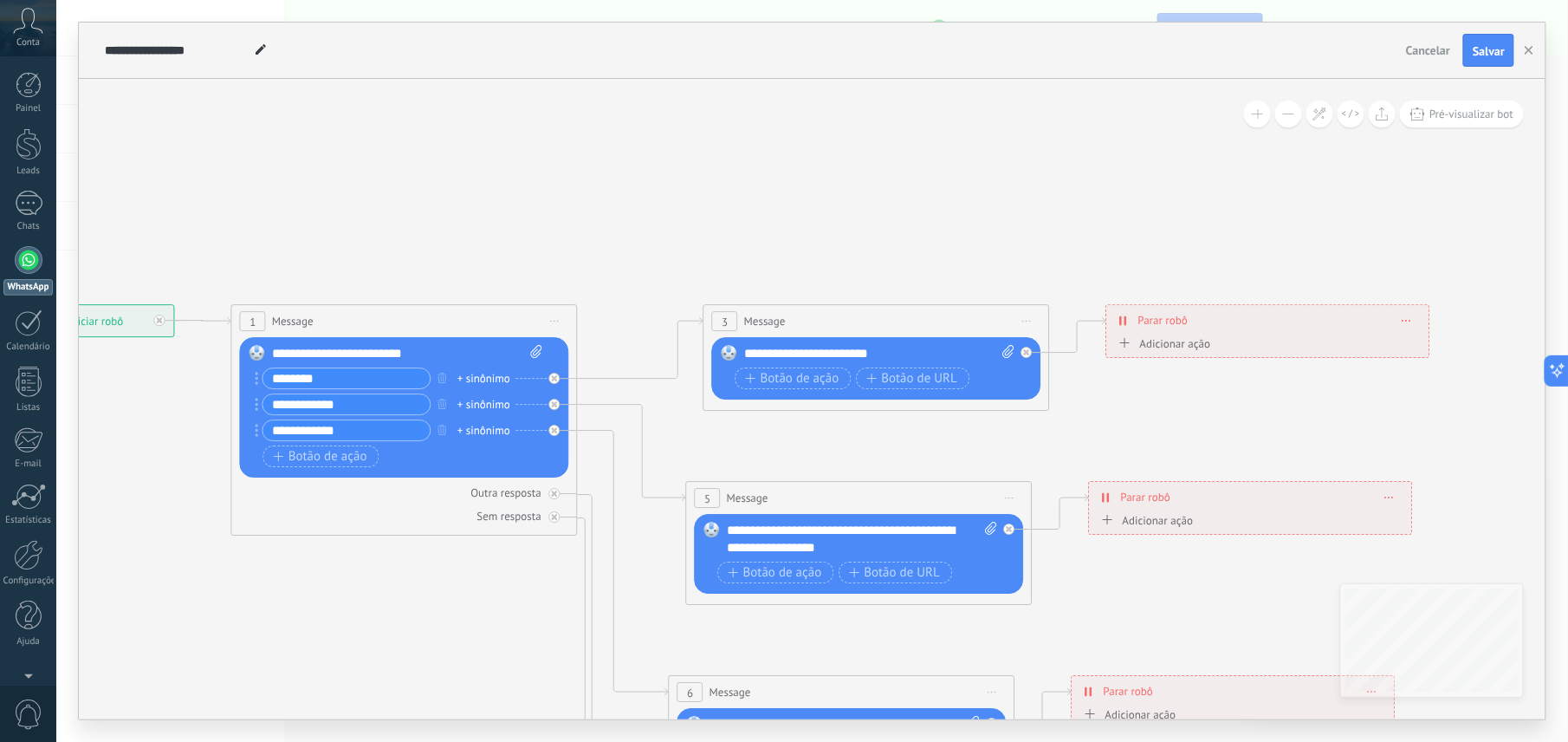click on "********
+ sinônimo" at bounding box center [395, 378] 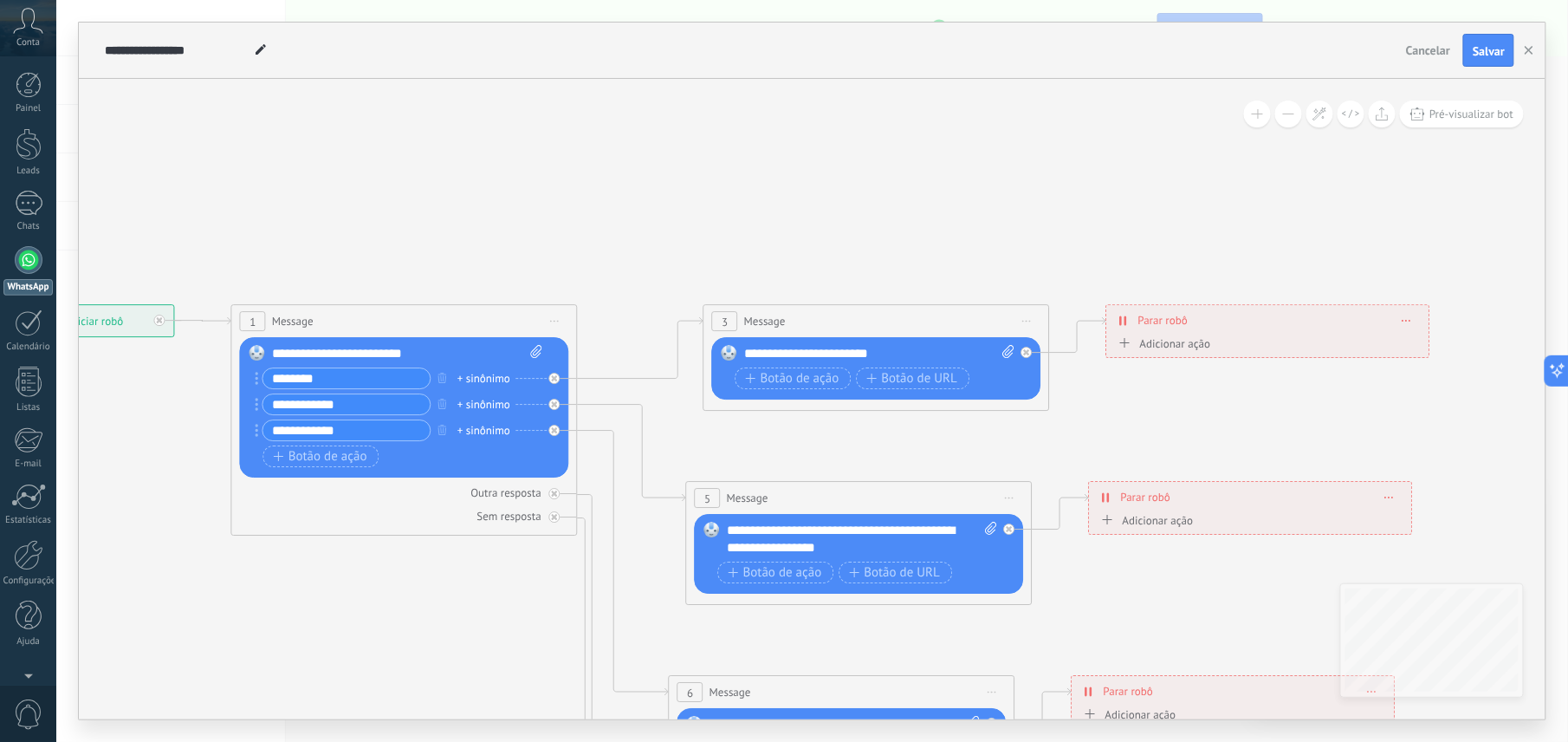 drag, startPoint x: 514, startPoint y: 383, endPoint x: 891, endPoint y: 320, distance: 382.228 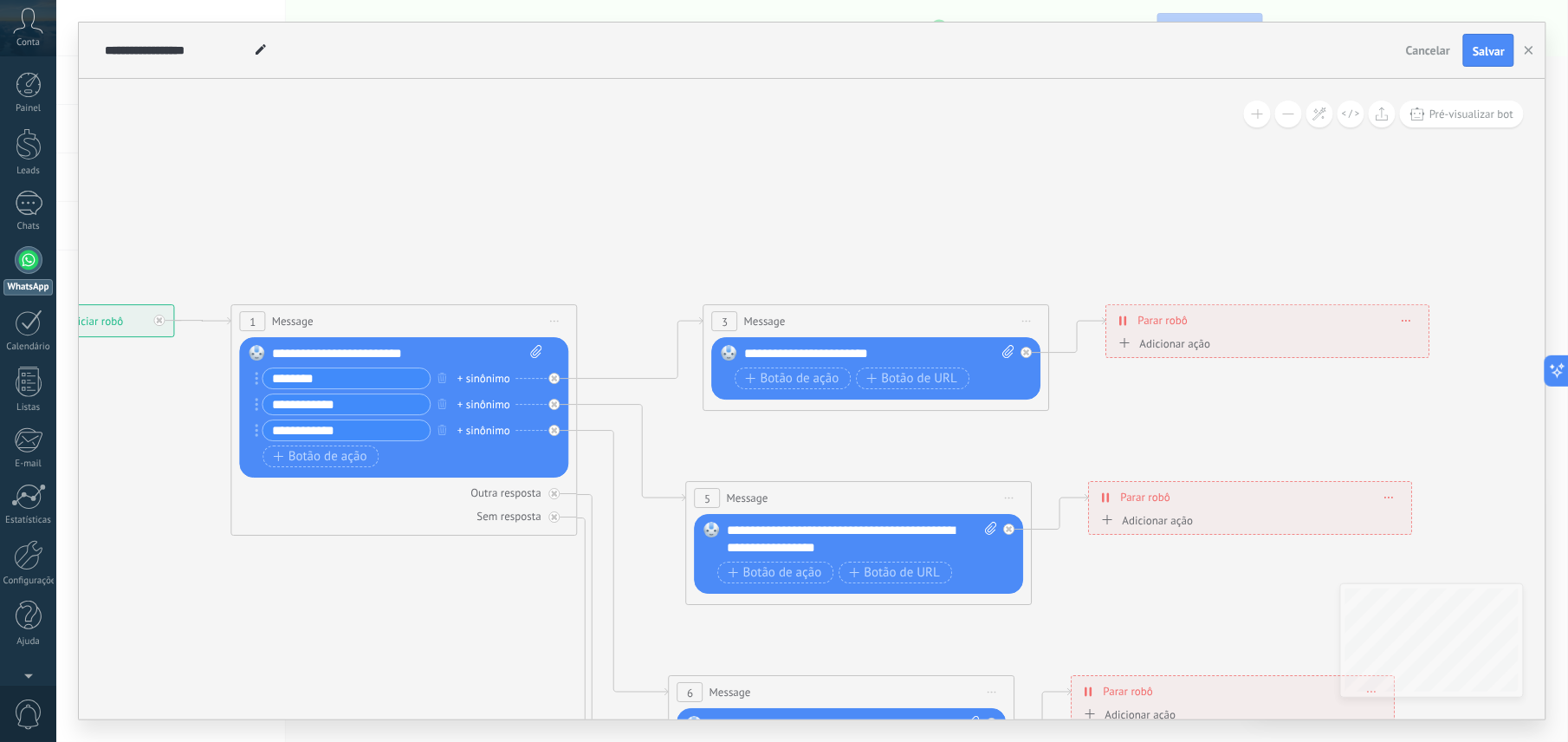 click on "**********" at bounding box center (28, 304) 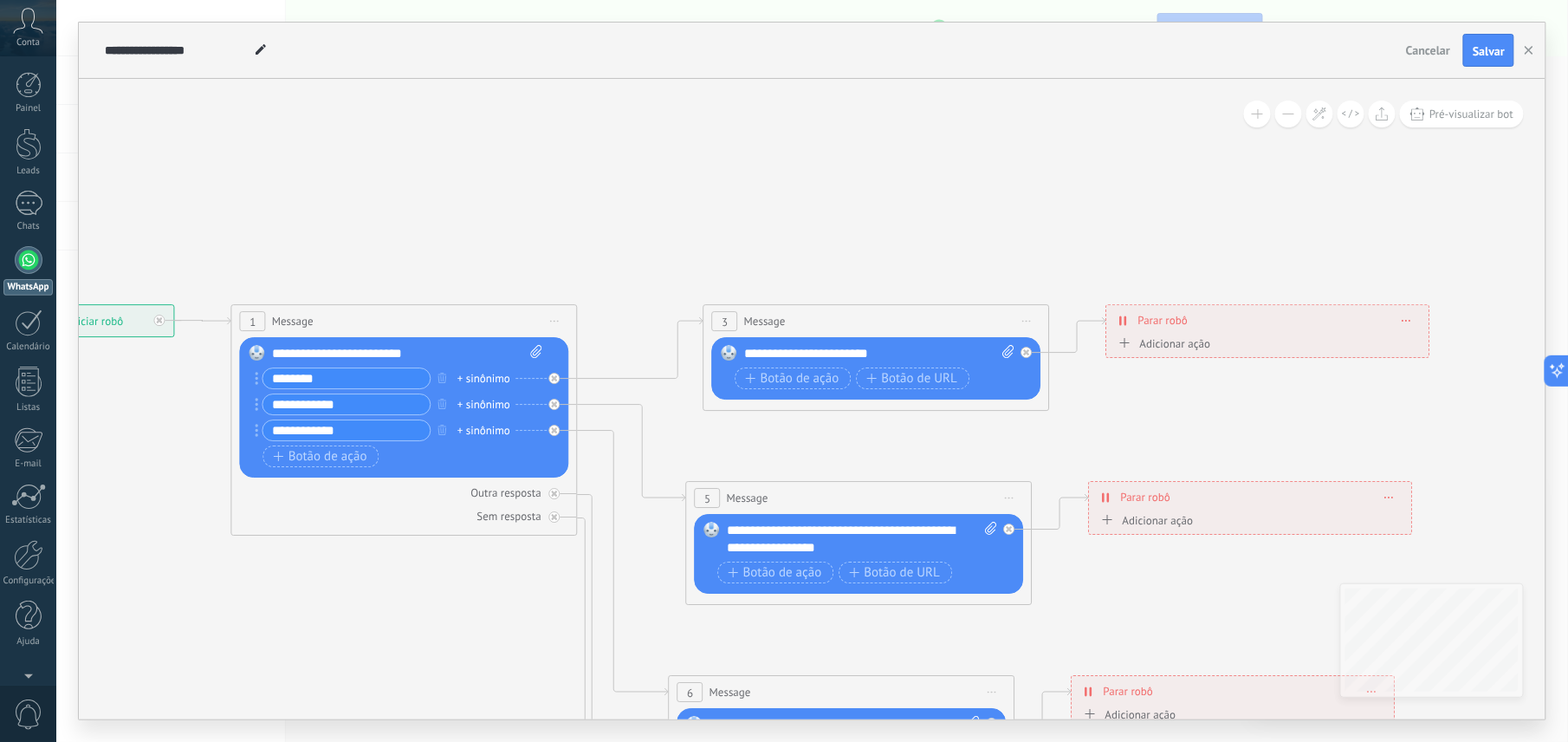 click on "Adicionar ação" at bounding box center (1163, 343) 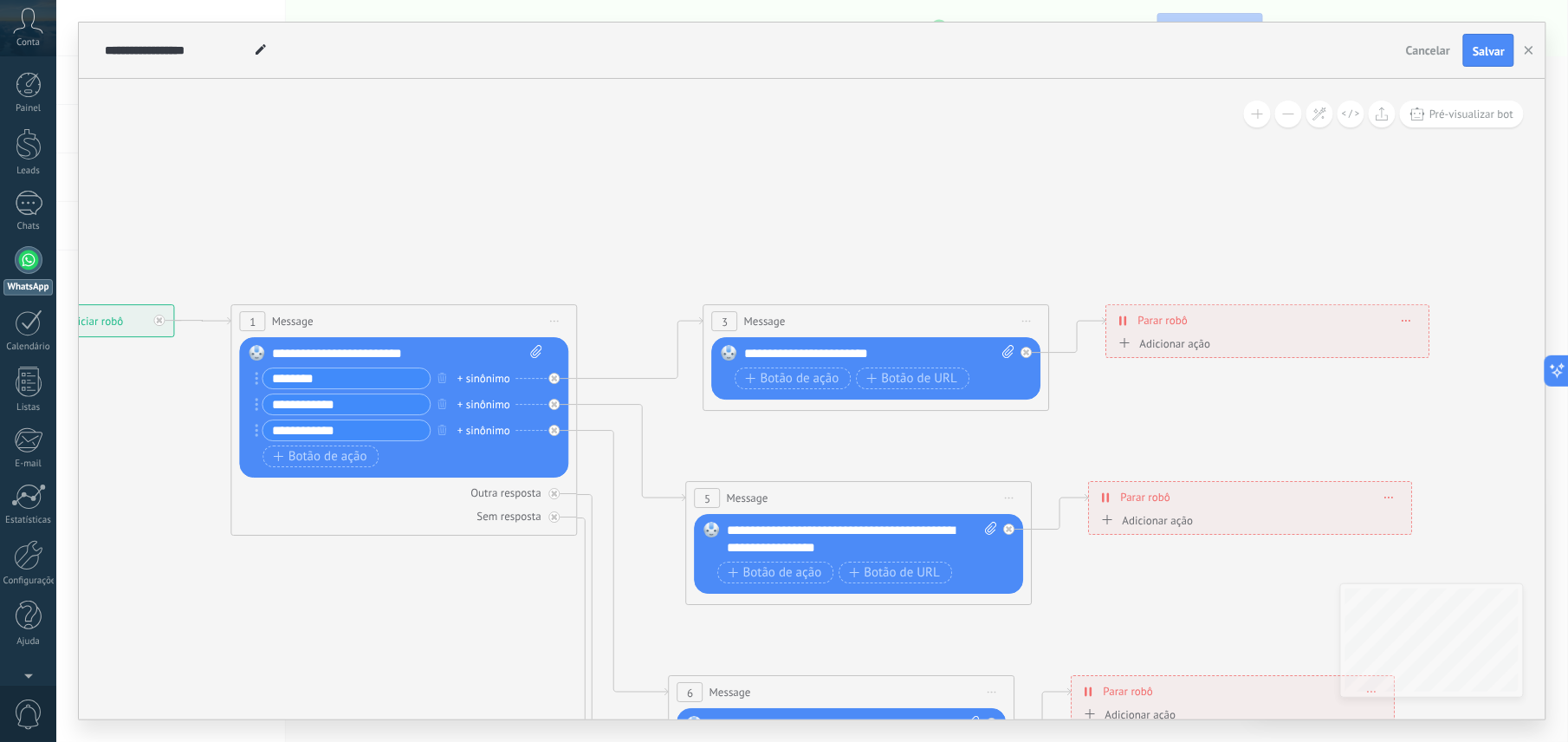 click on "Marcar como conversa fechada" at bounding box center (1215, 344) 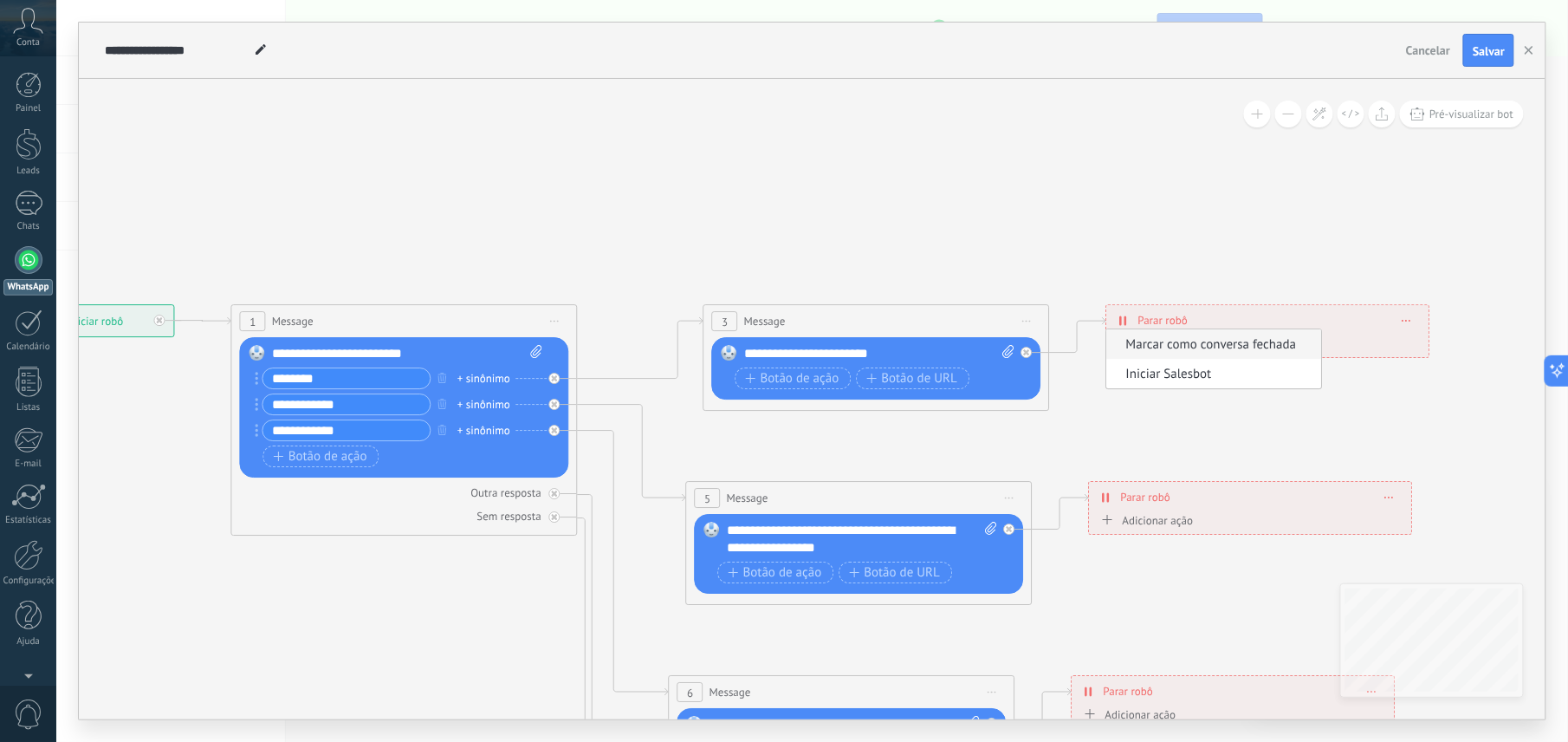 click on "Marcar como conversa fechada" at bounding box center [1212, 344] 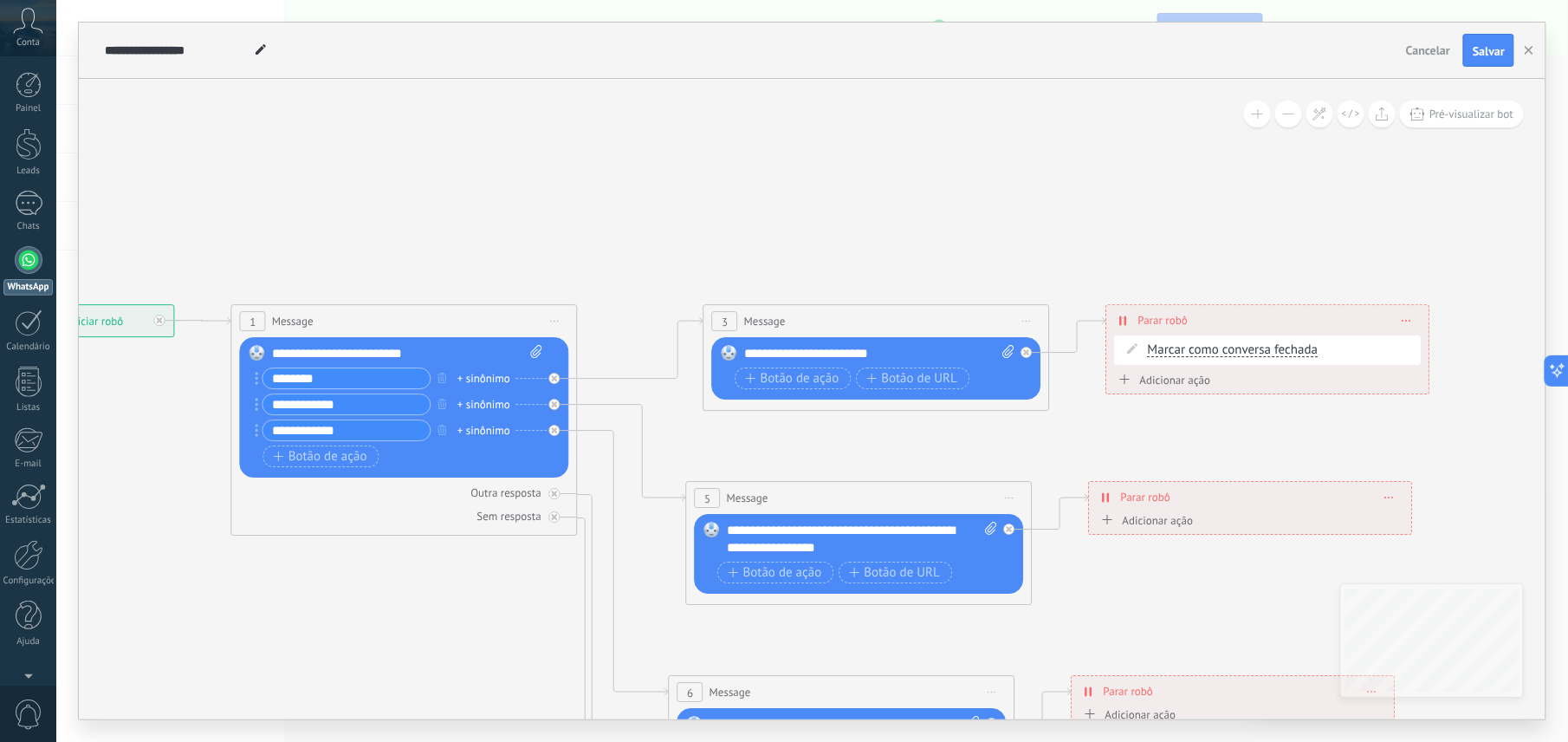 click 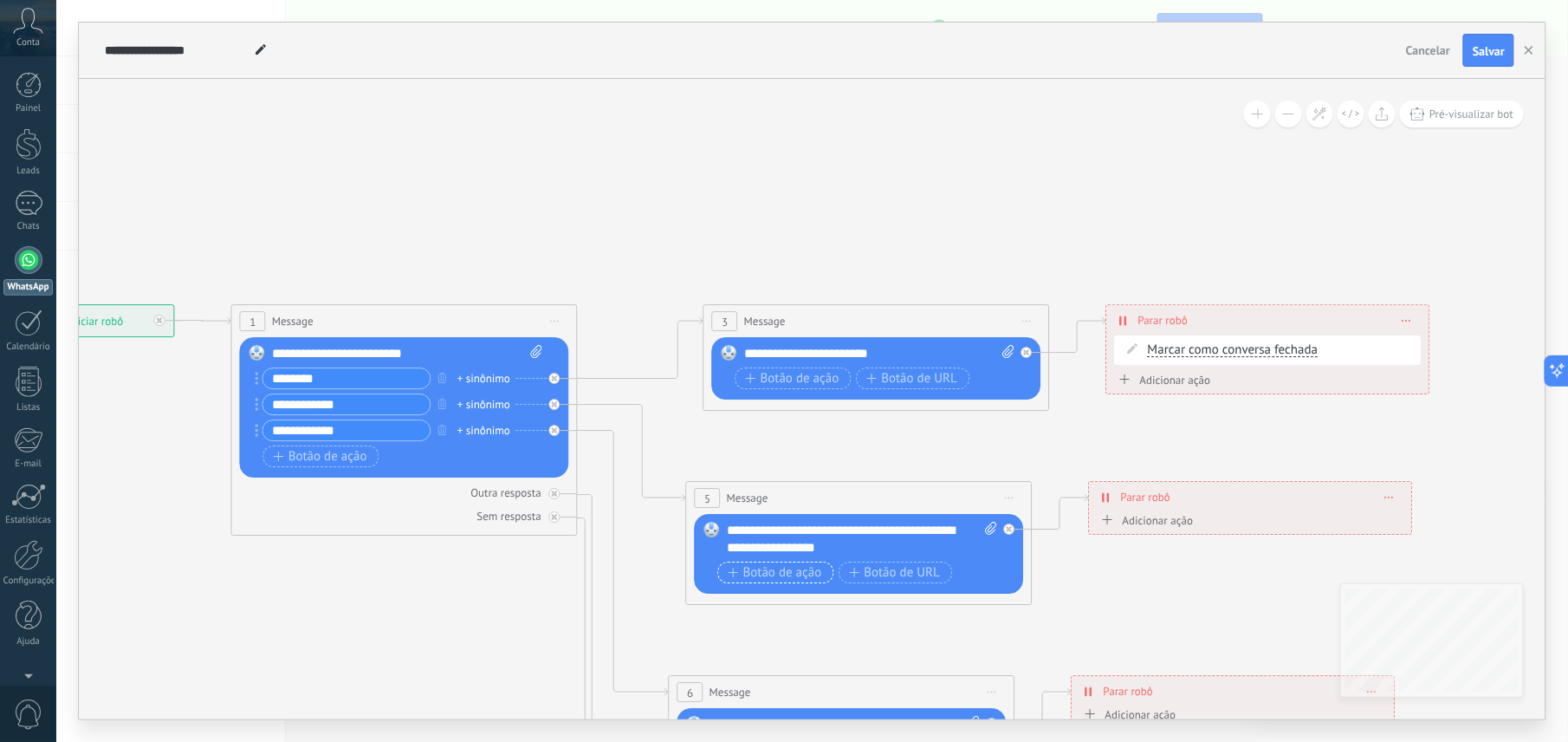 click on "Botão de ação" at bounding box center [775, 573] 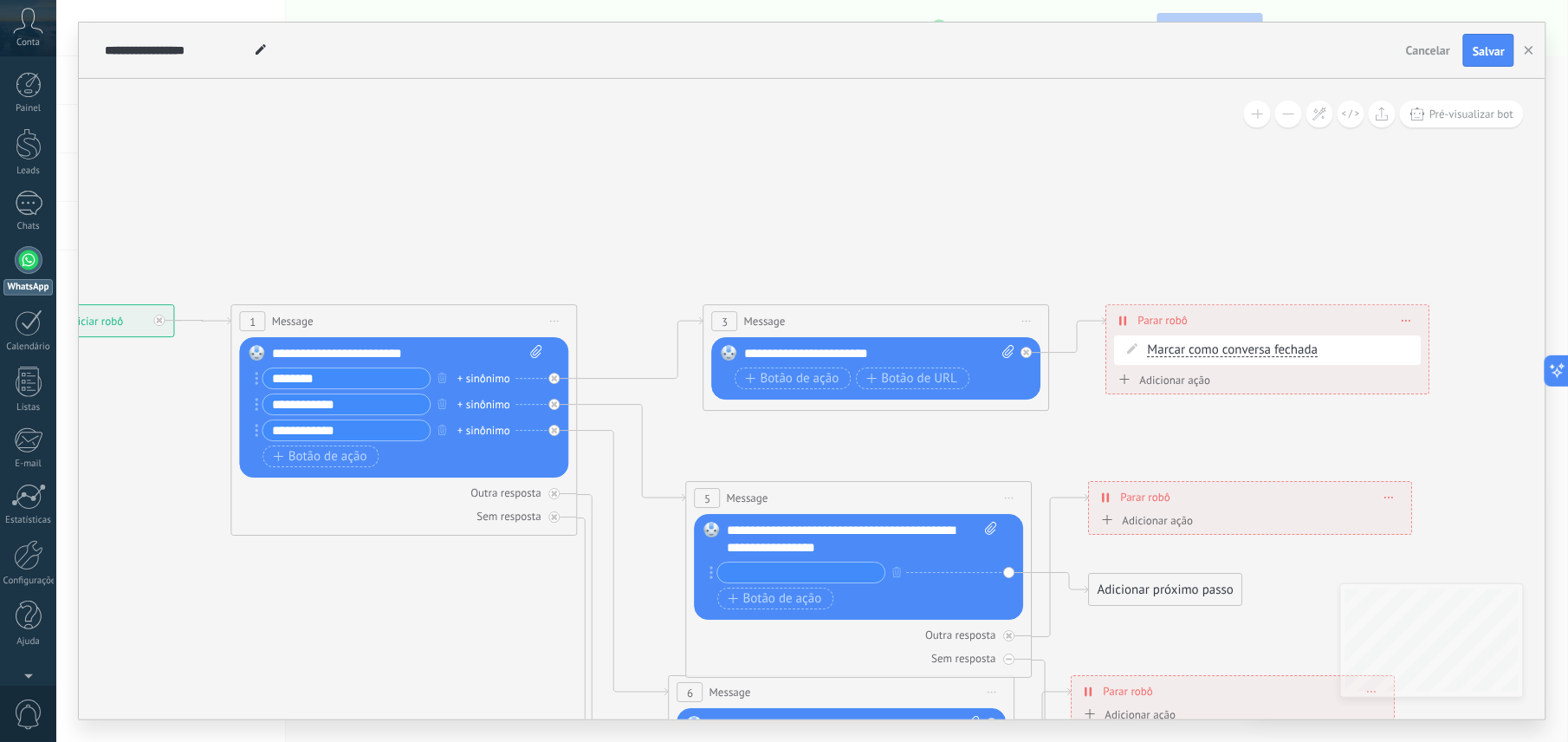type on "*" 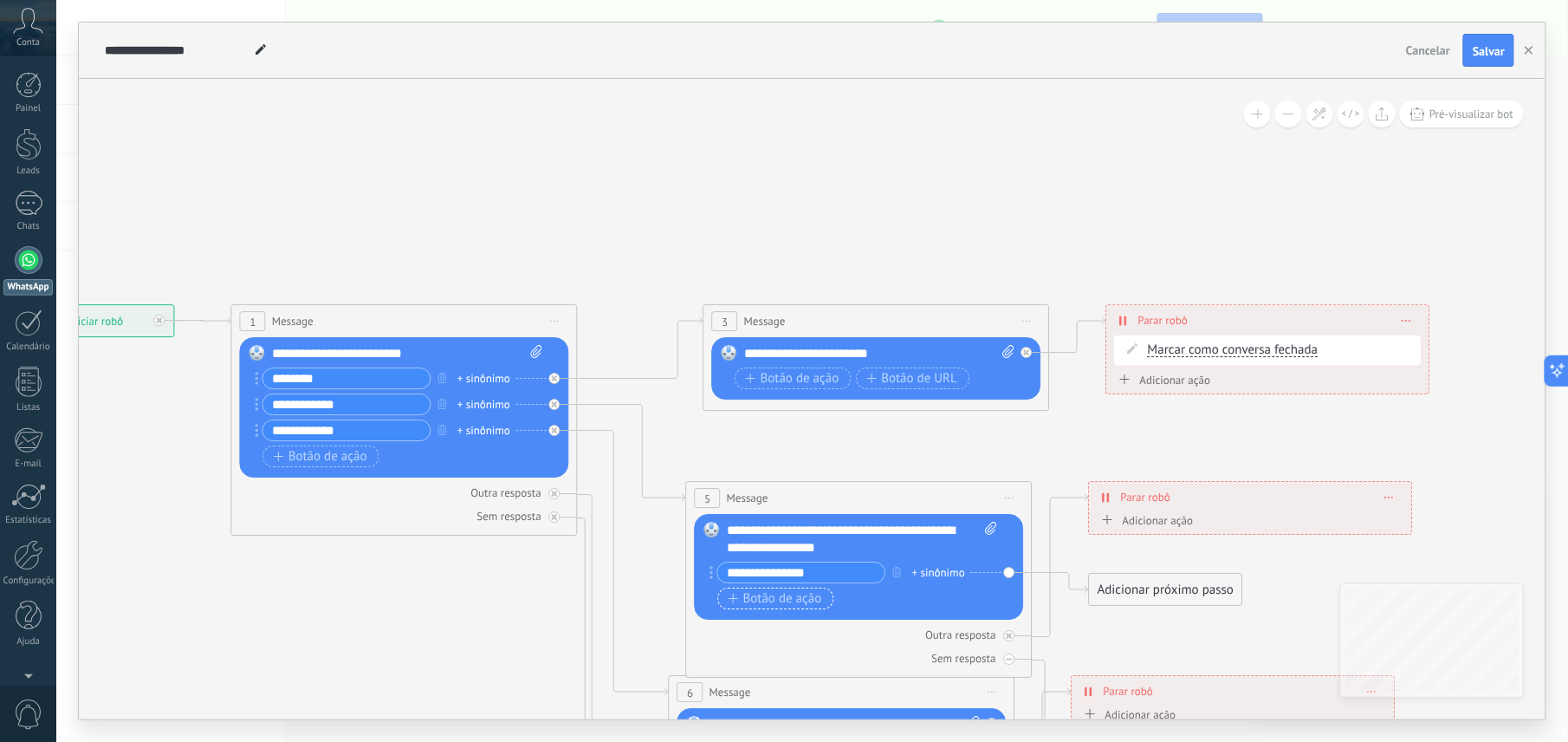 type on "**********" 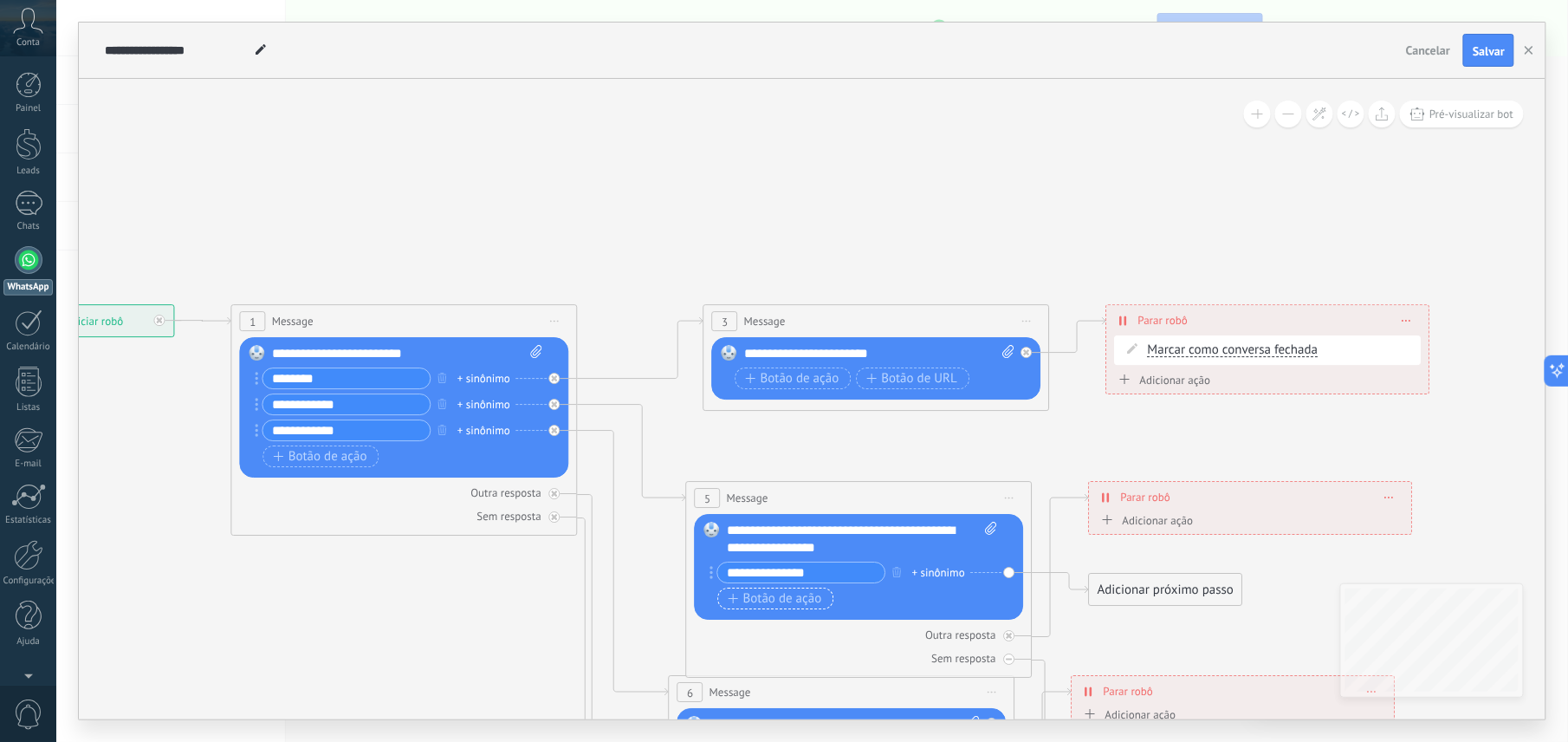 click on "Botão de ação" at bounding box center (775, 599) 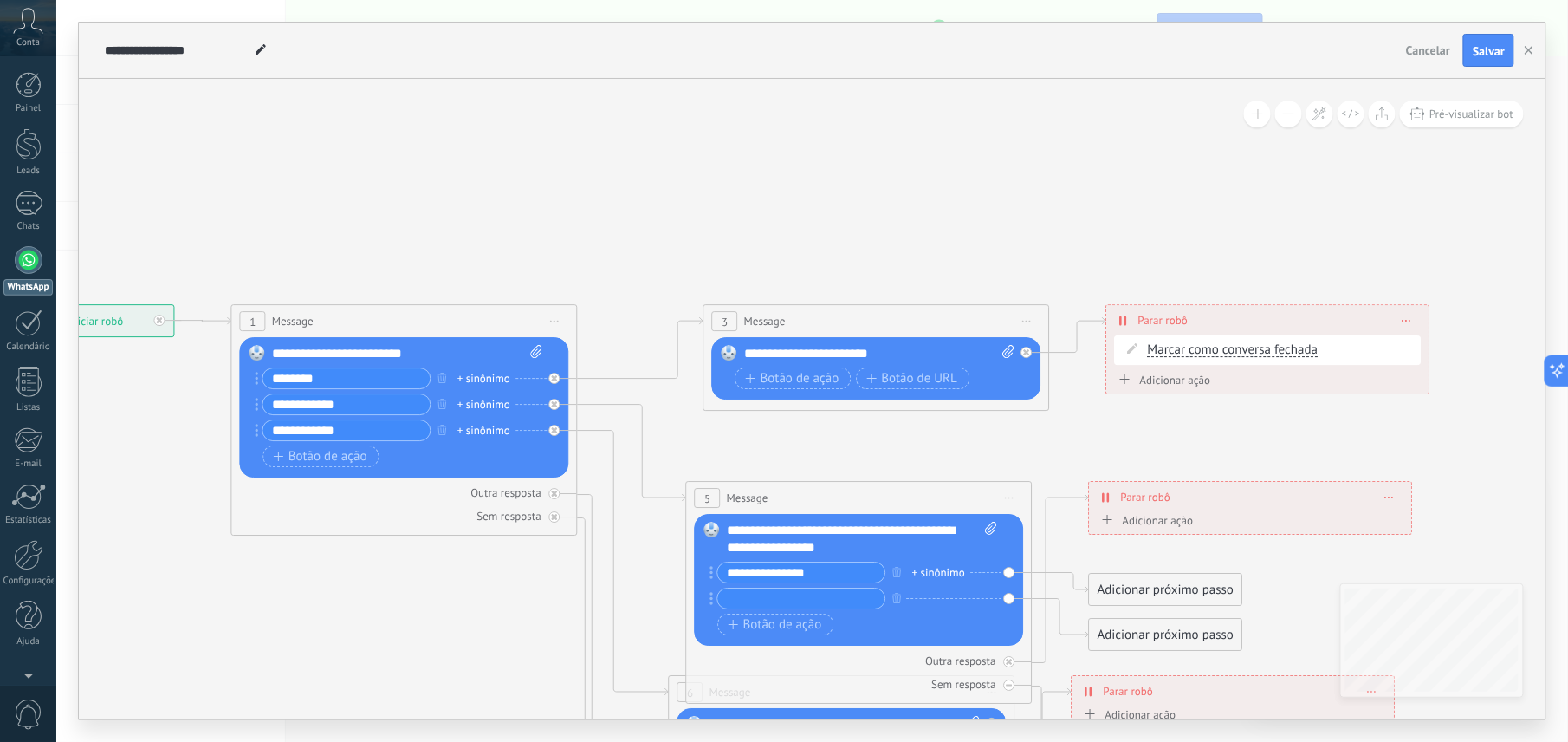 type on "*" 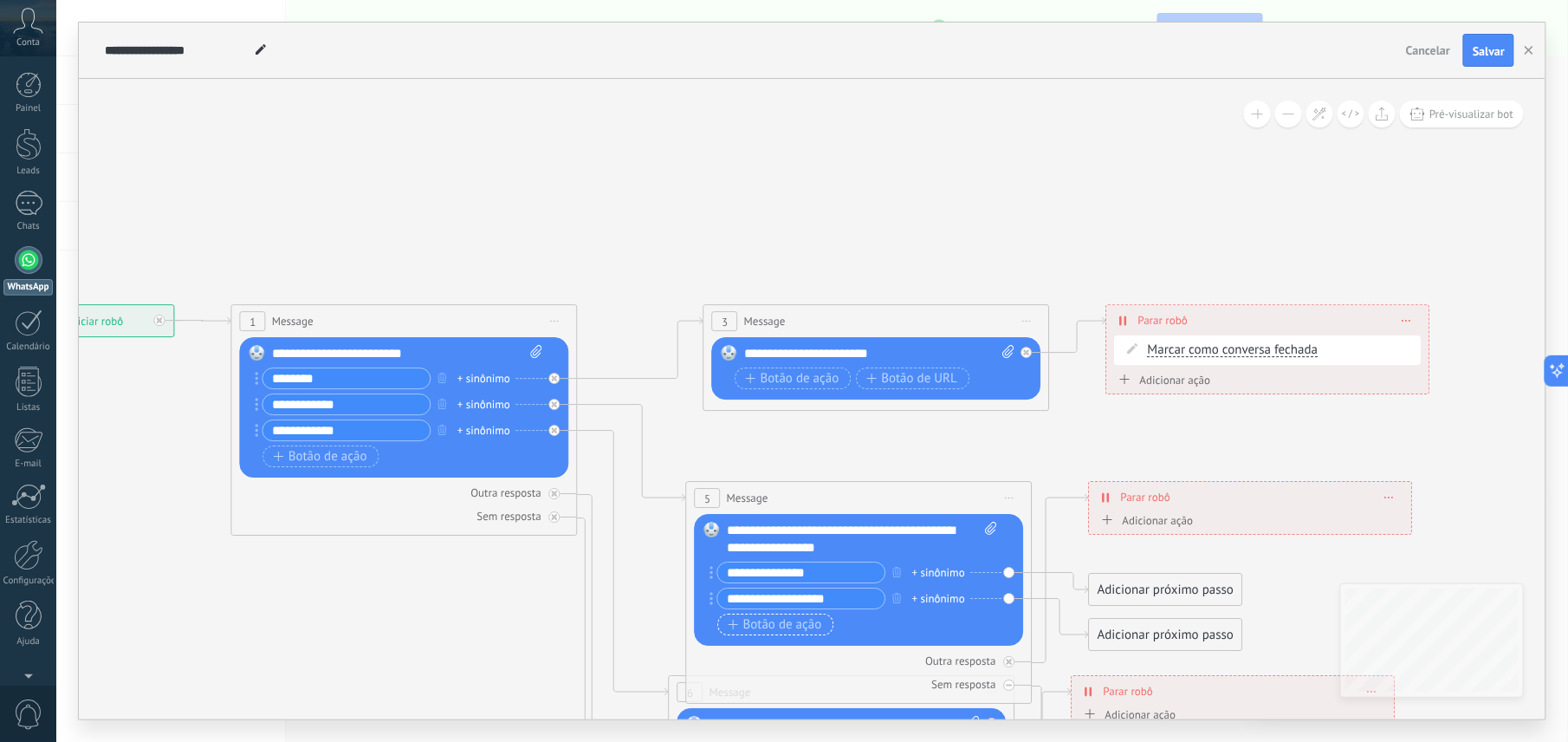 type on "**********" 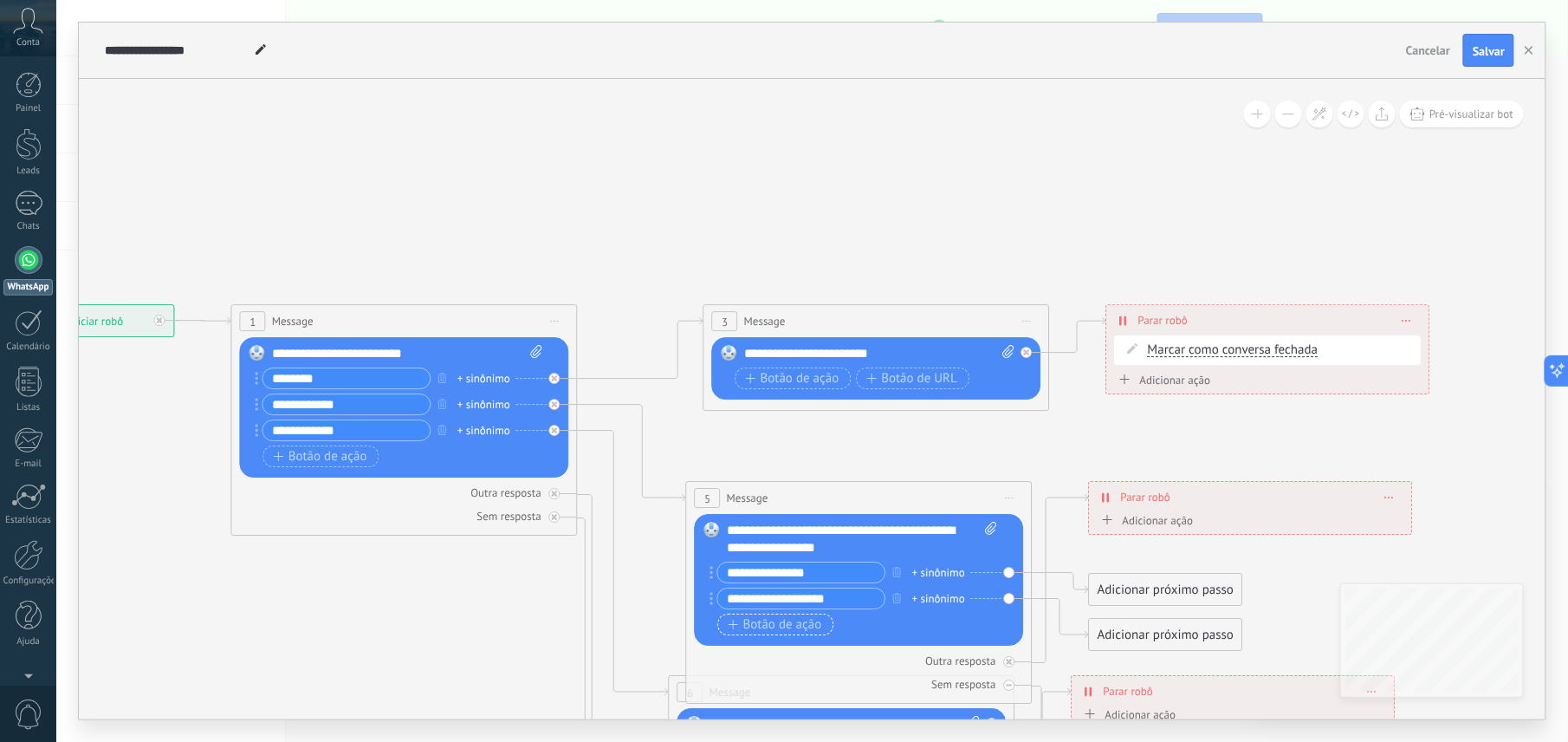 click on "Botão de ação" at bounding box center [775, 625] 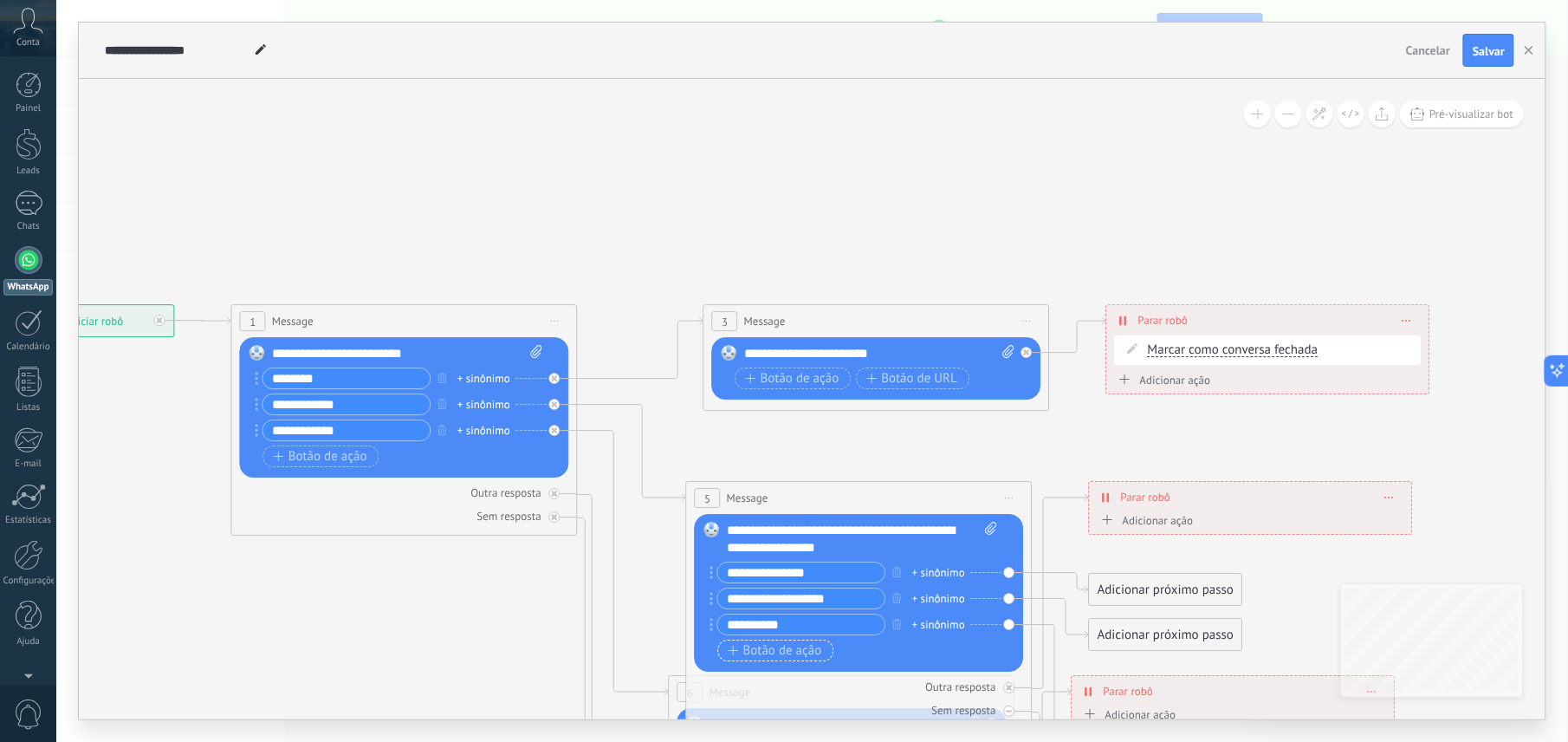 type on "**********" 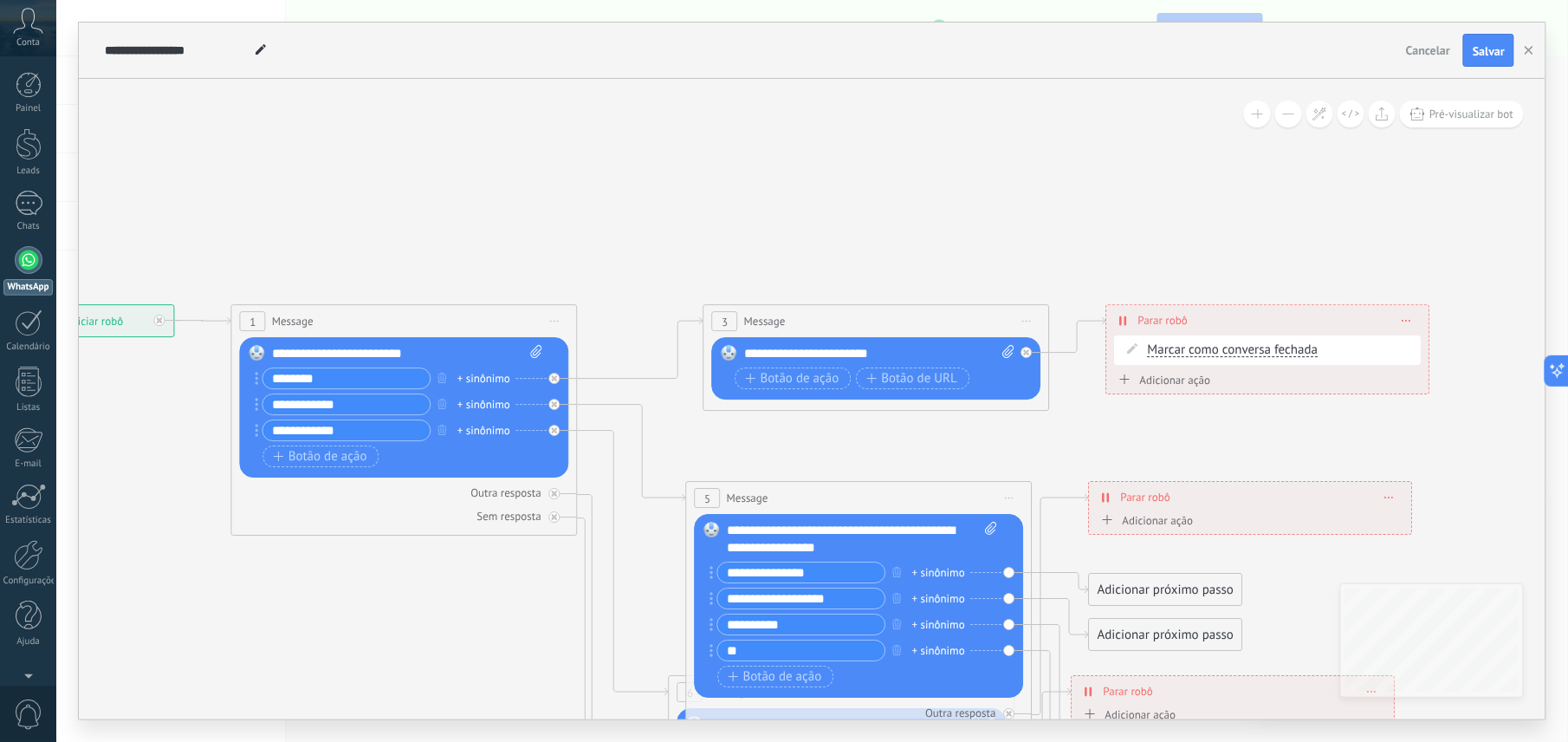 type on "**" 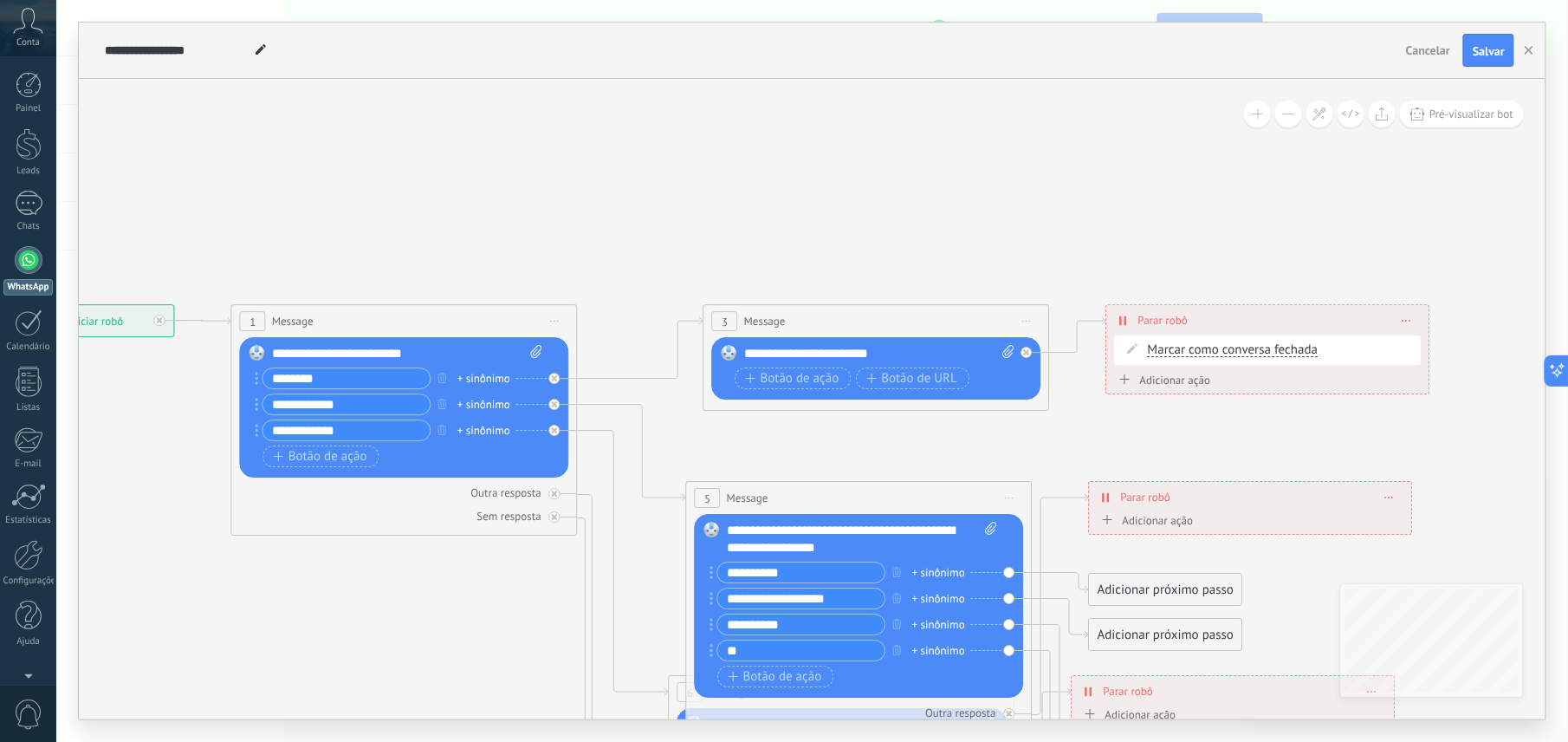 type on "**********" 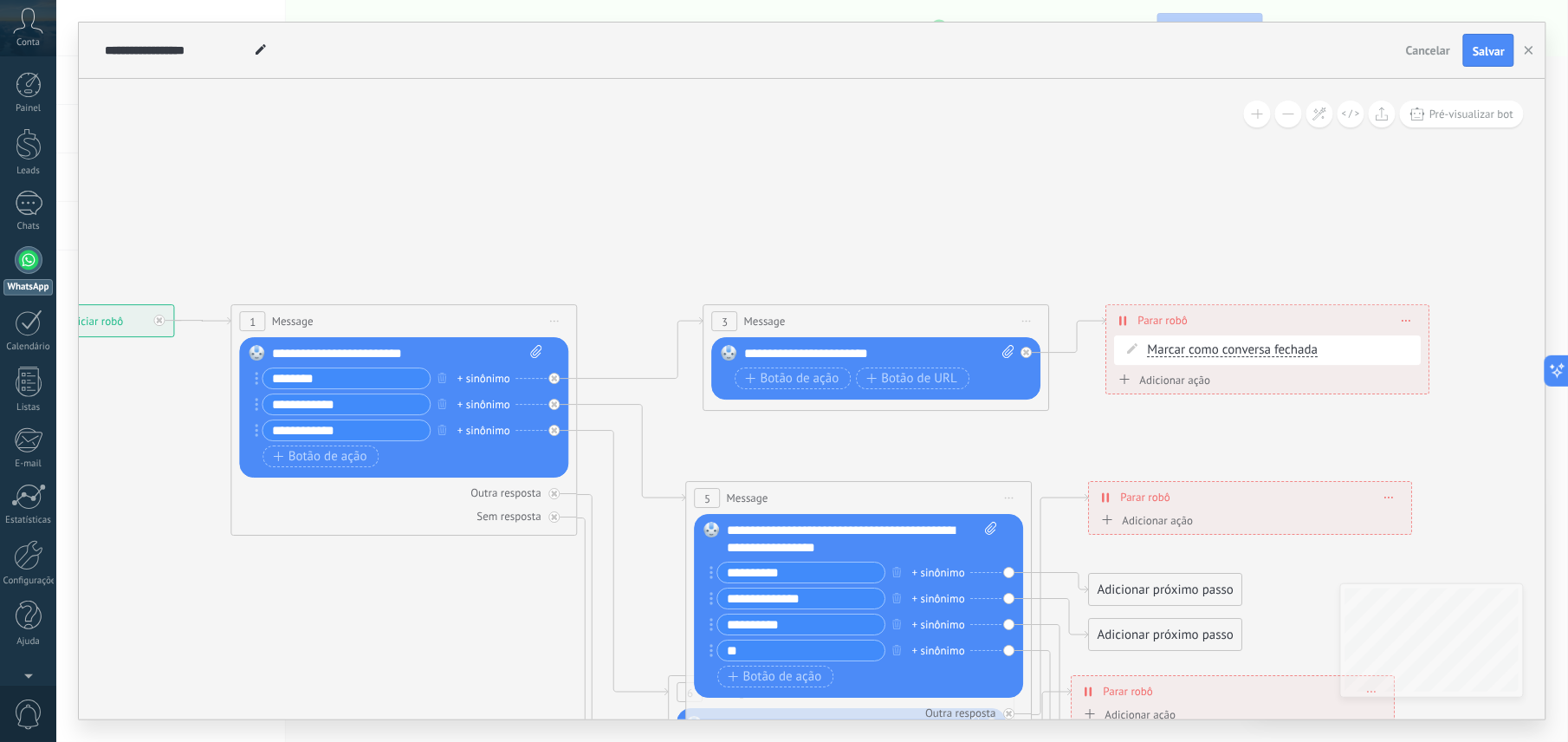 type on "**********" 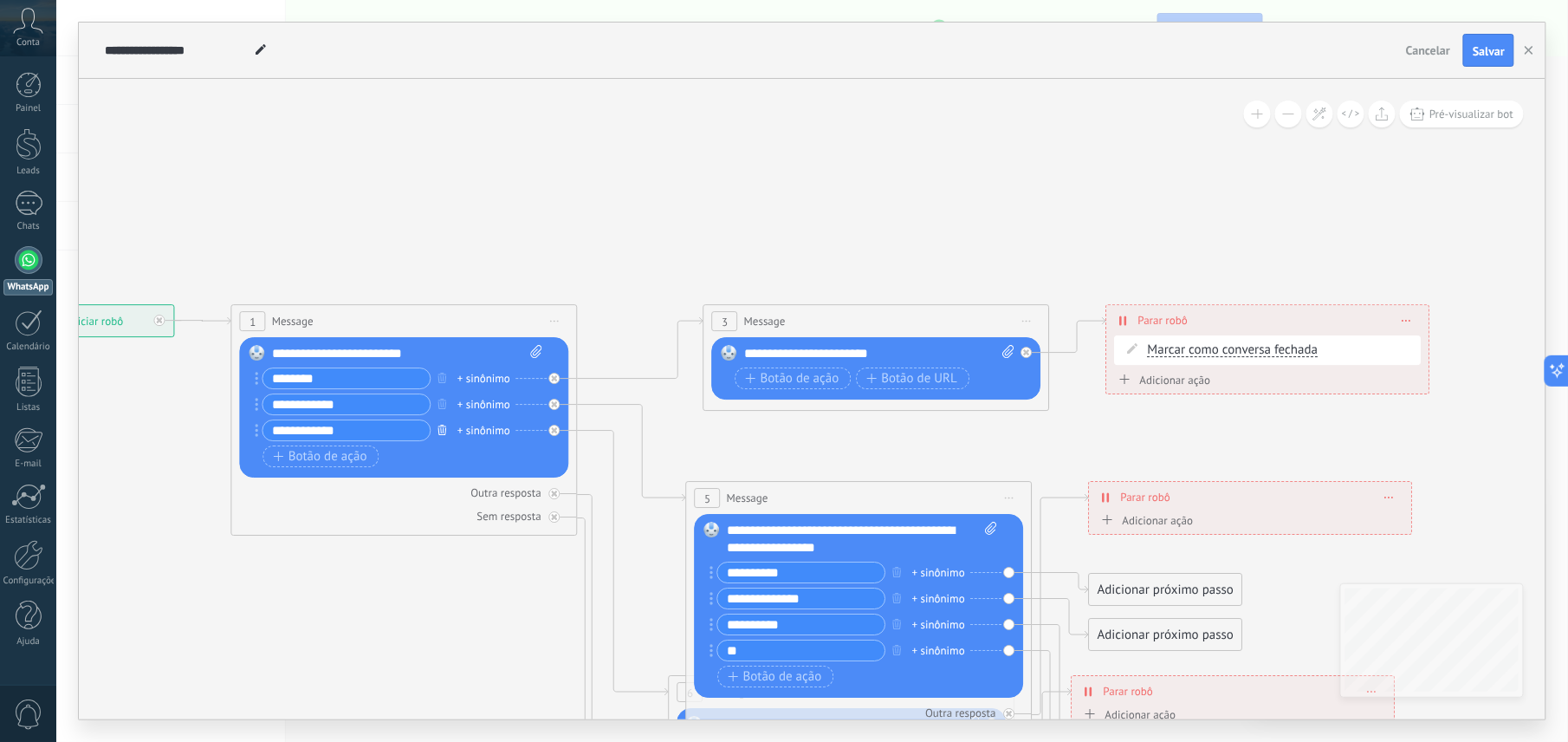 click 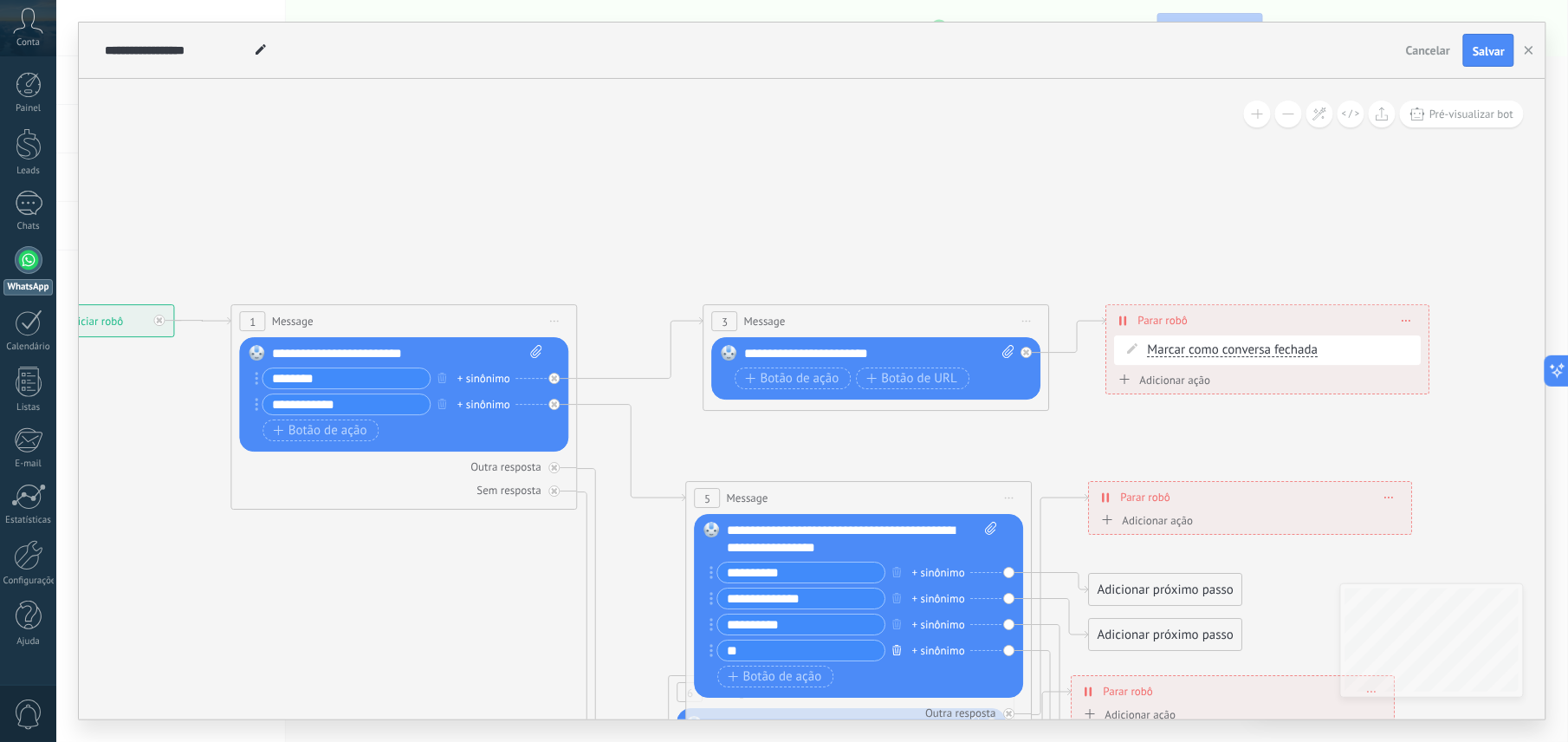 click 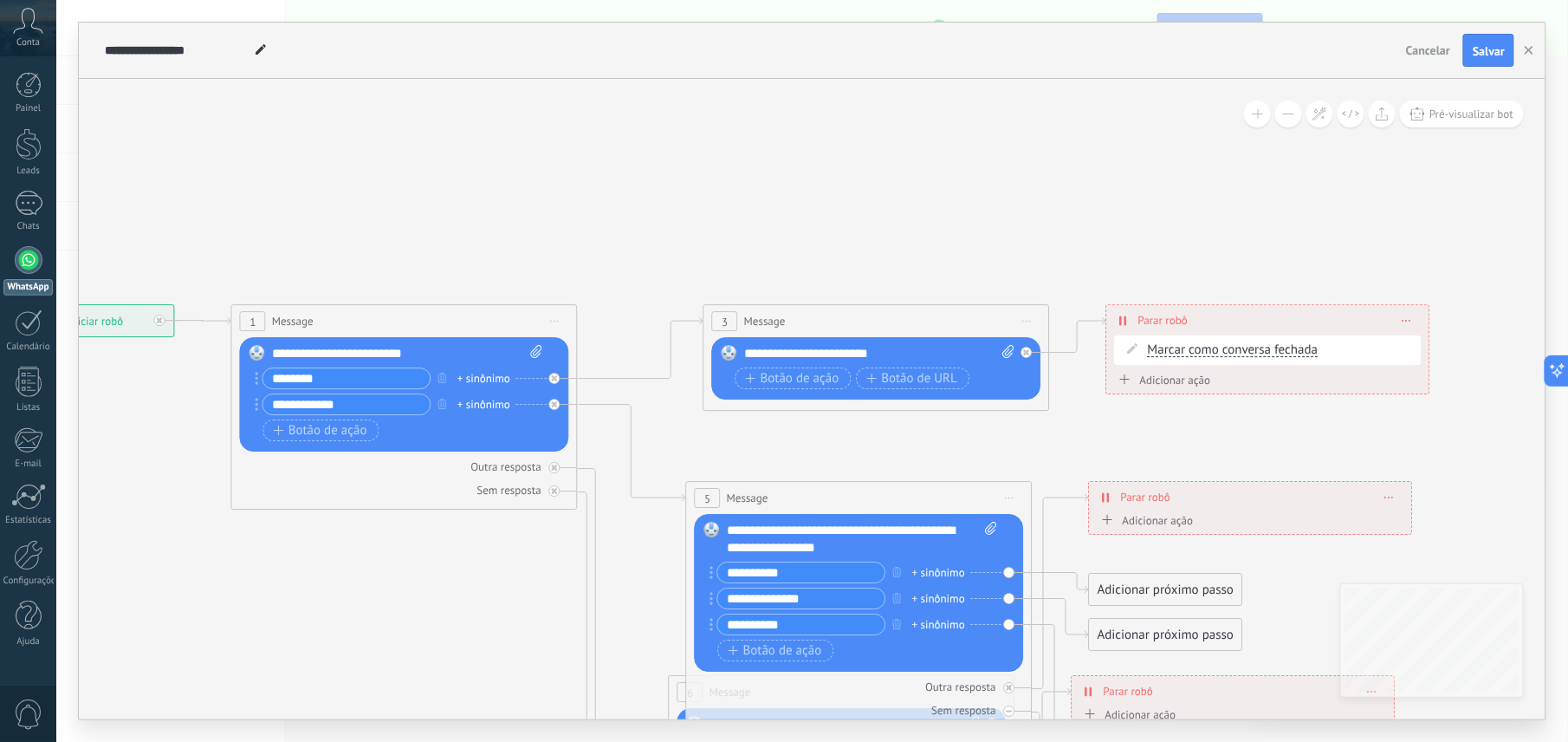 click on "Adicionar próximo passo" at bounding box center [1166, 589] 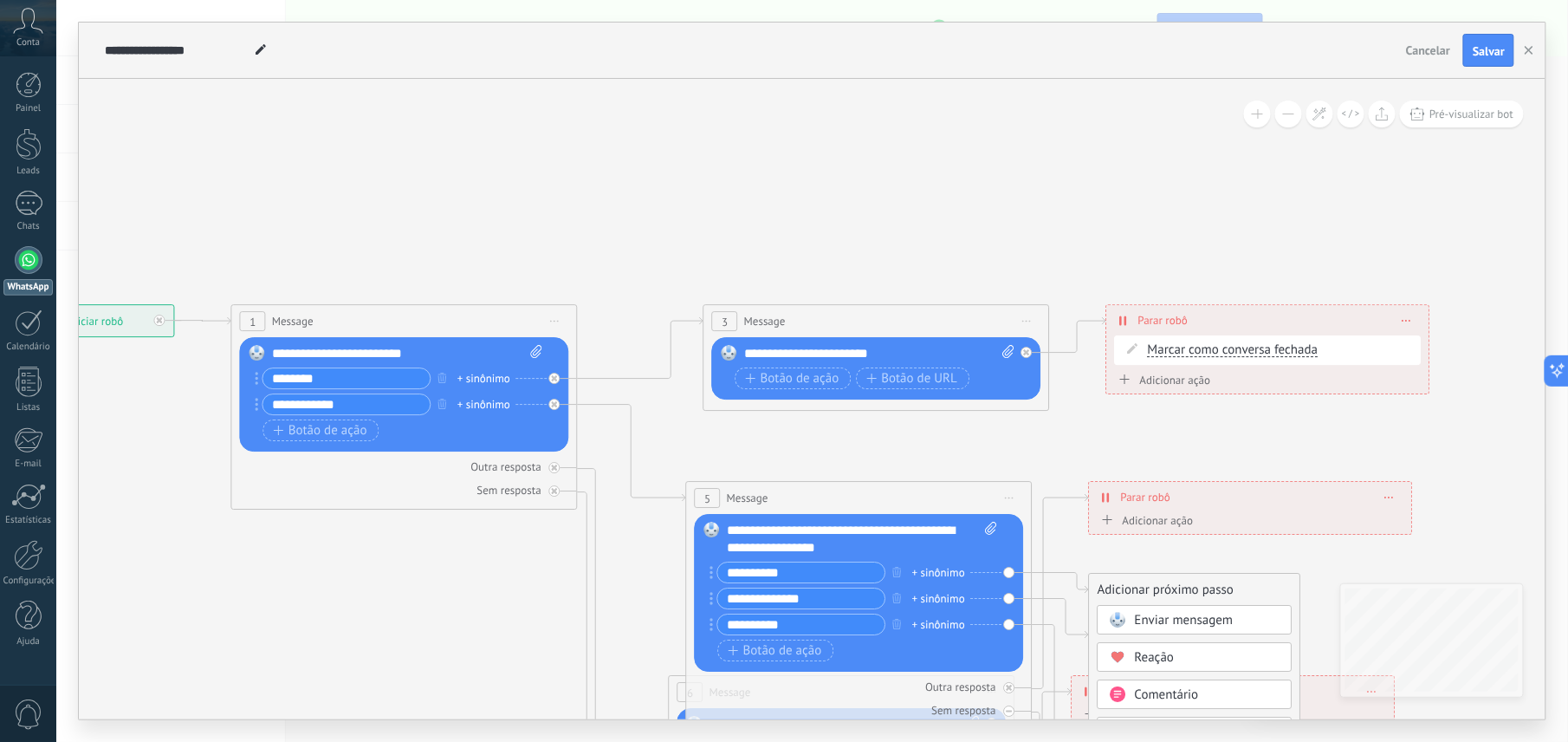 click on "Enviar mensagem" at bounding box center [1184, 620] 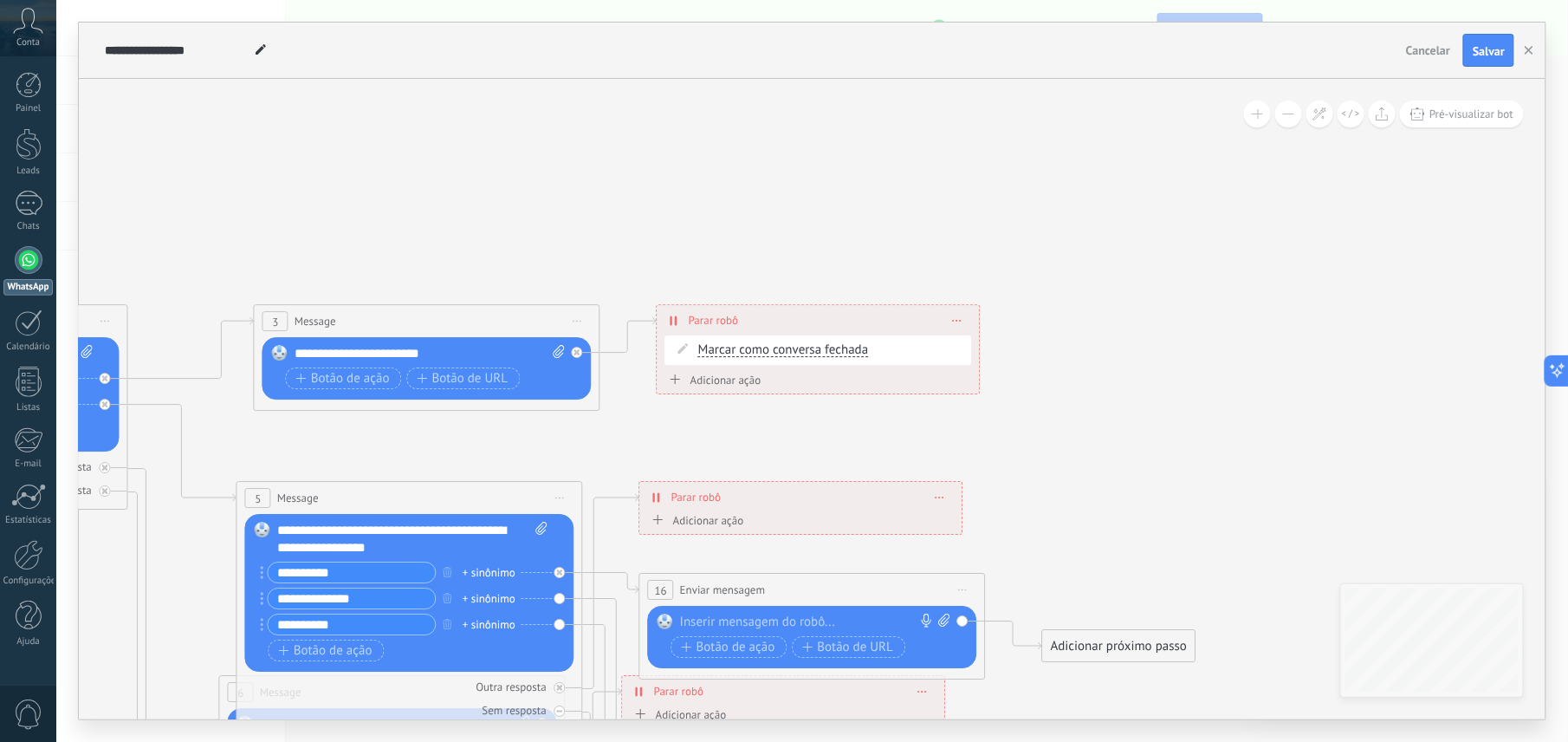 click at bounding box center (808, 622) 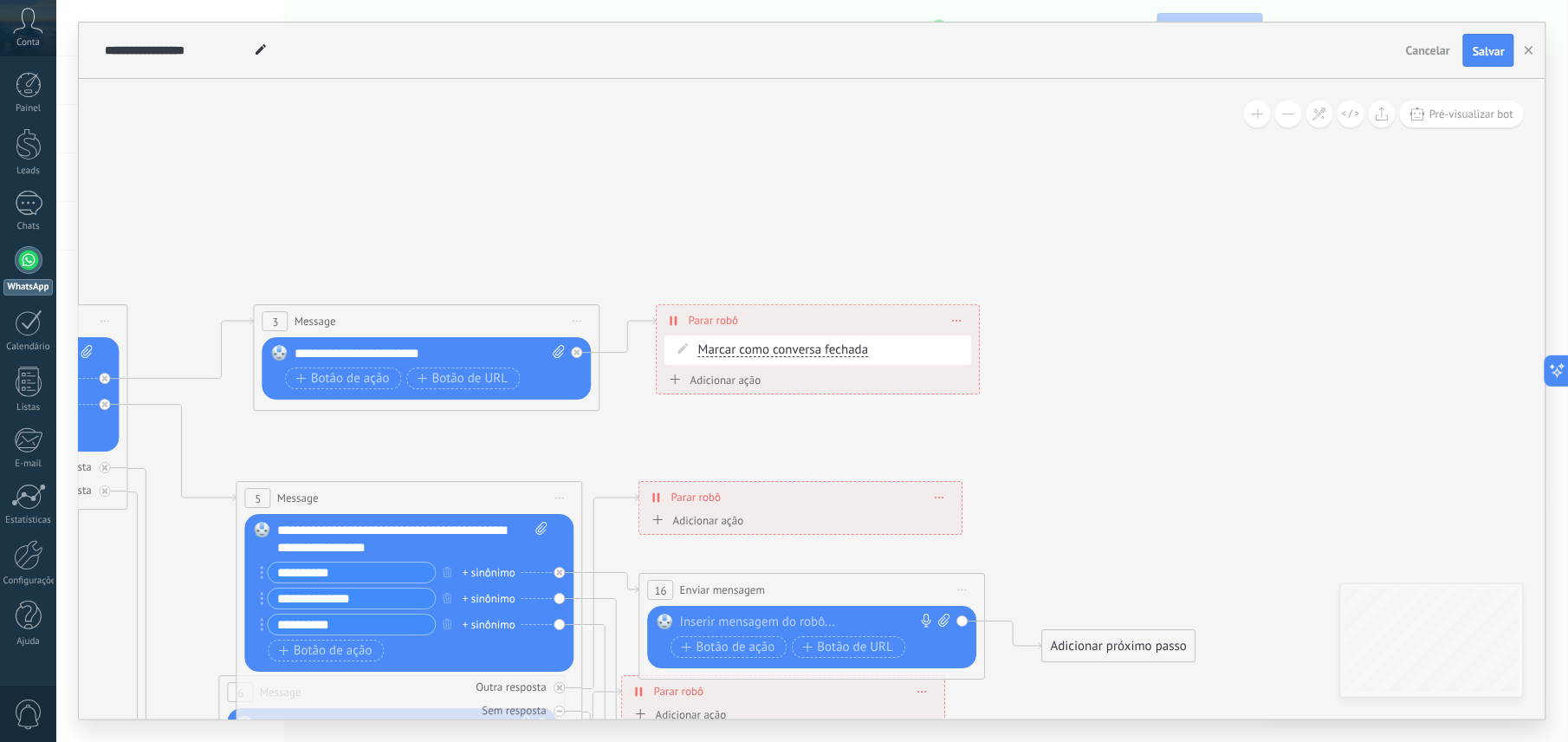 click on "Botão de ação
Botão de URL" at bounding box center [811, 647] 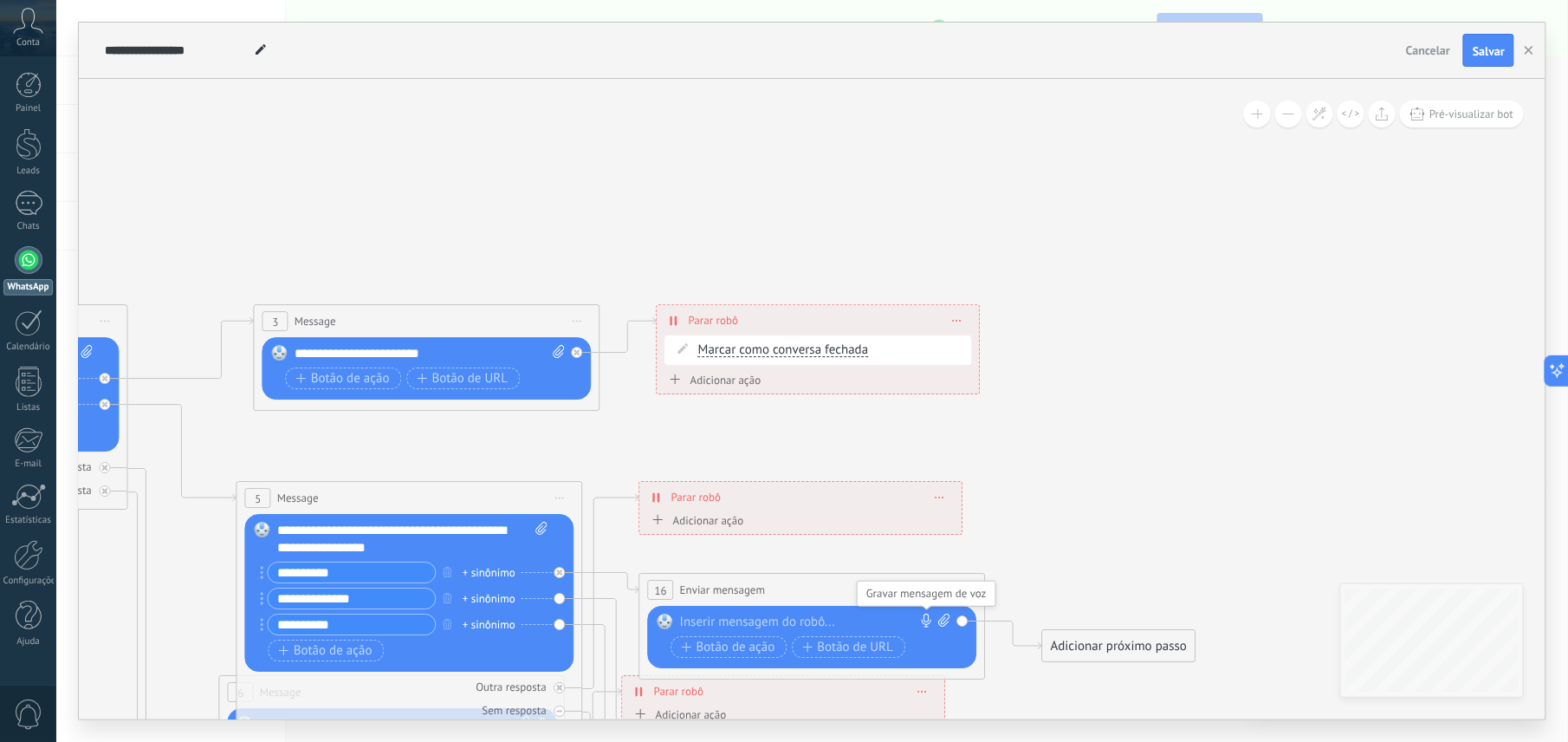 drag, startPoint x: 920, startPoint y: 641, endPoint x: 925, endPoint y: 625, distance: 16.763055 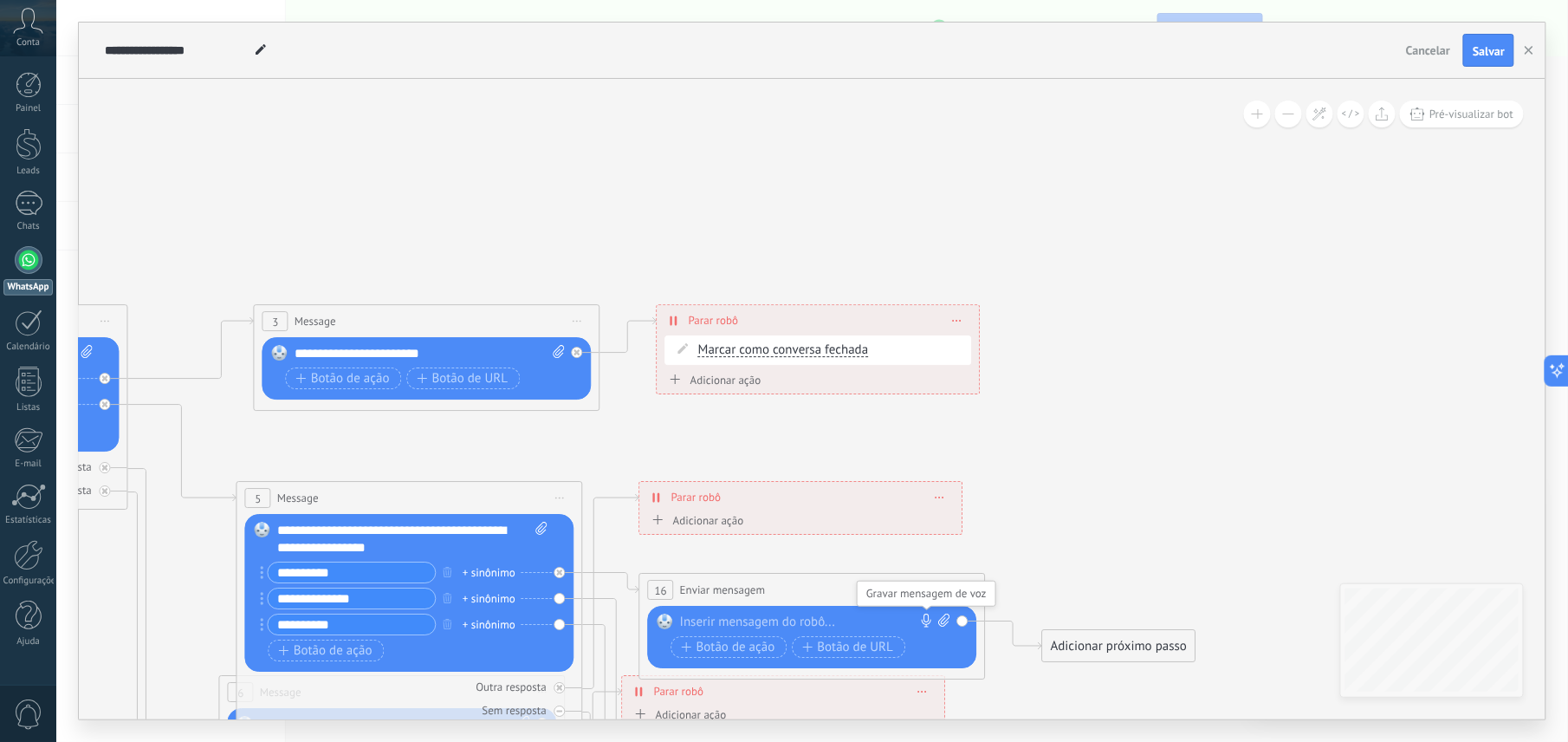 click on "Substituir
Remover
Converter para mensagem de voz
Arraste a imagem aqui para anexá-la.
Adicionar imagem
Upload
Arraste e solte
Arquivo não encontrado
Inserir mensagem do robô..." at bounding box center (815, 638) 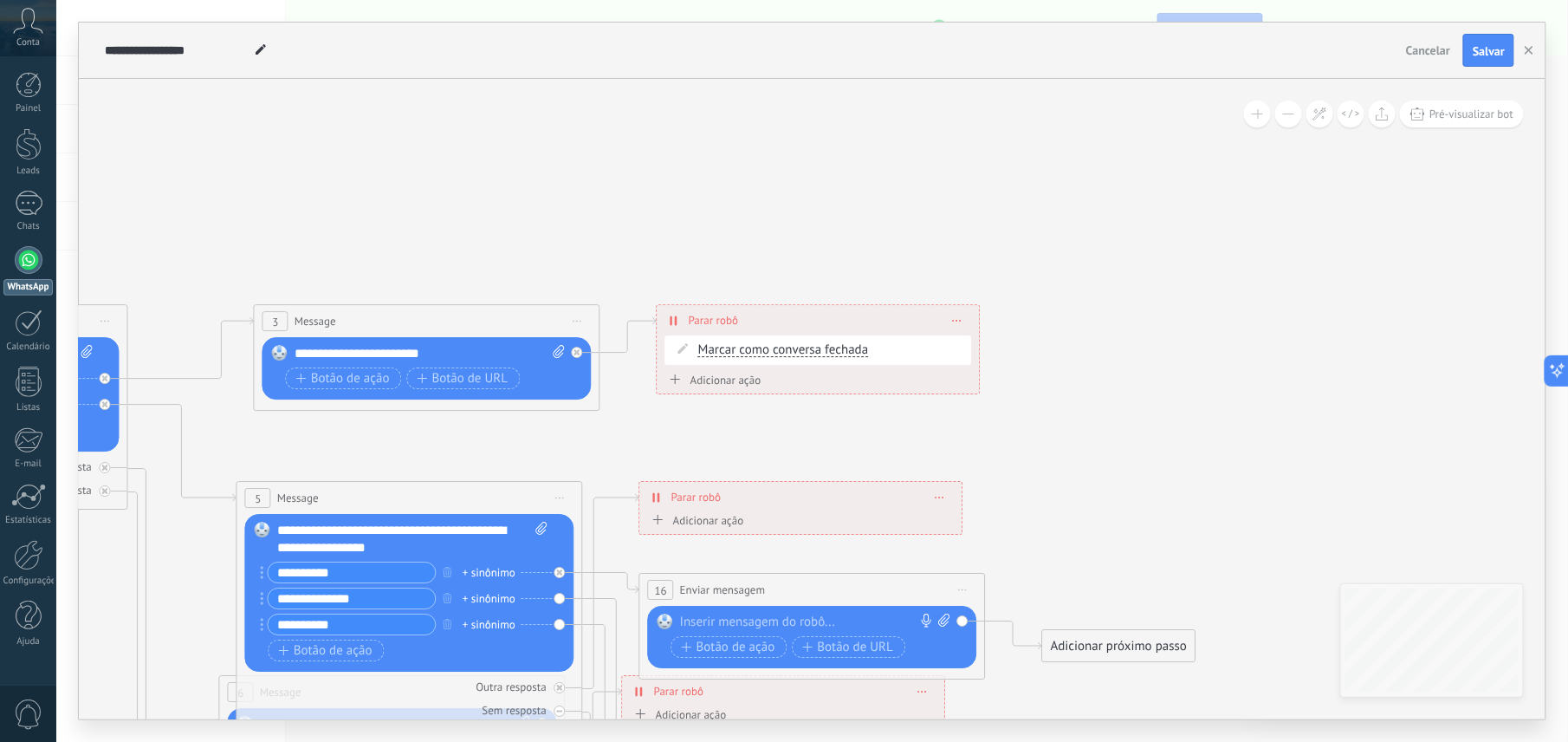 click at bounding box center [808, 622] 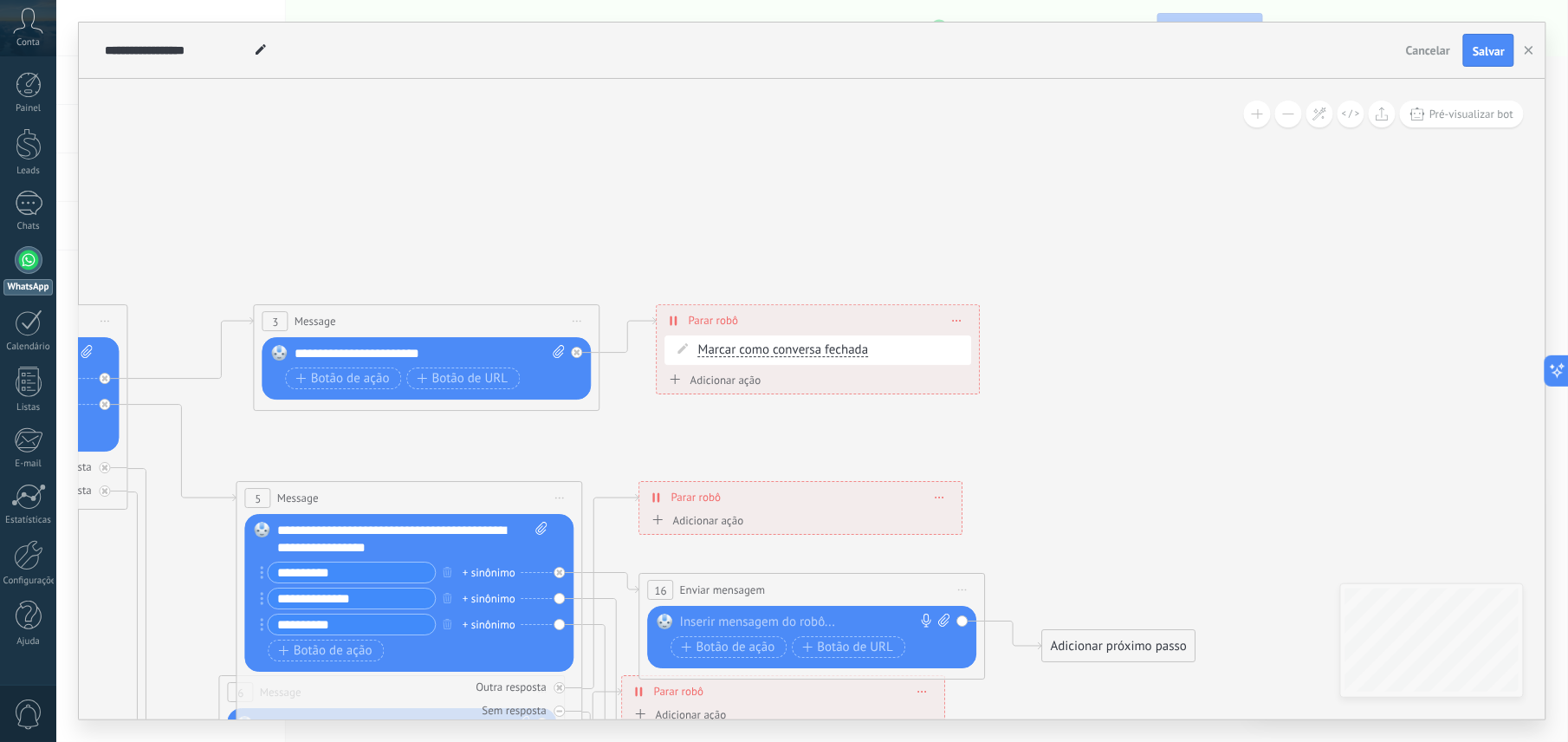 type 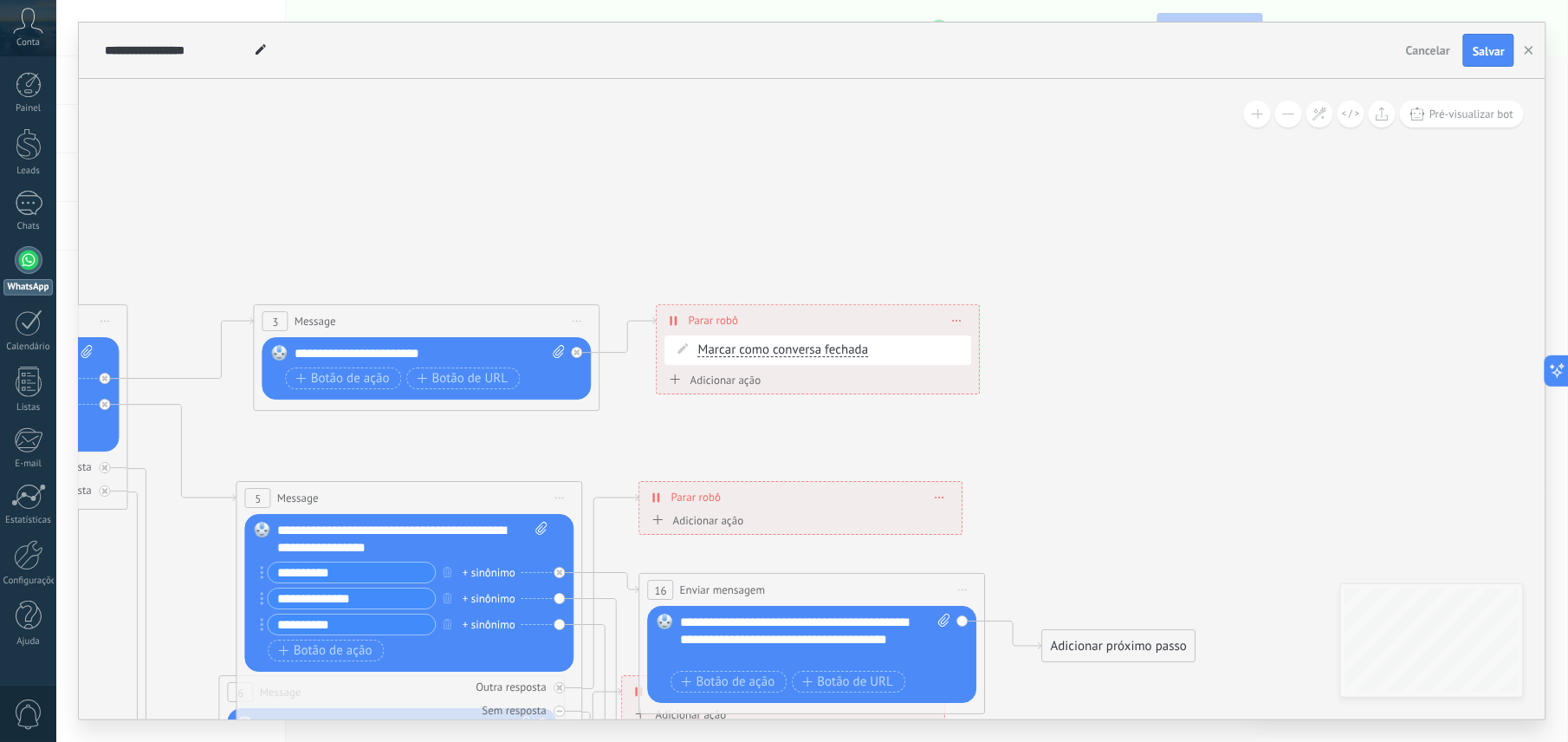 click on "Adicionar próximo passo" at bounding box center (1119, 646) 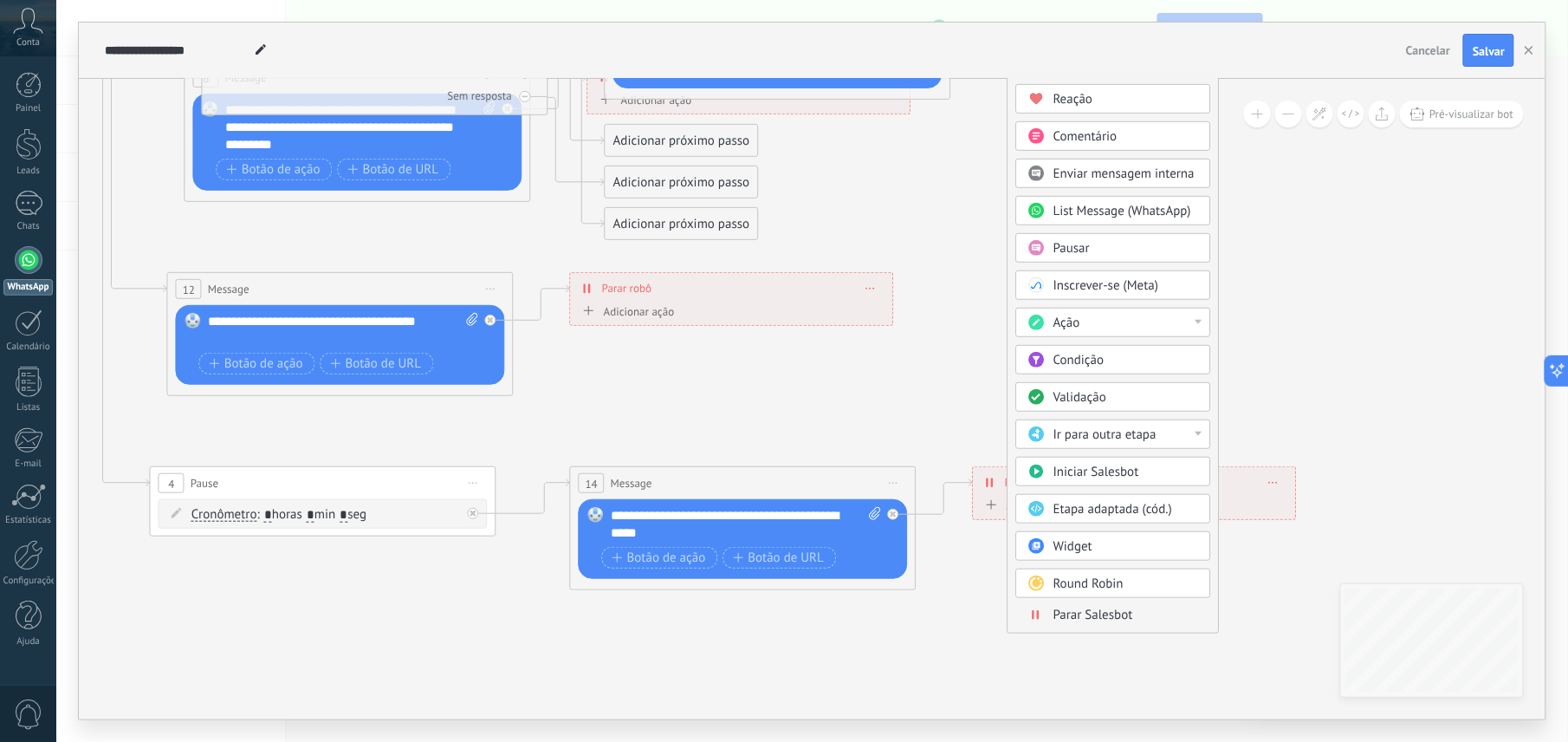 drag, startPoint x: 1037, startPoint y: 647, endPoint x: 1002, endPoint y: 14, distance: 633.9669 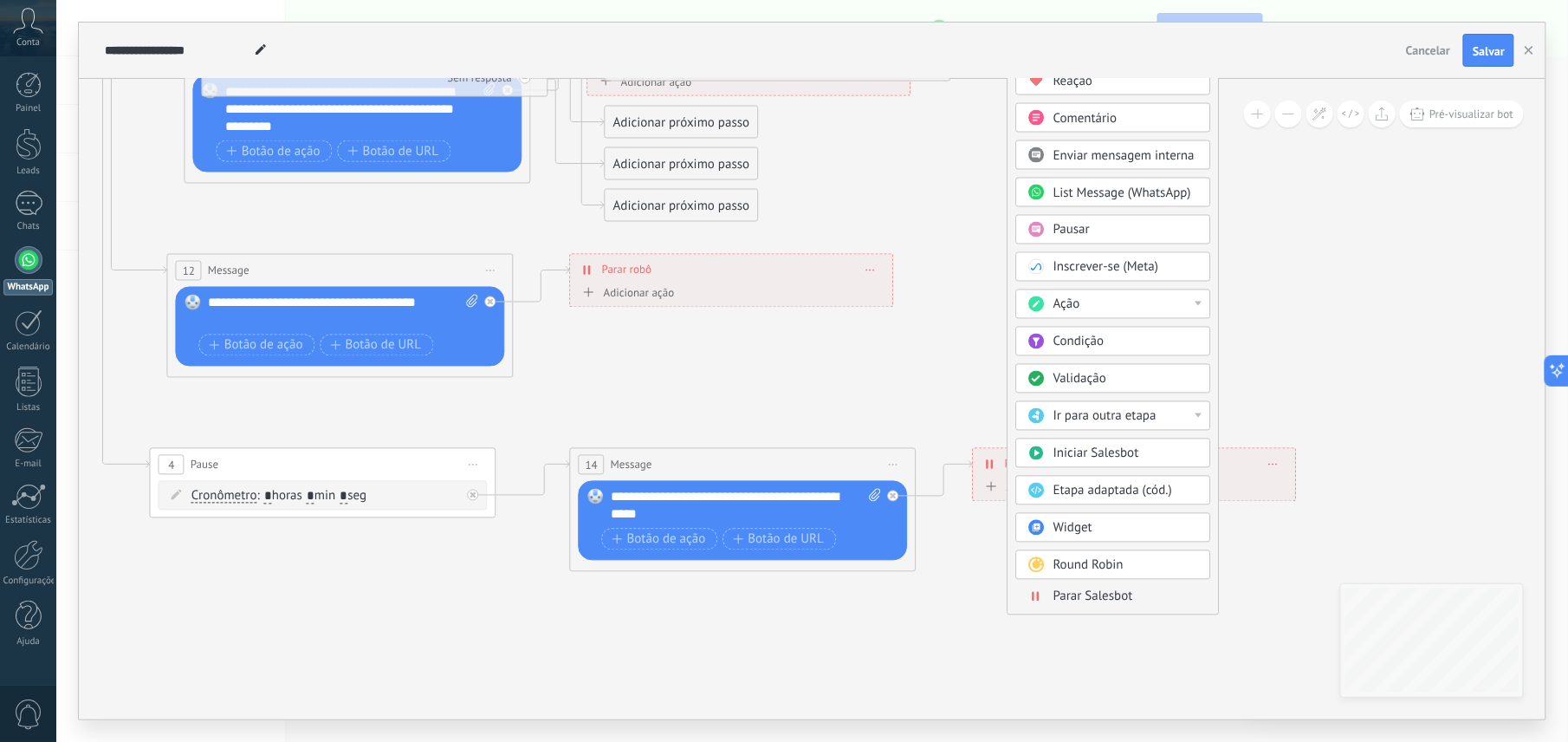 click on "Ir para outra etapa" at bounding box center (1105, 416) 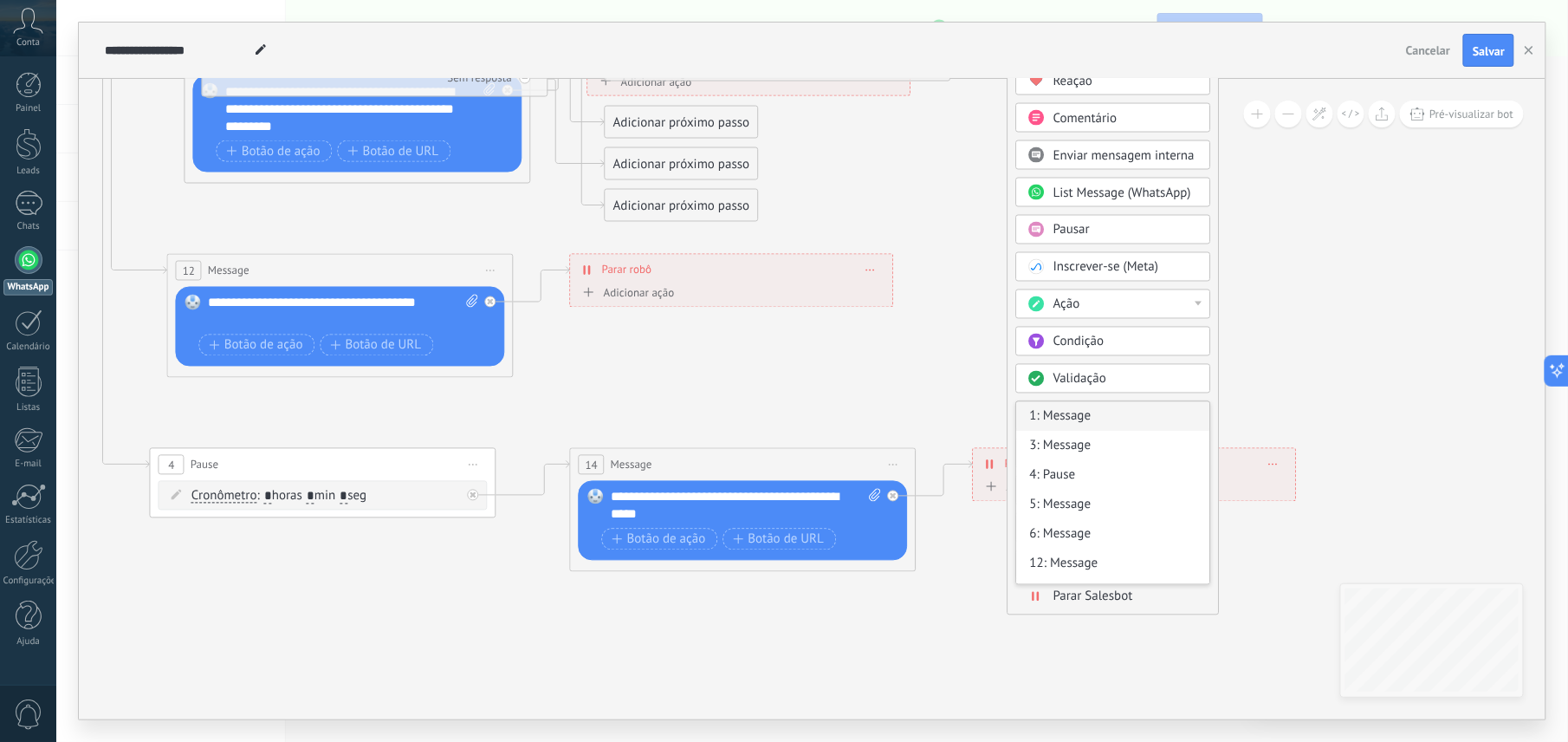 click on "1: Message" at bounding box center [1113, 417] 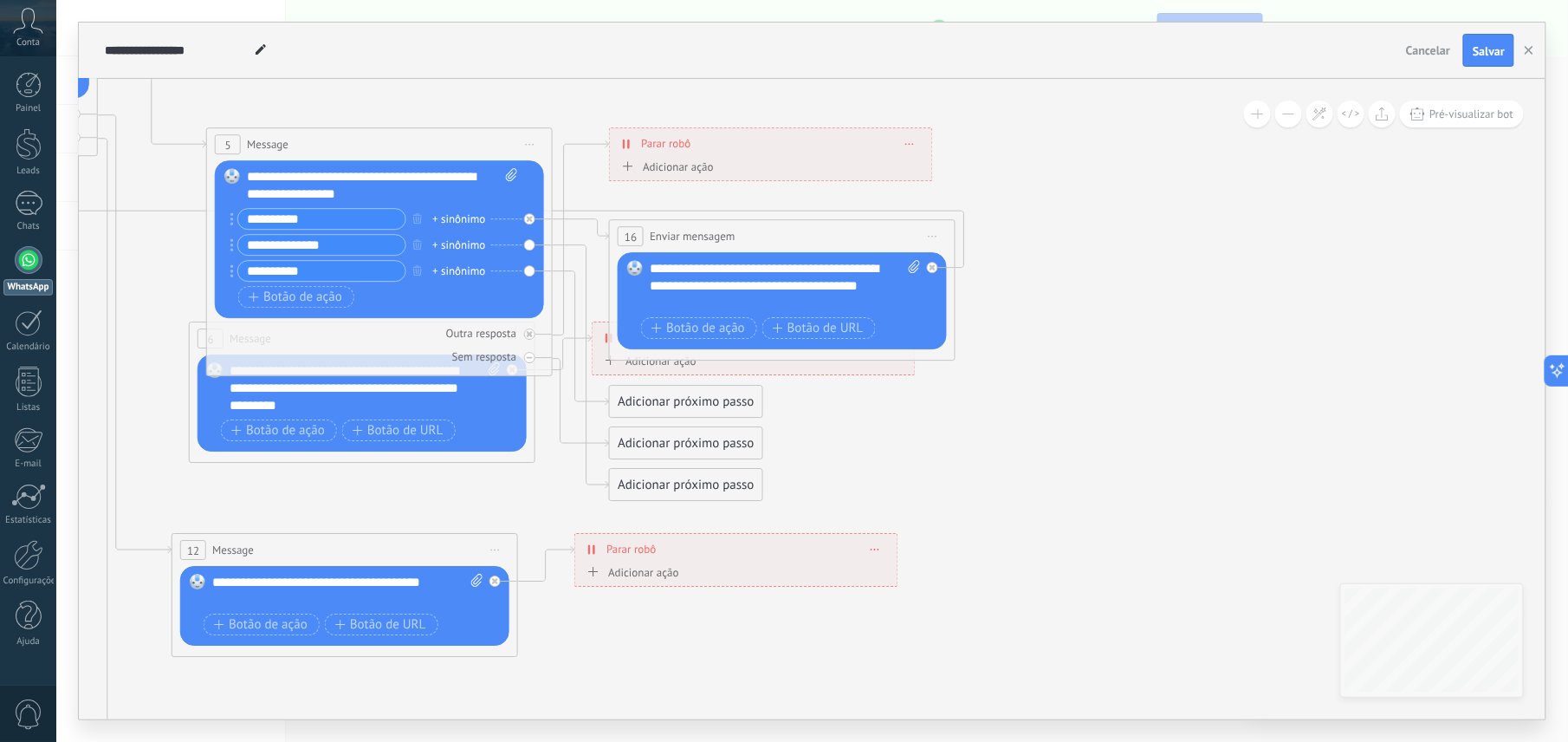 drag, startPoint x: 1078, startPoint y: 257, endPoint x: 1082, endPoint y: 537, distance: 280.0286 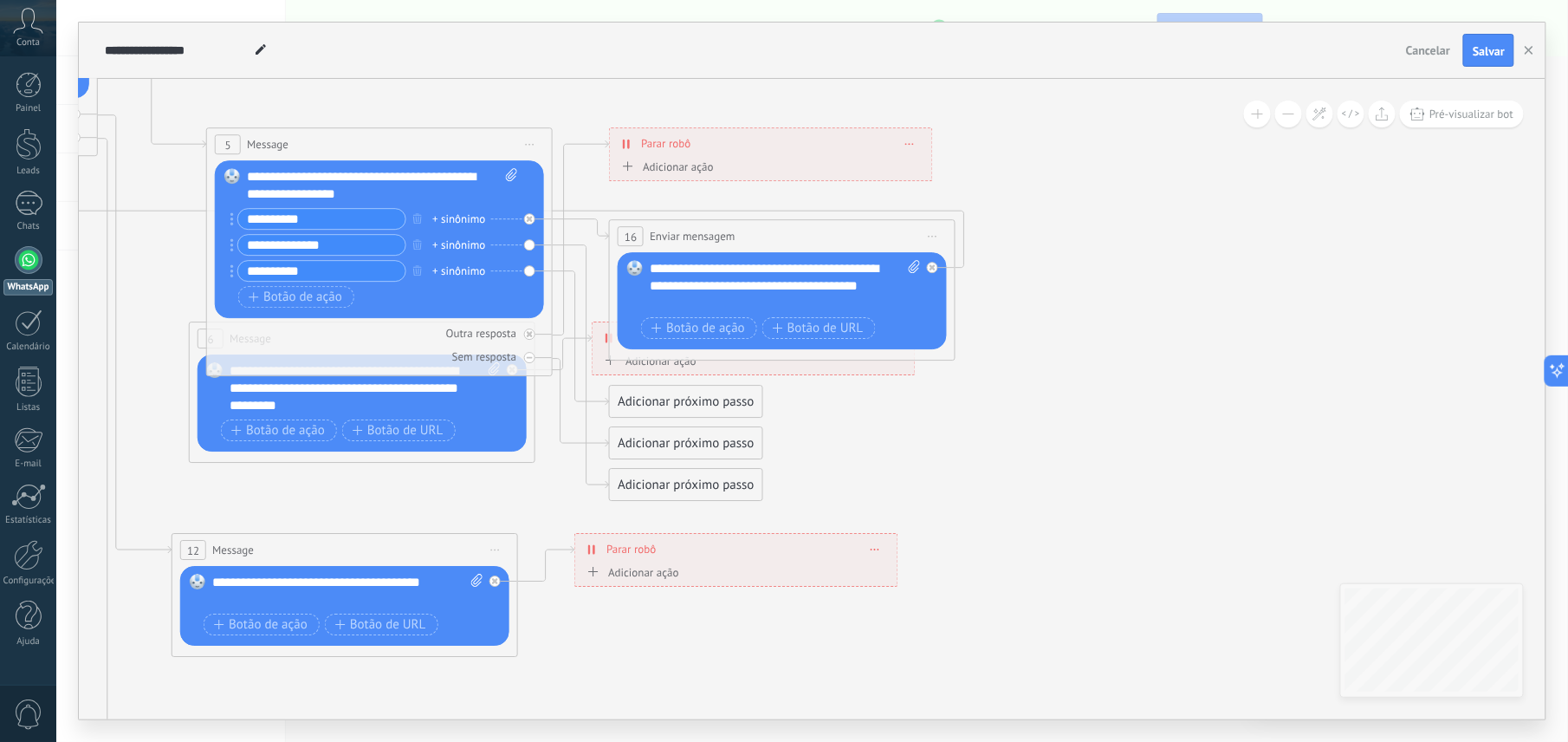 click 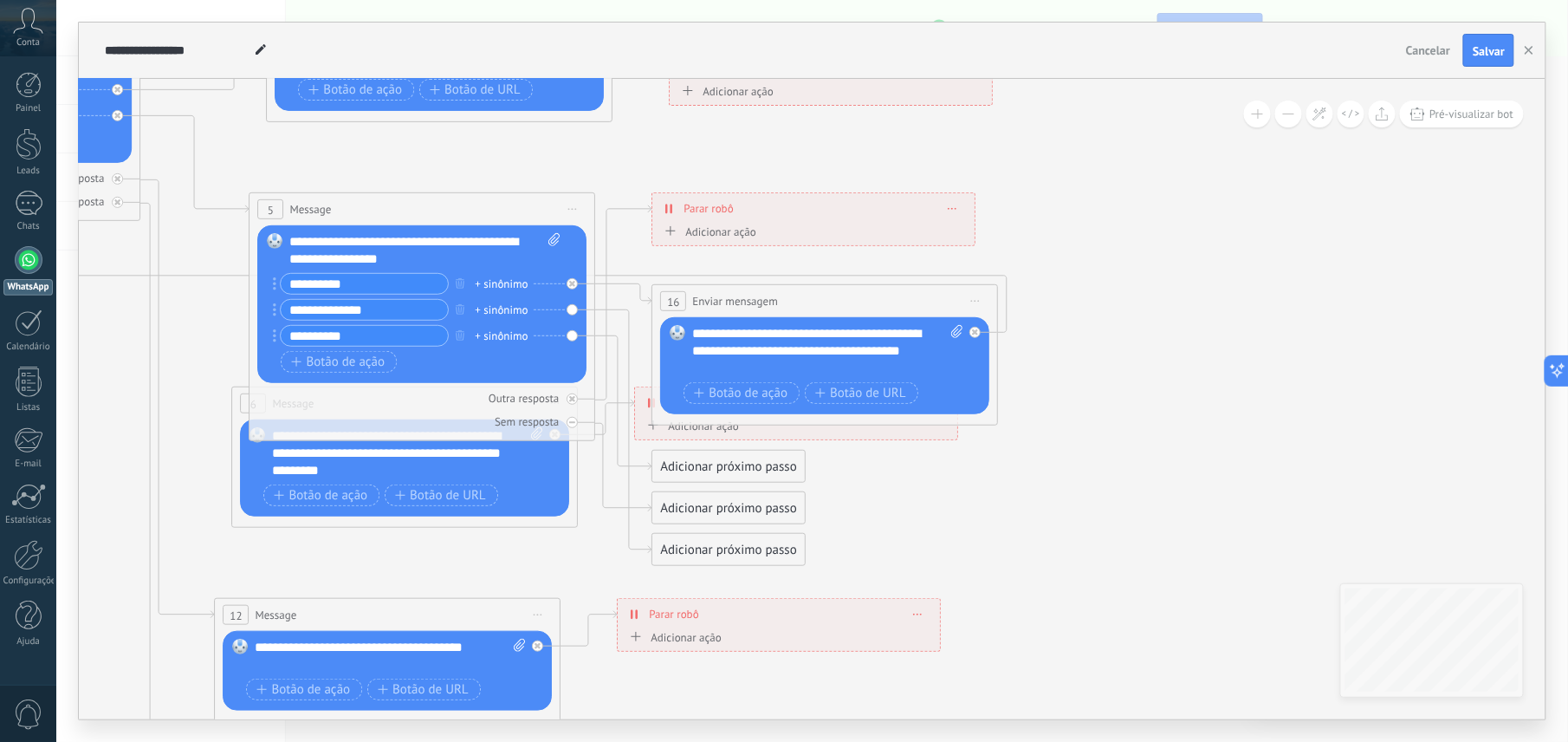 drag, startPoint x: 1075, startPoint y: 241, endPoint x: 1117, endPoint y: 303, distance: 74.88658 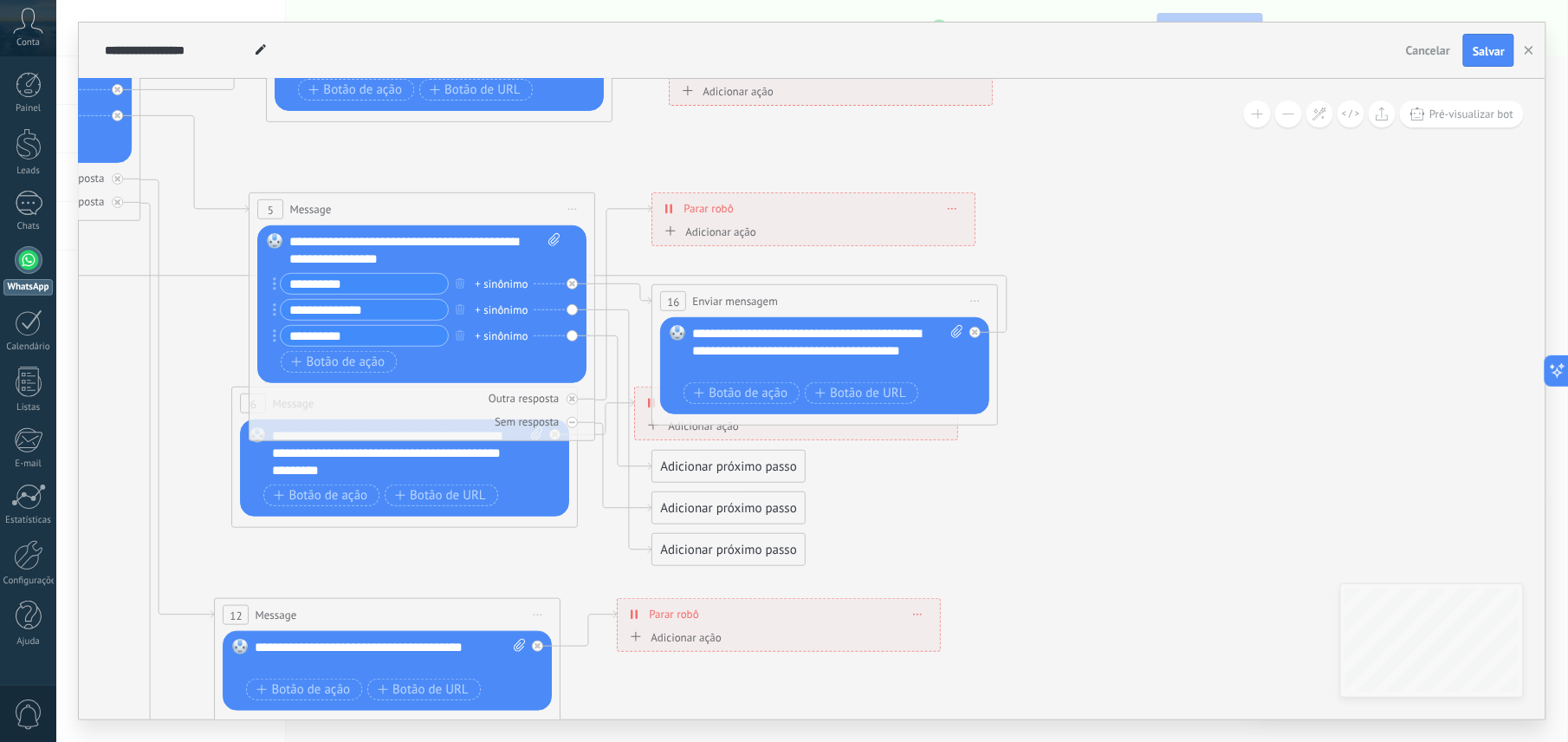 click 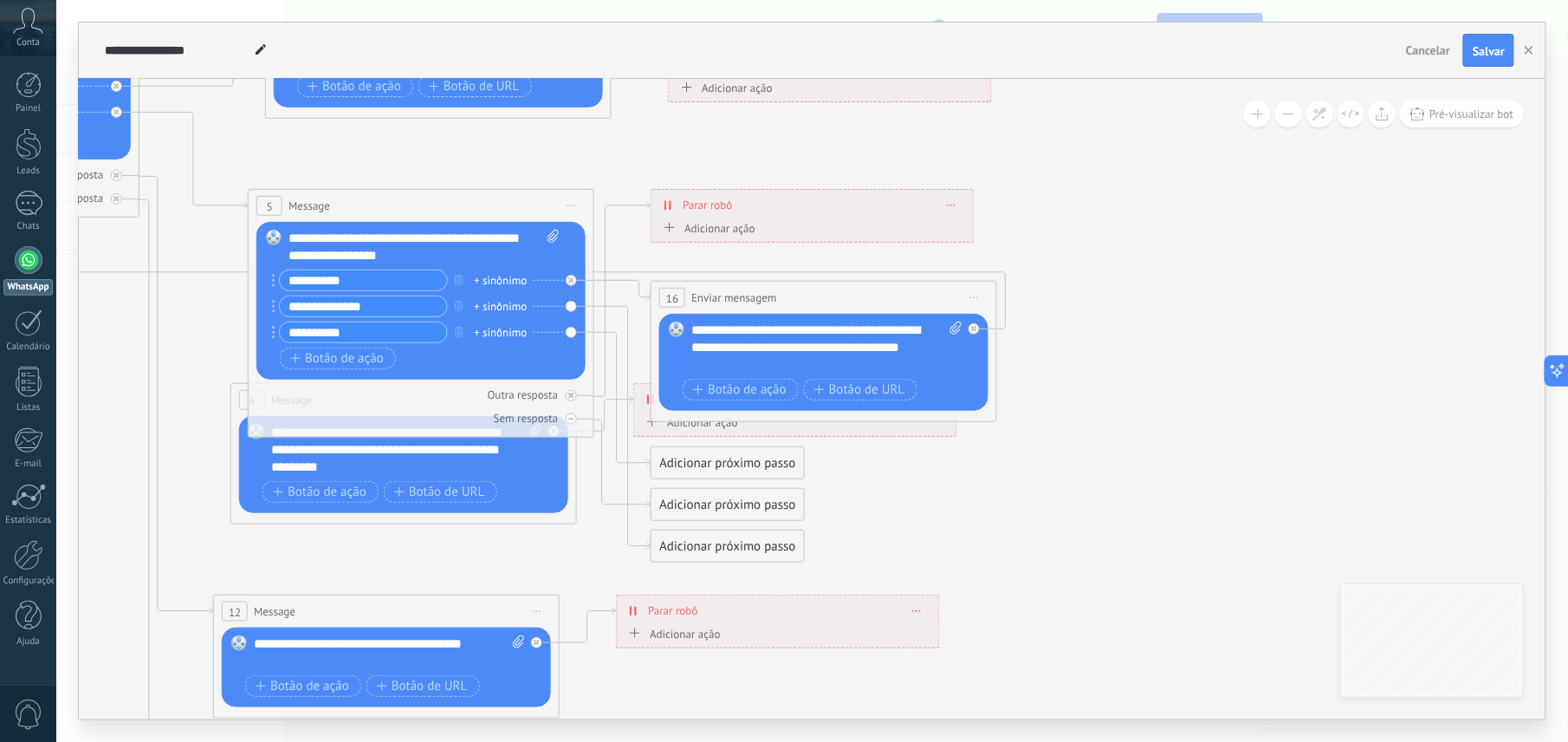 click on "Iniciar pré-visualização aqui
Renomear
Duplicar
Excluir" at bounding box center (975, 297) 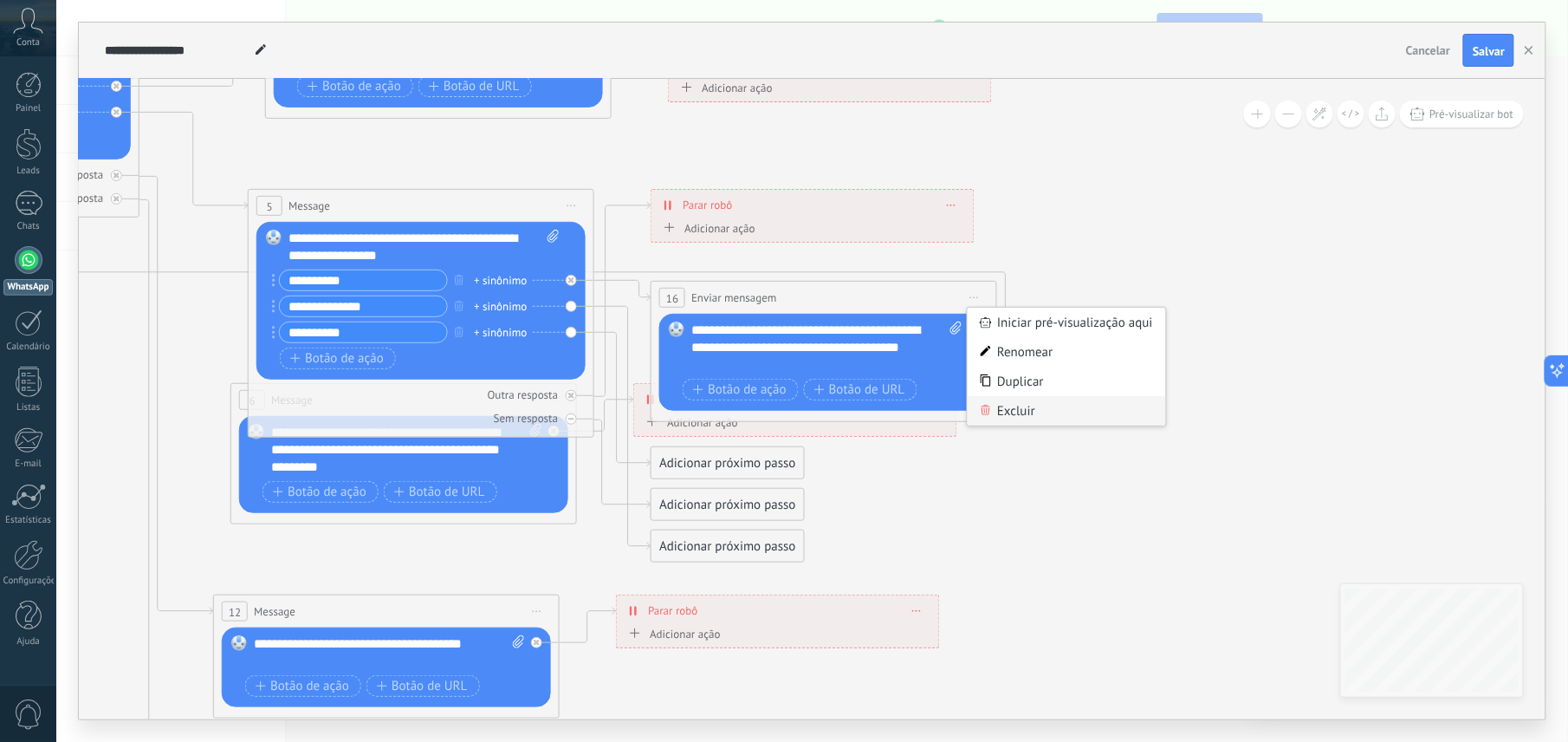click on "Excluir" at bounding box center (1066, 411) 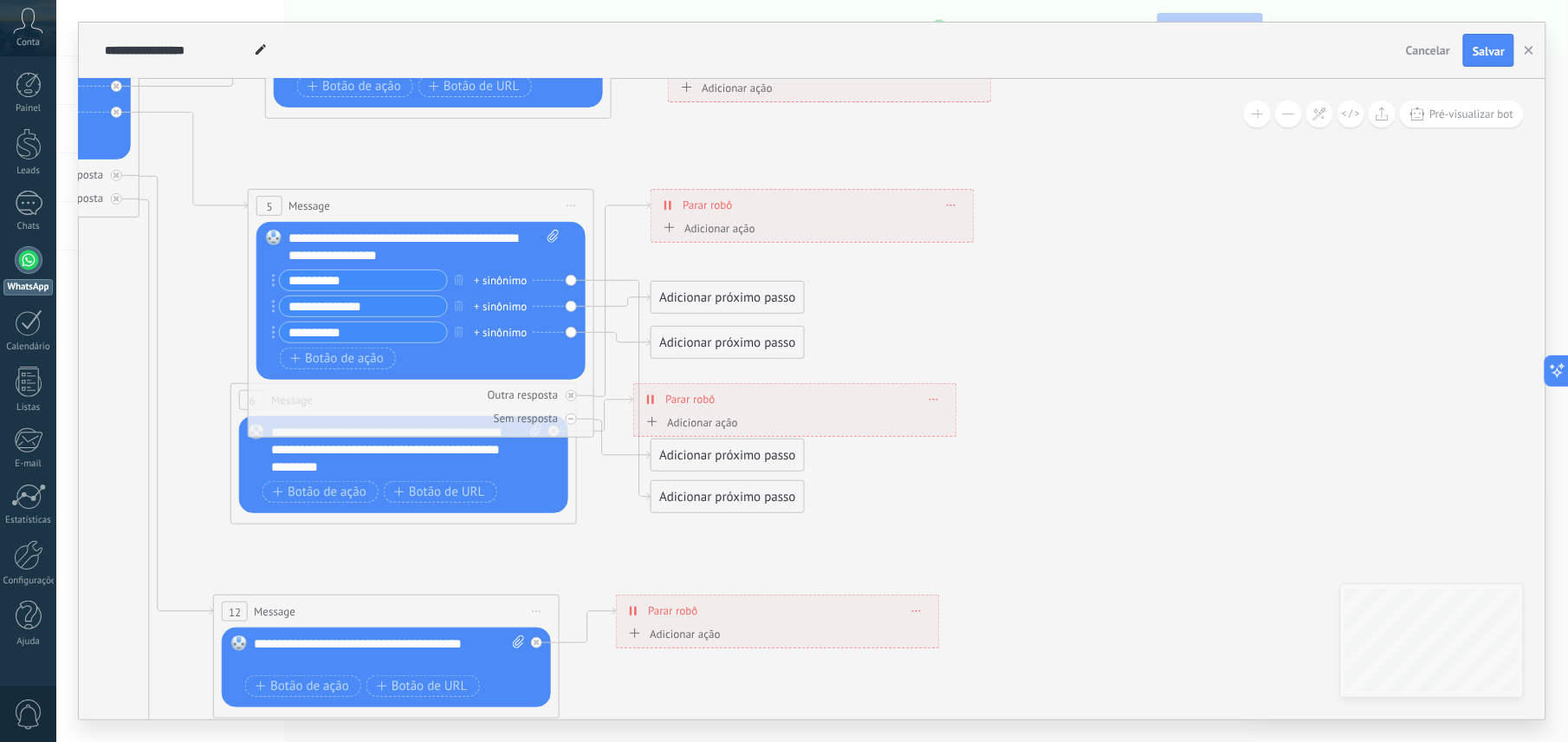 click 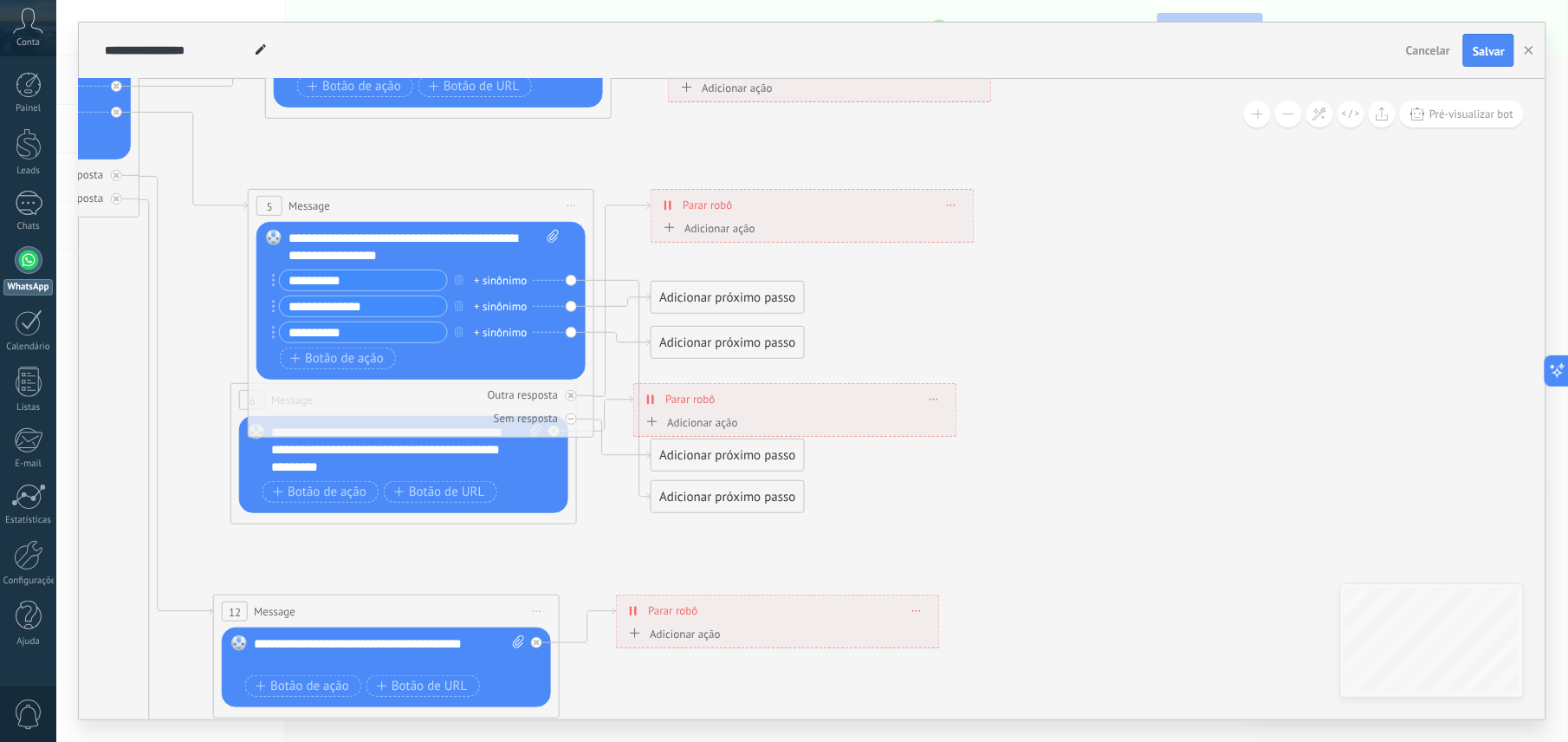 click on "Adicionar próximo passo" at bounding box center [728, 497] 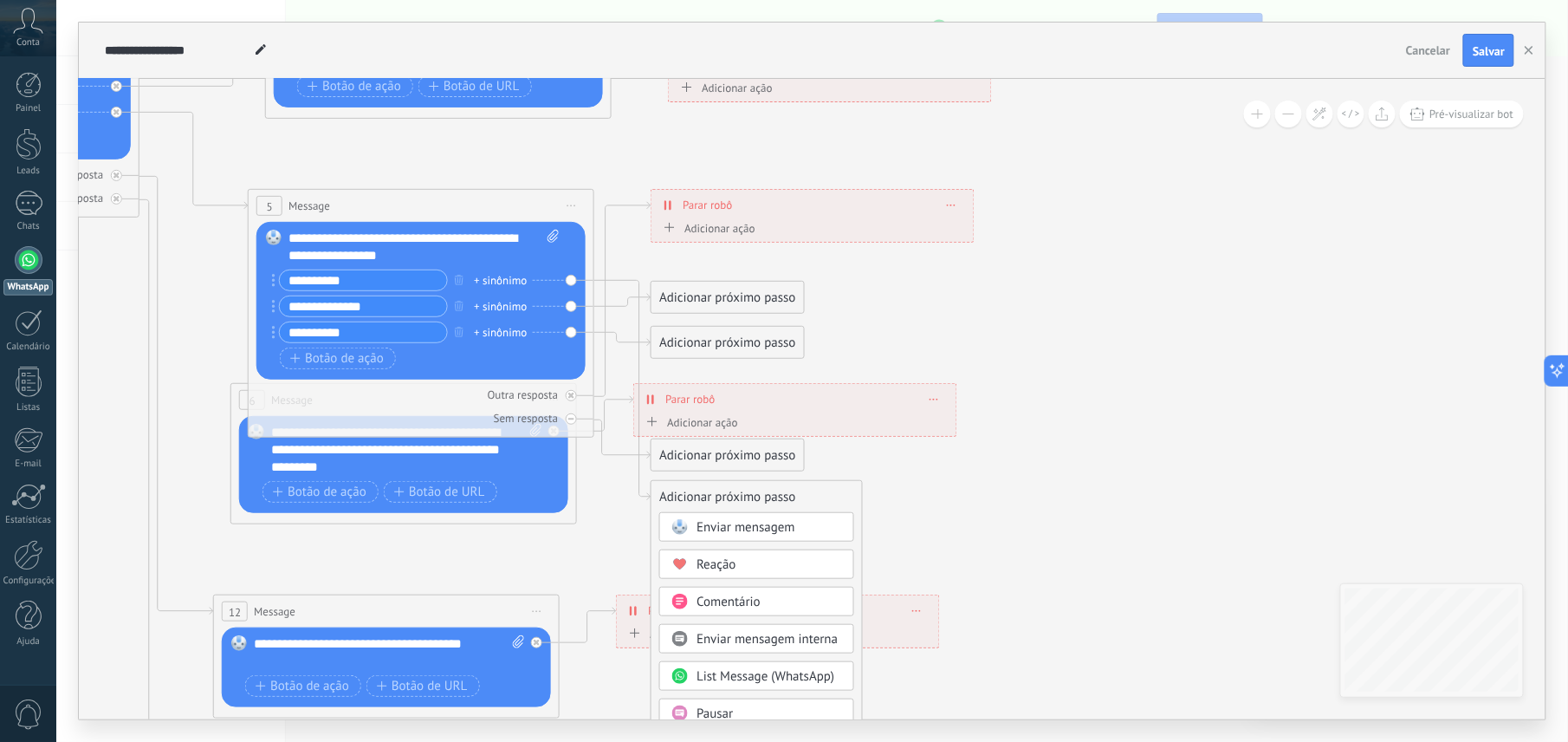 click on "List Message (WhatsApp)" at bounding box center (765, 676) 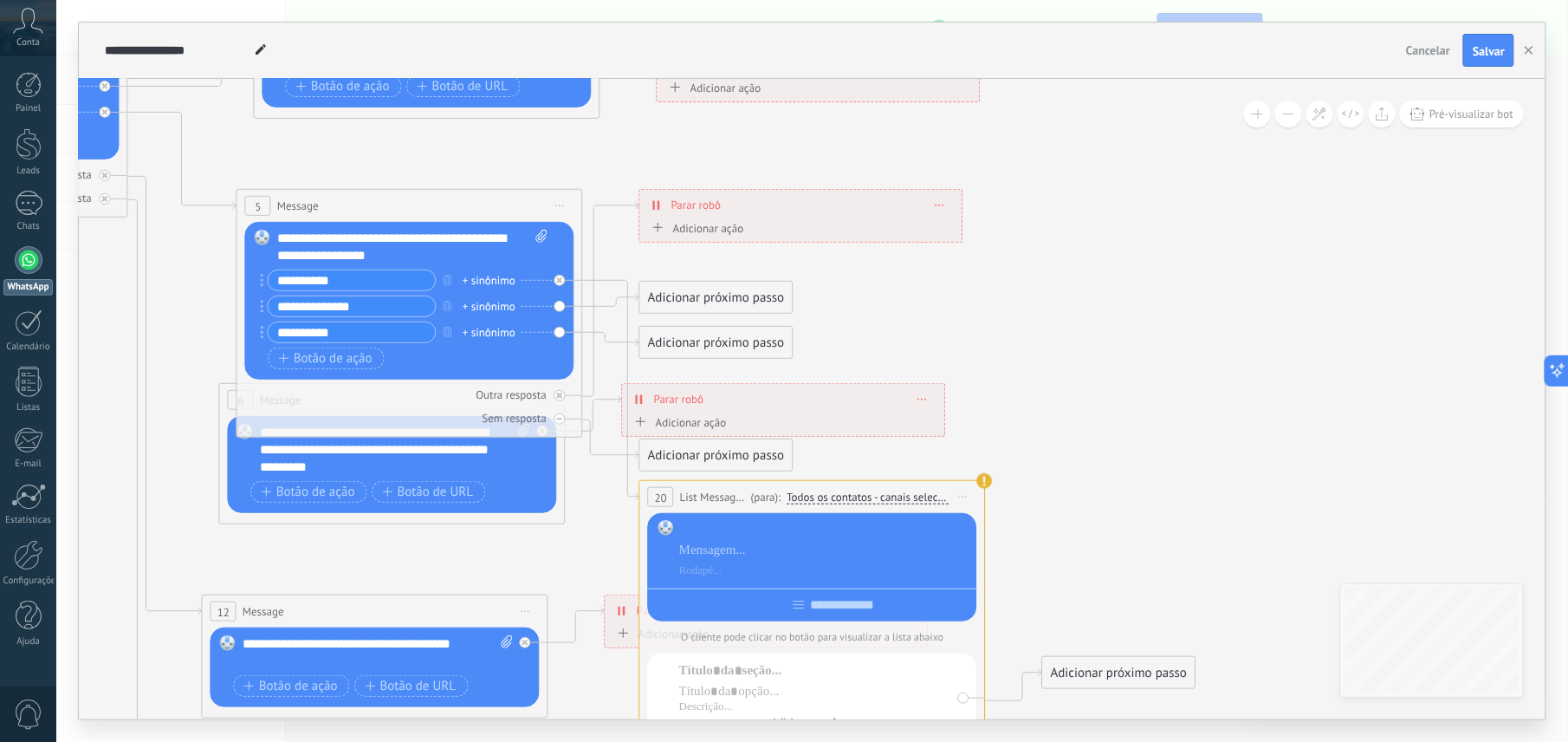 click at bounding box center (825, 530) 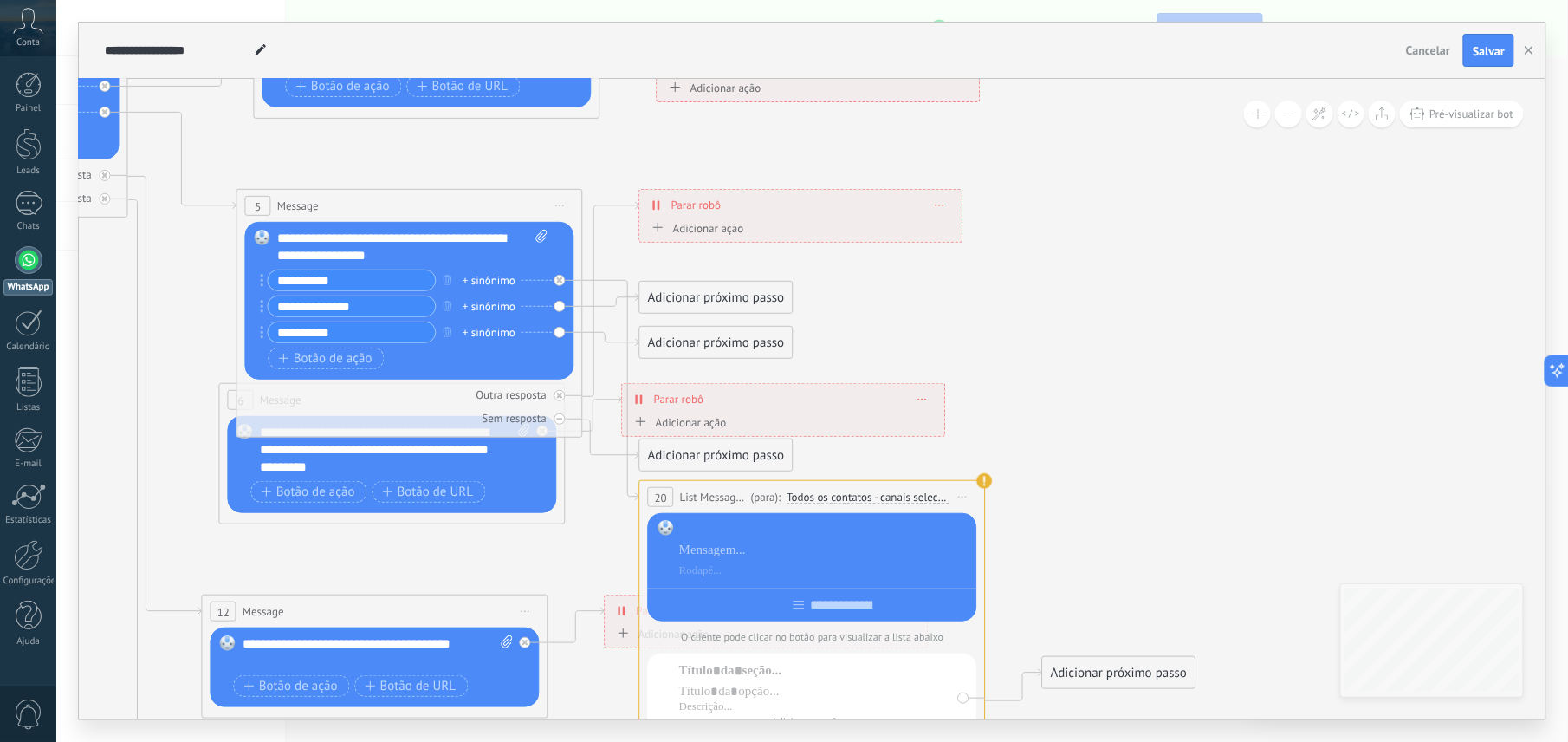 type 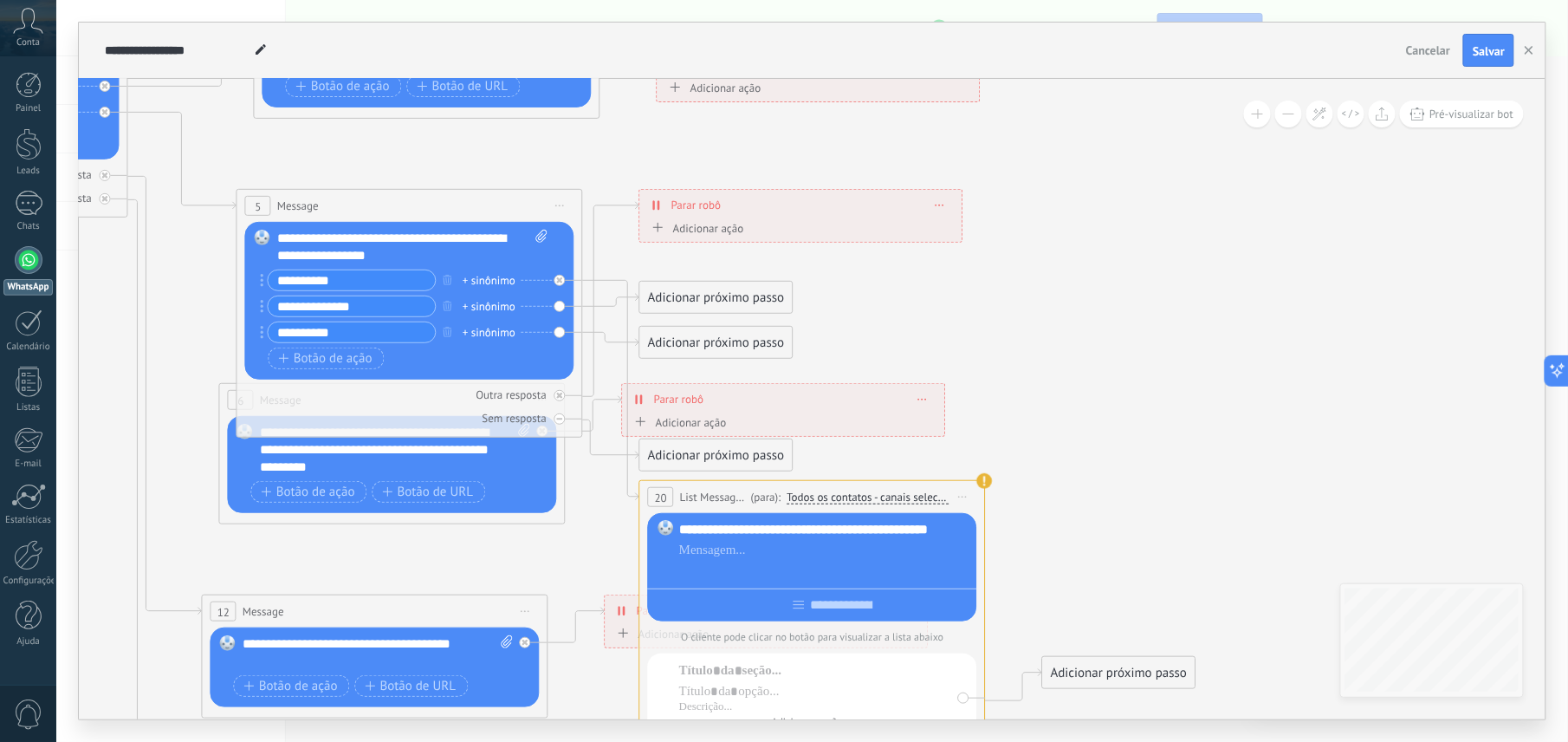 click at bounding box center [825, 571] 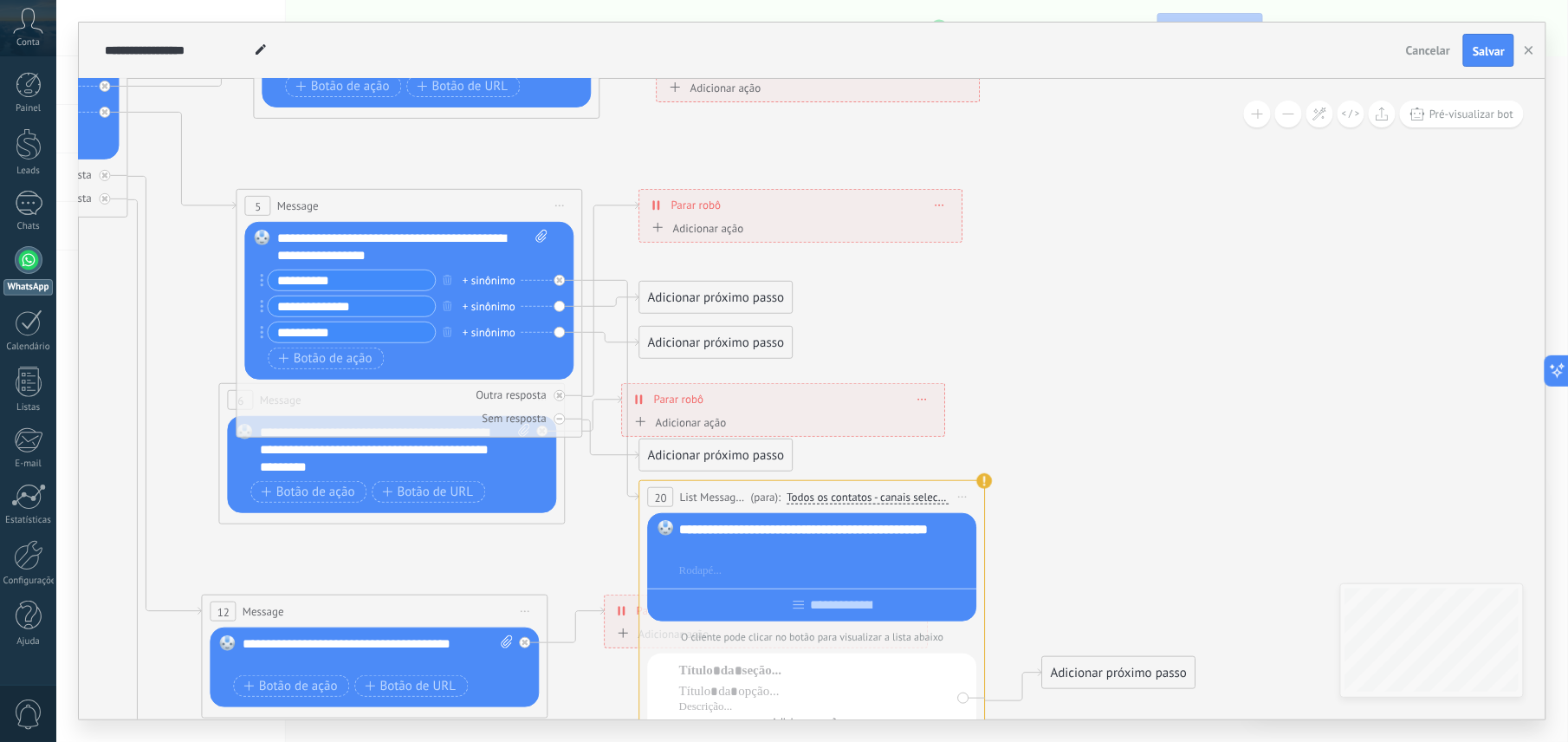 click at bounding box center [825, 550] 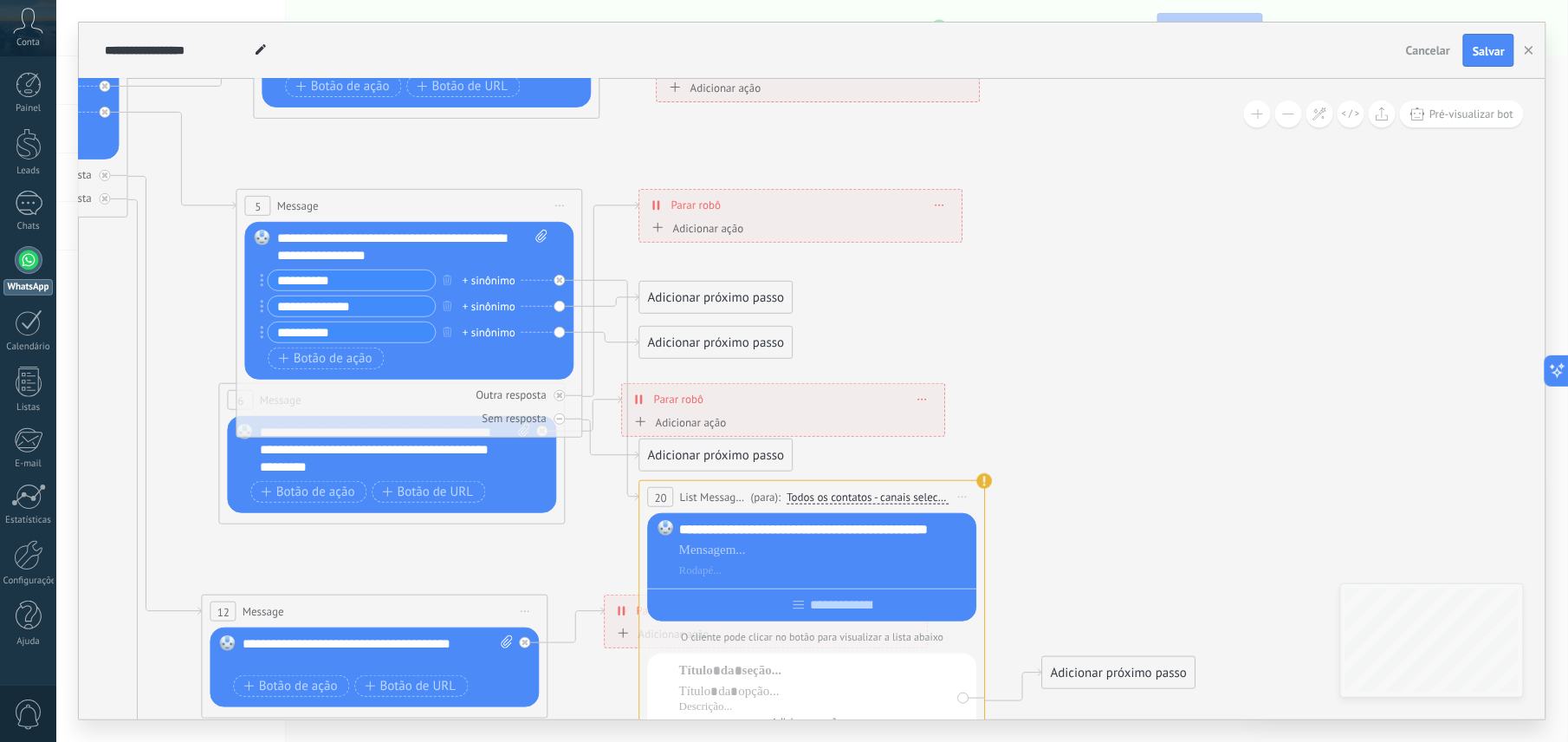 click on "**********" at bounding box center [825, 530] 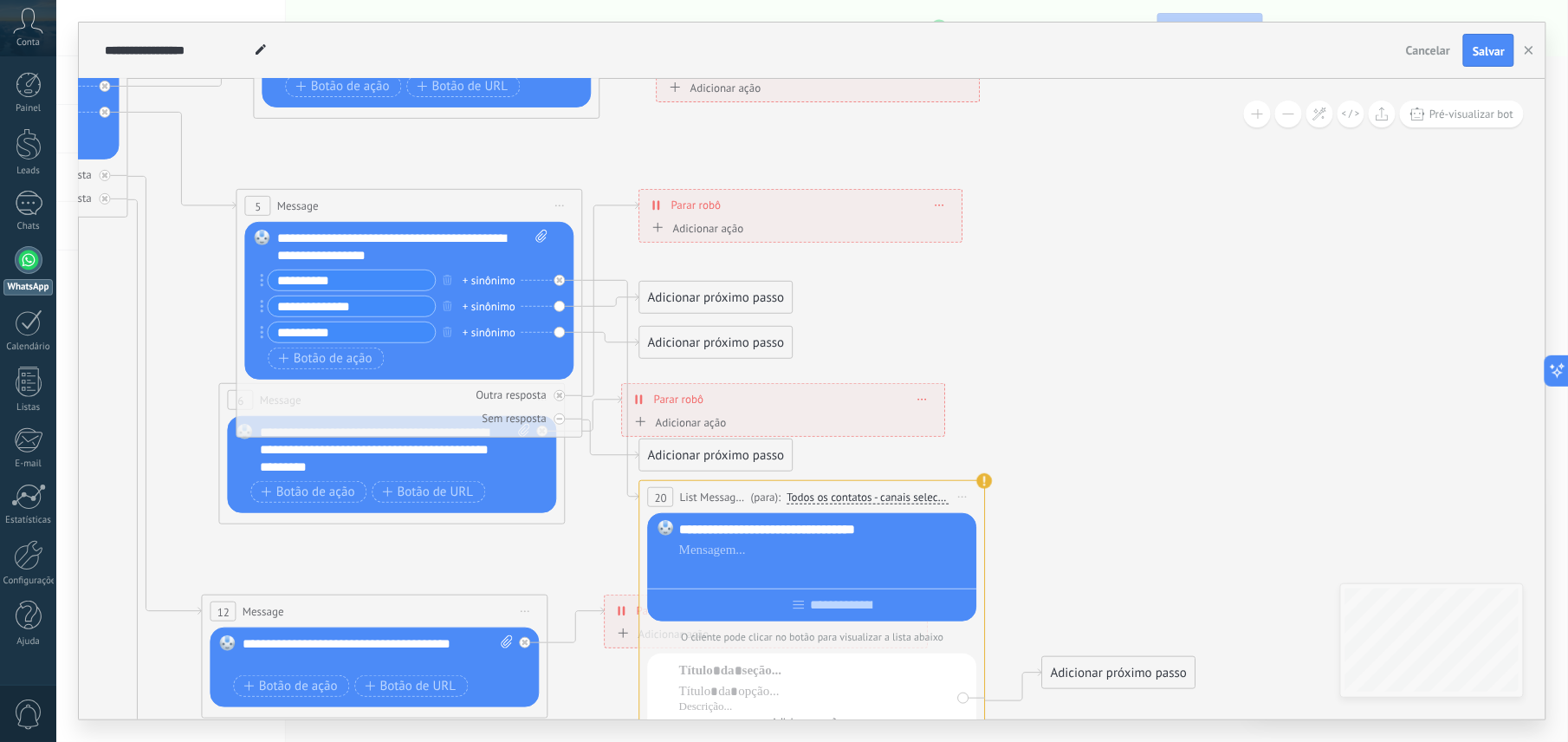 click at bounding box center (825, 571) 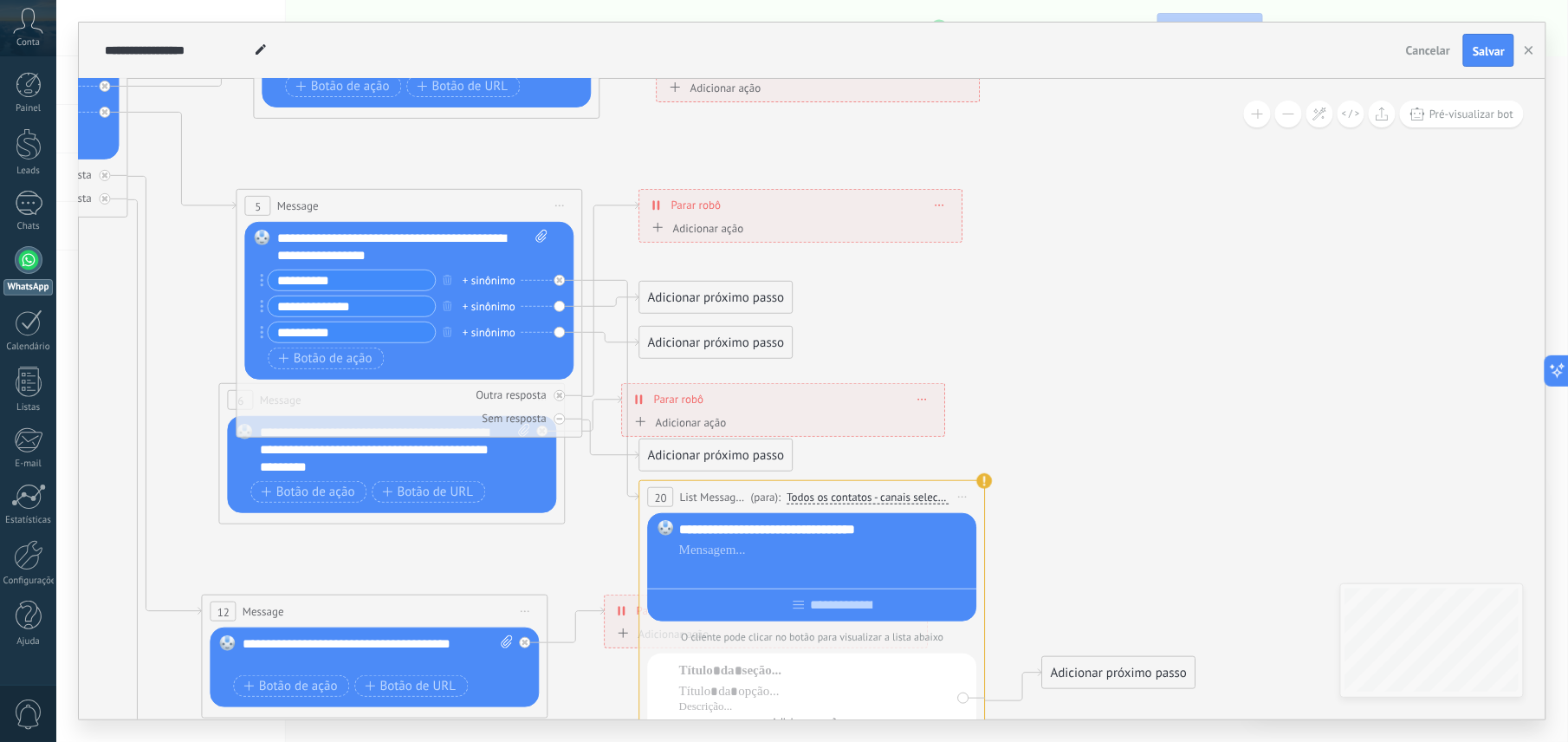 type 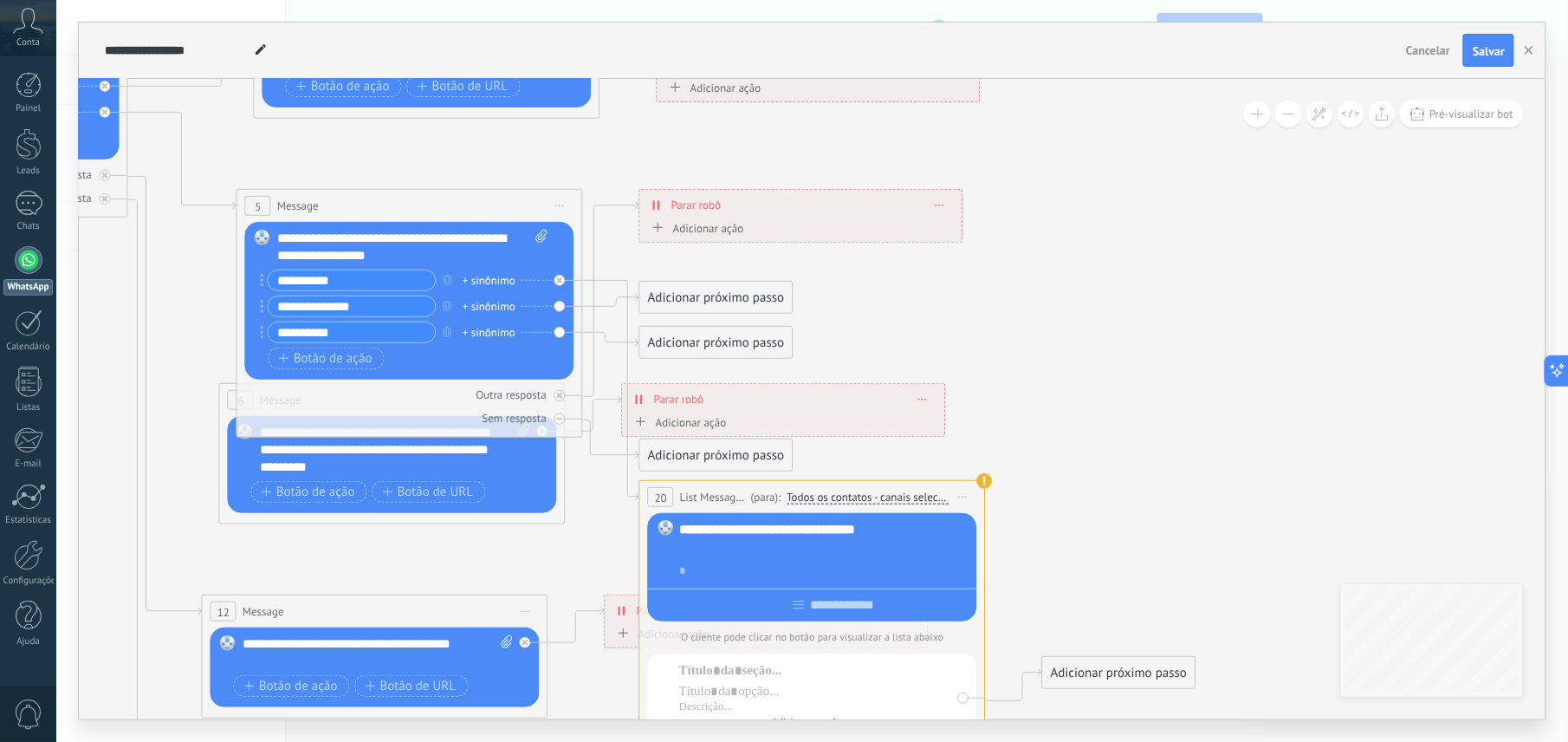 click at bounding box center (825, 550) 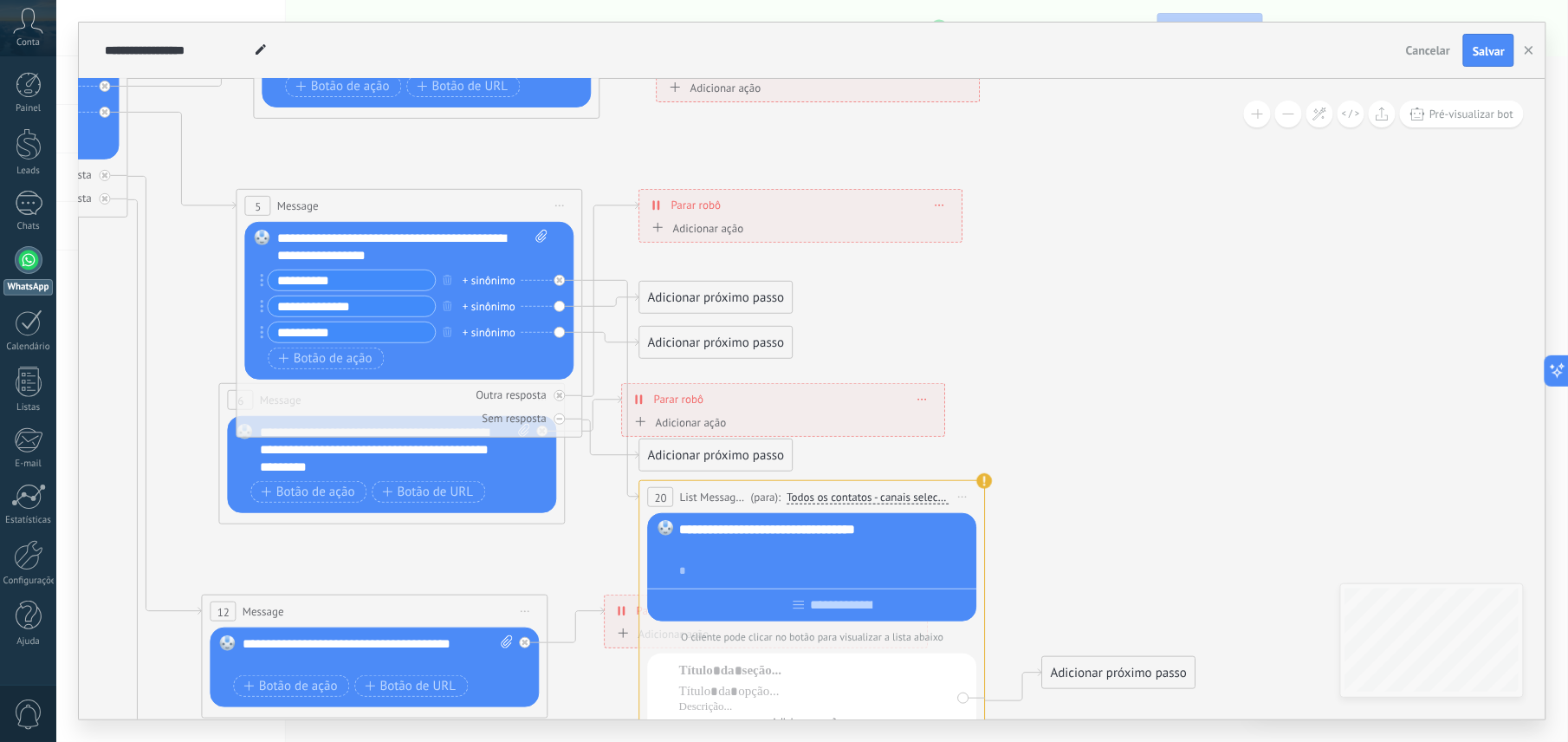 type 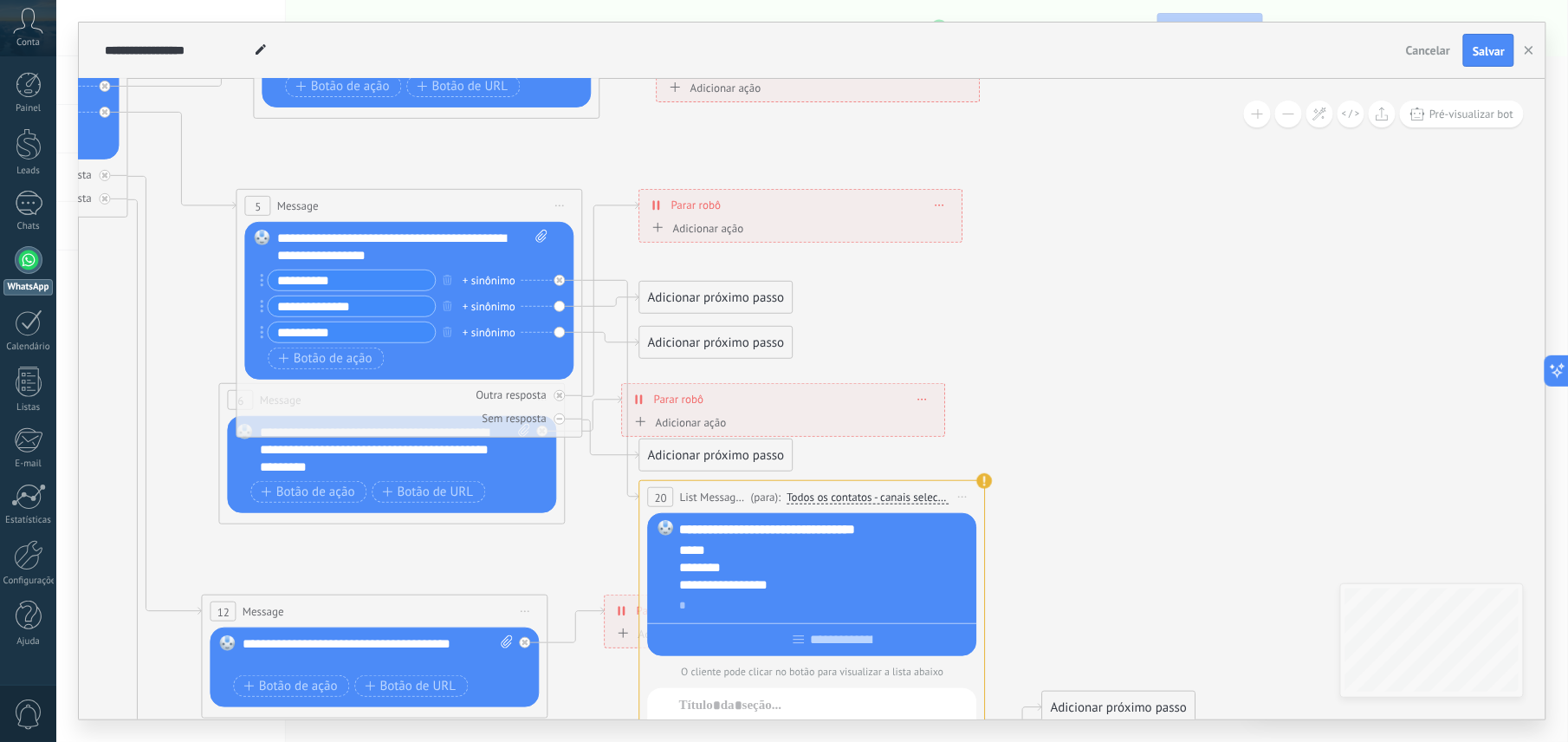 click on "*" at bounding box center (825, 606) 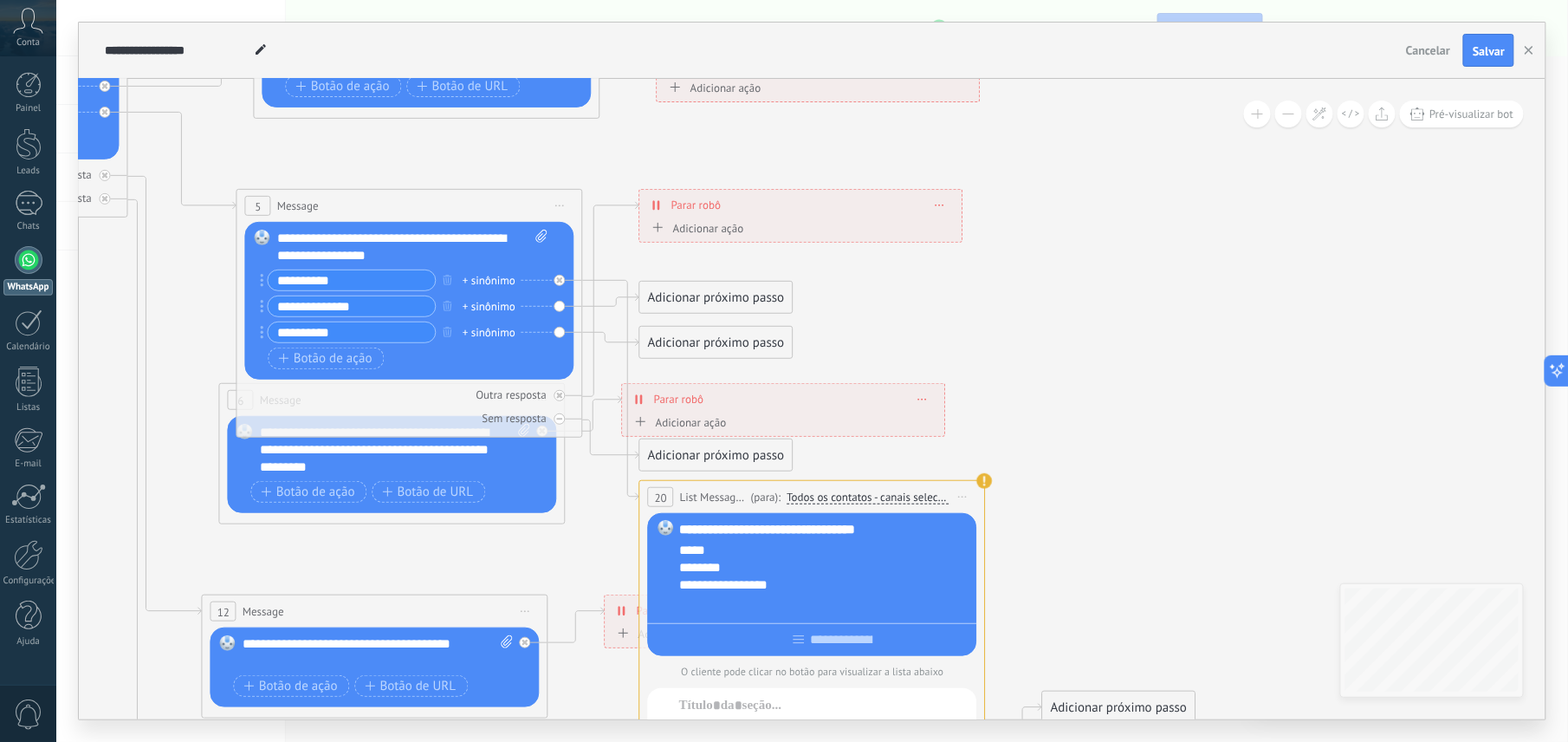 click on "**********" at bounding box center [825, 568] 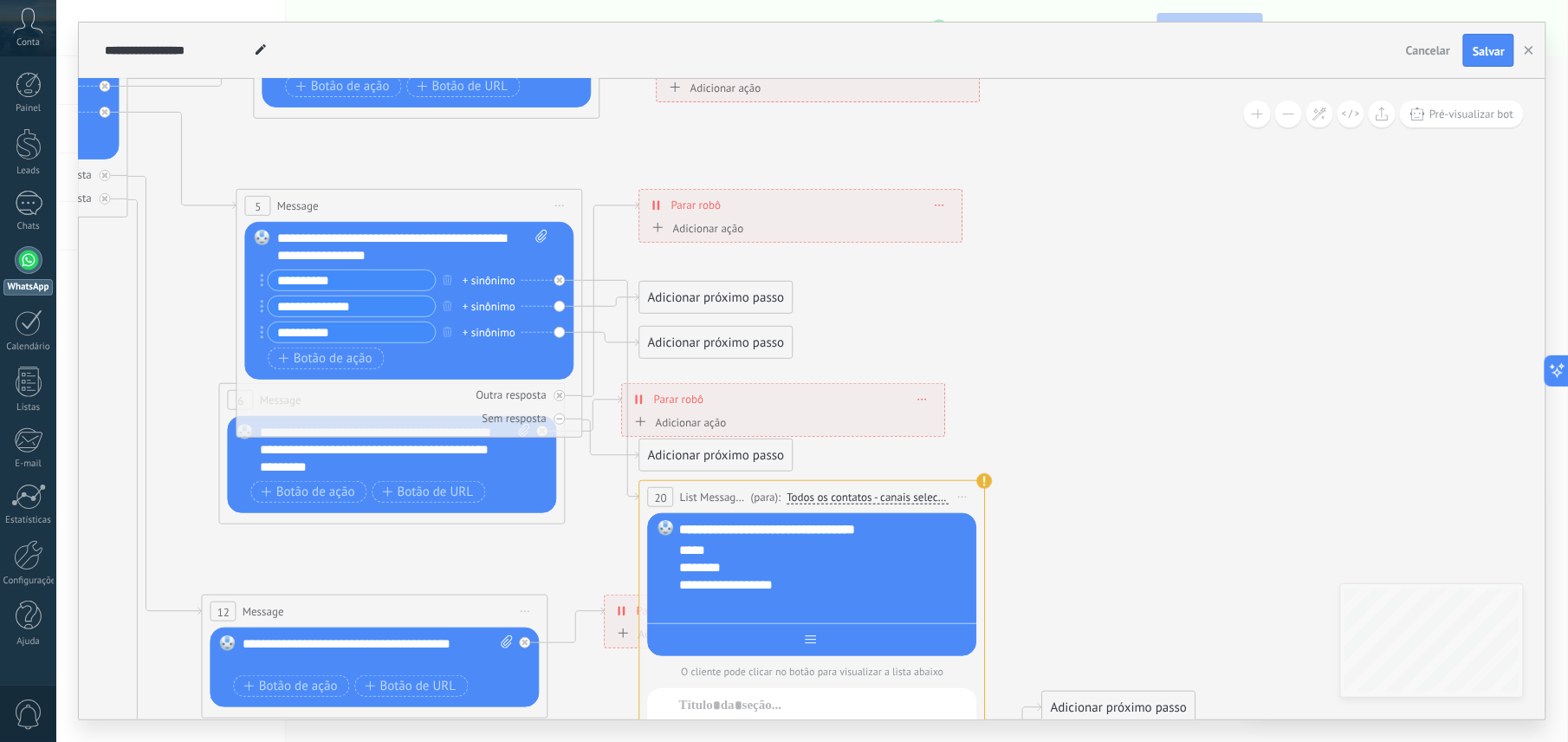 click at bounding box center (813, 636) 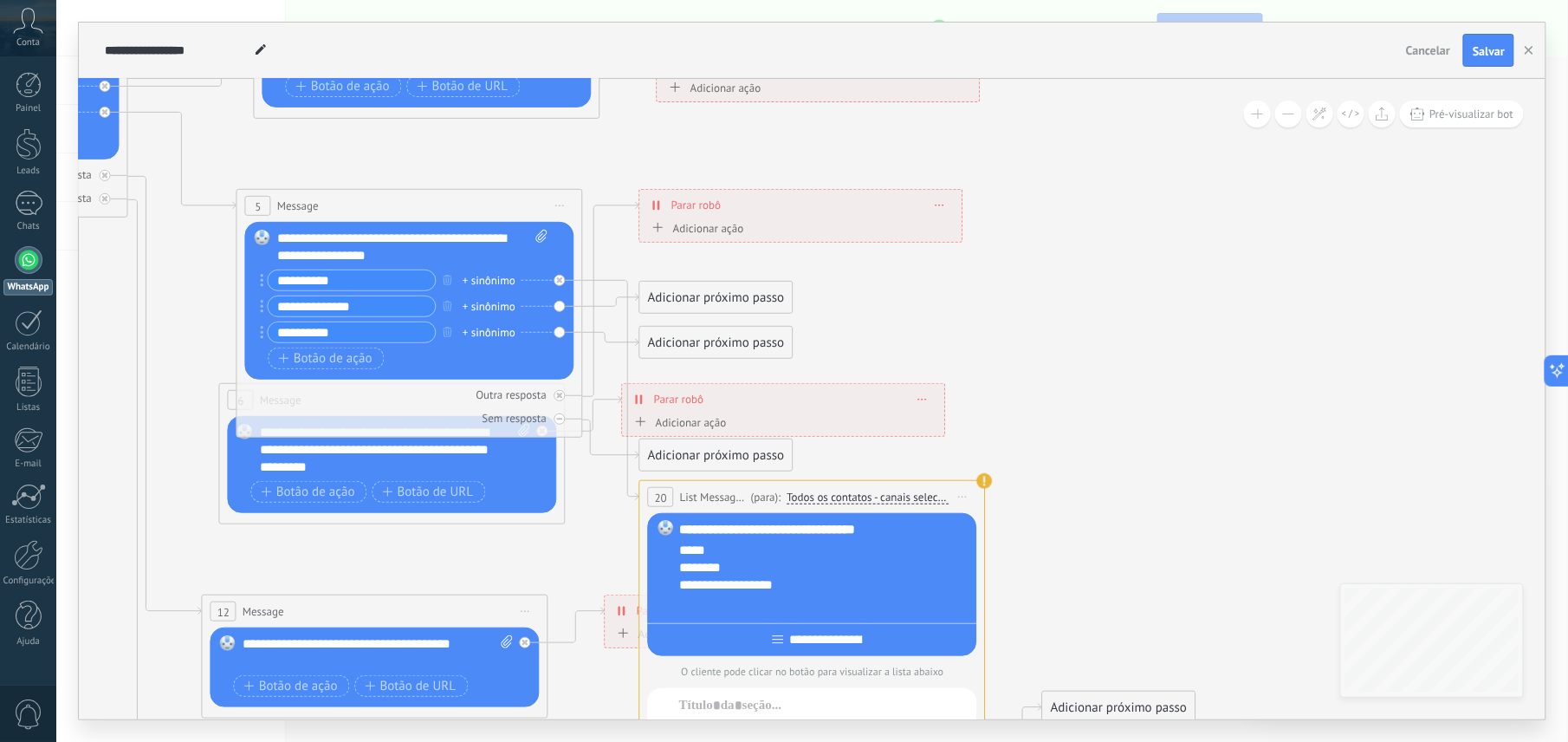 type on "**********" 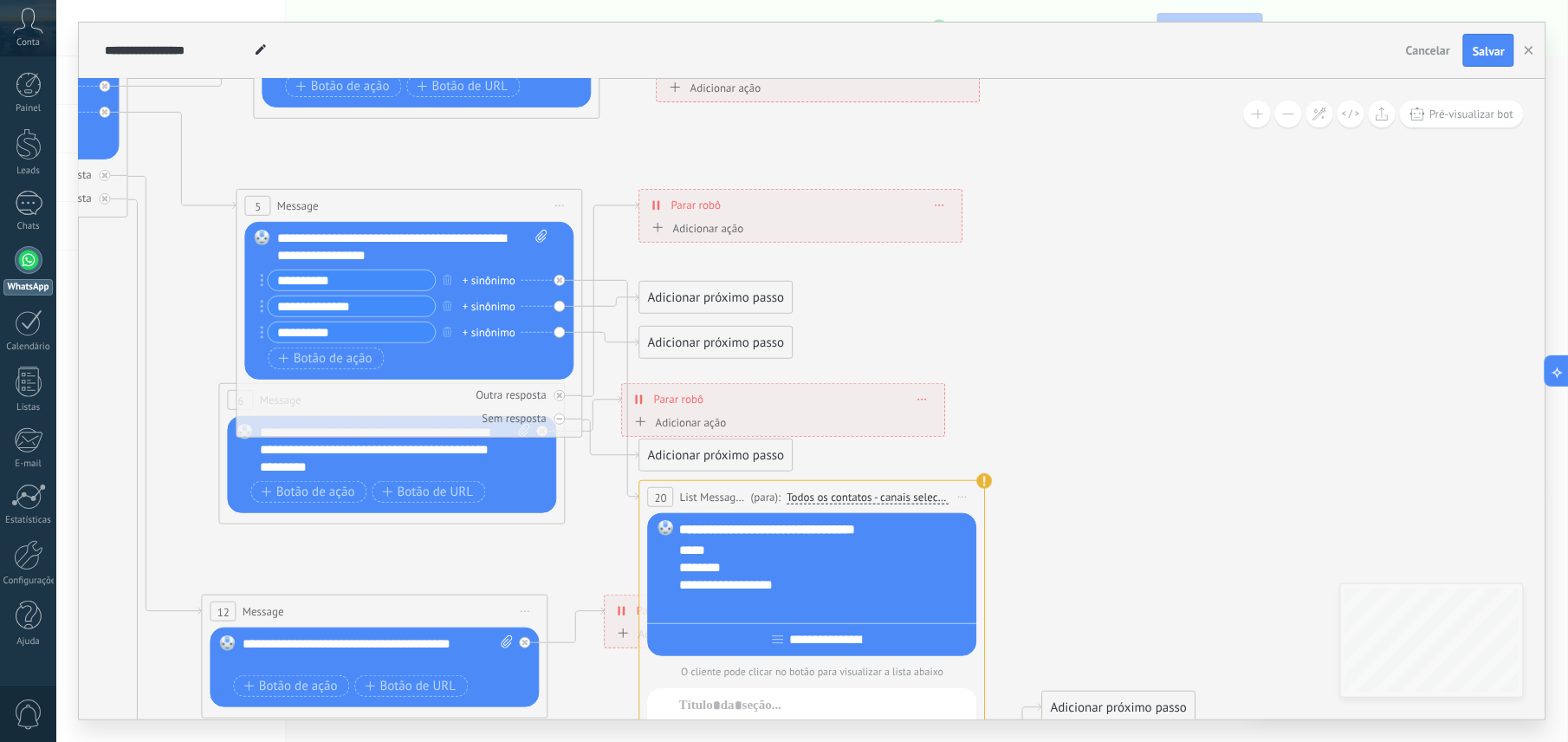click on "**********" at bounding box center (825, 568) 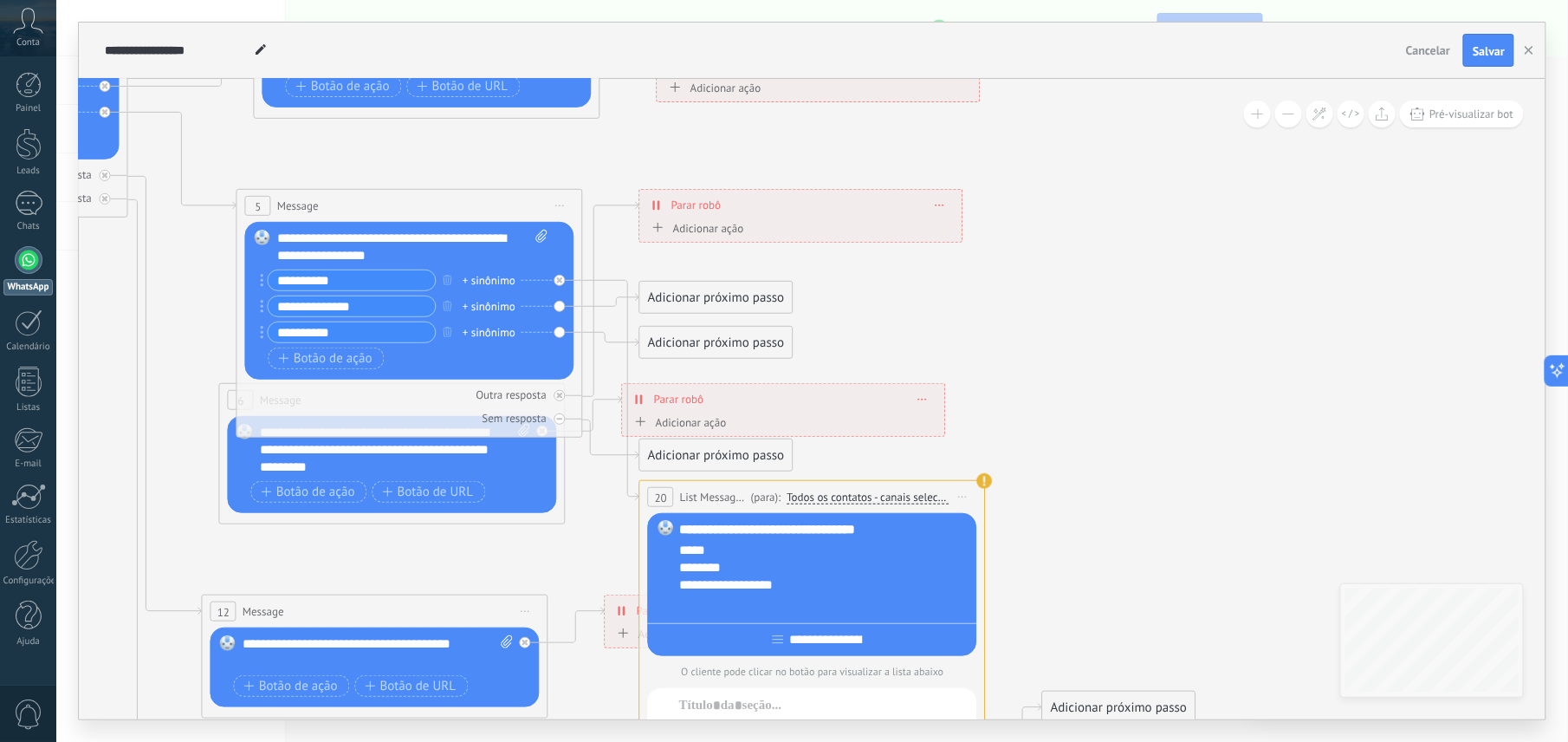 click at bounding box center [825, 606] 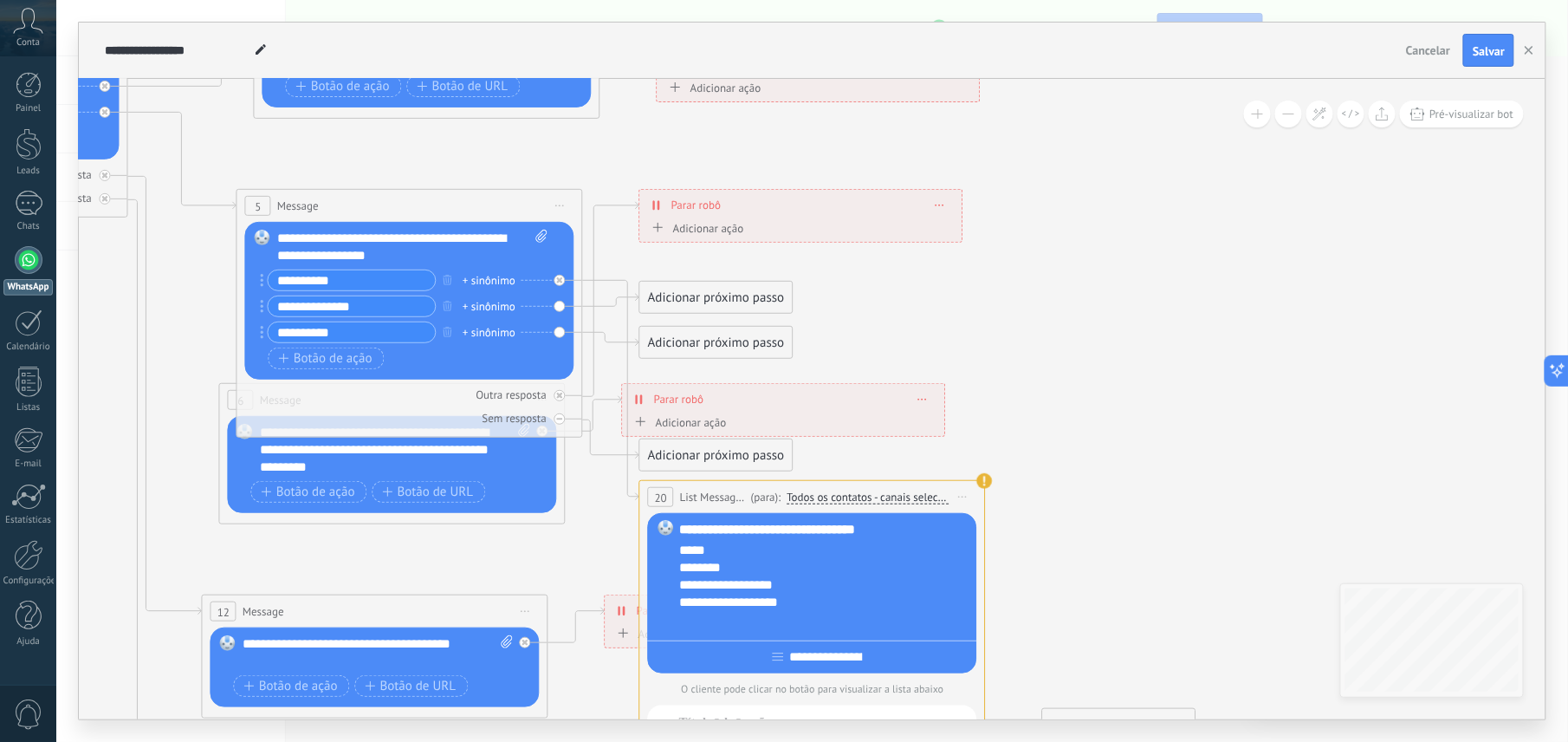 click 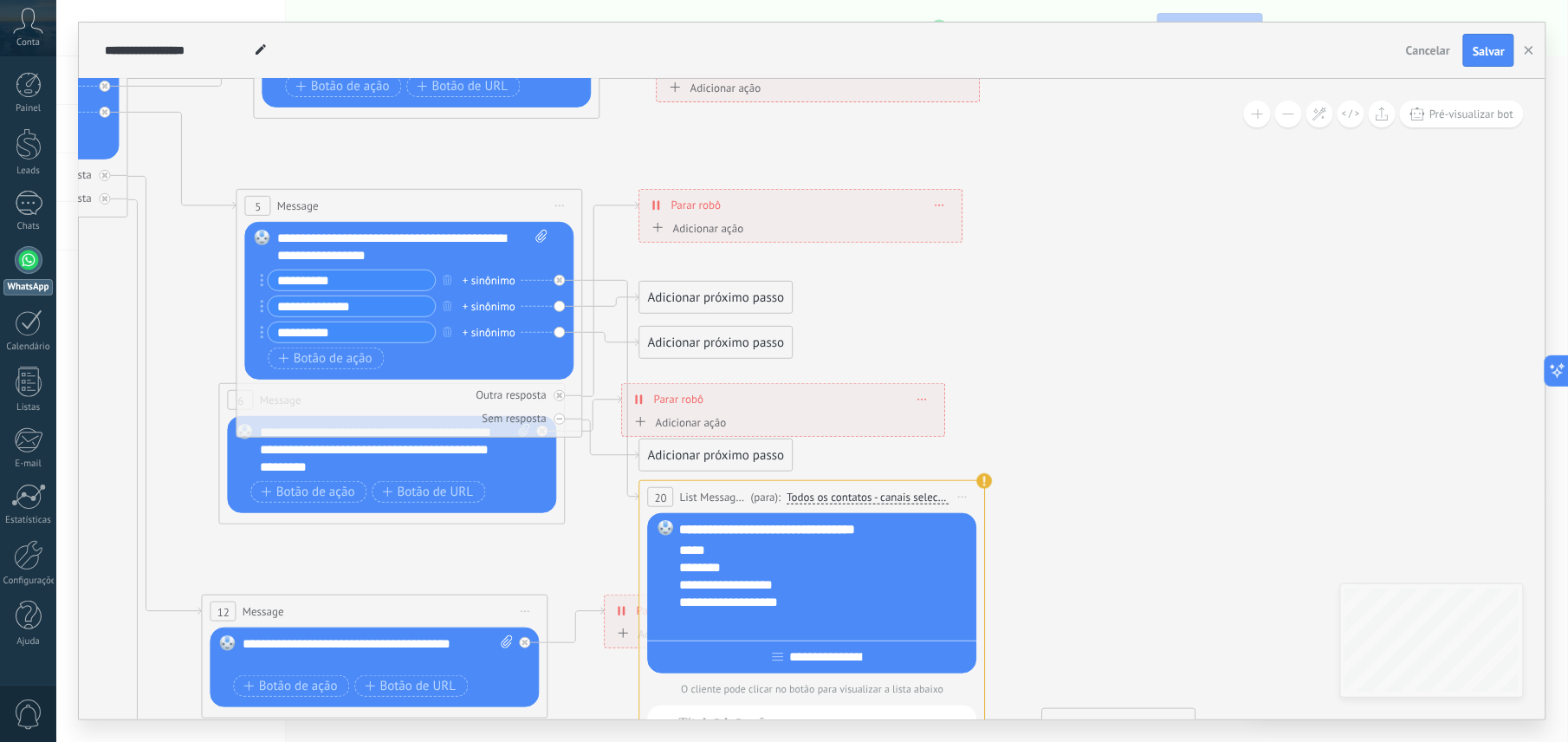 click on "O cliente pode clicar no botão para visualizar a lista abaixo" at bounding box center (813, 689) 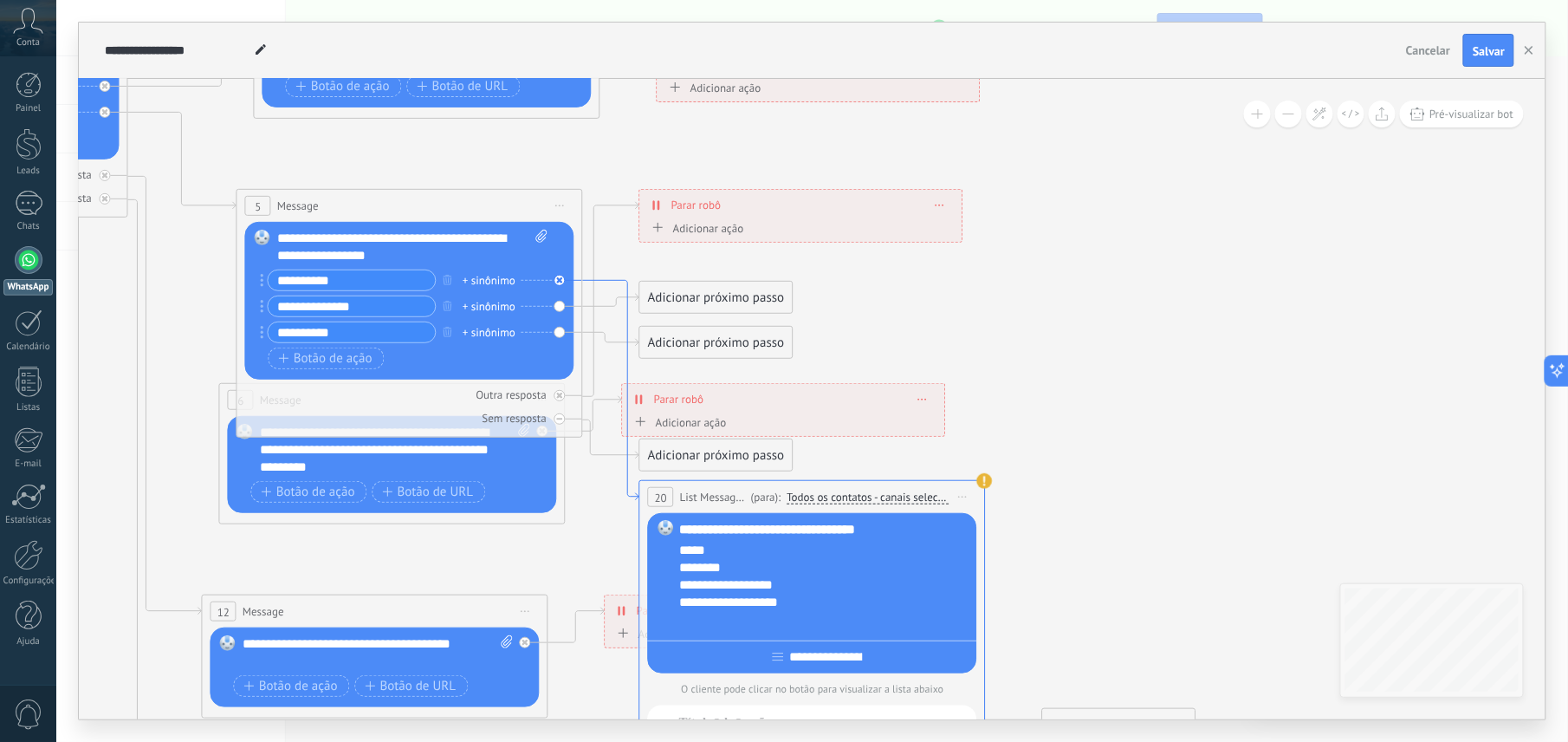 click 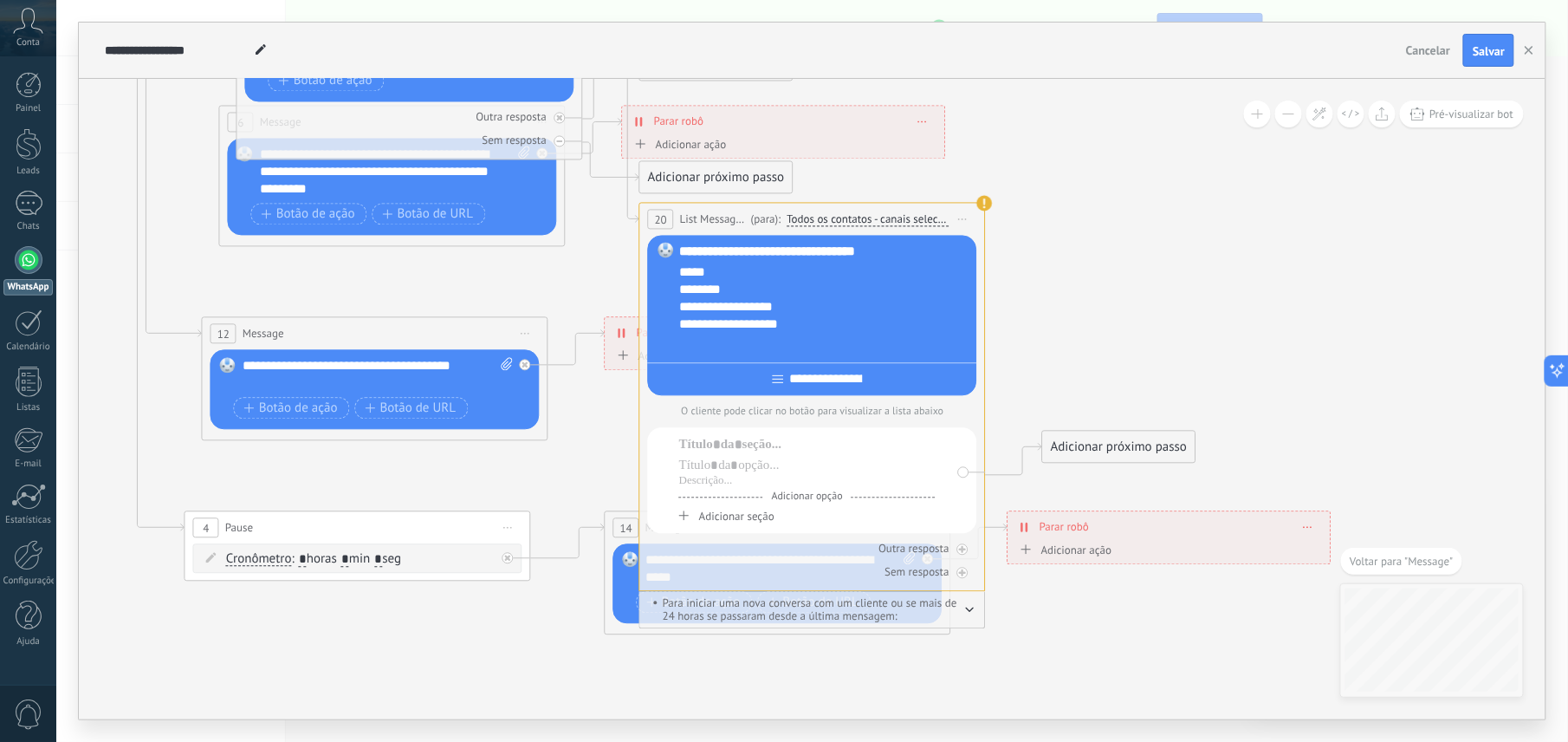 click on "**********" at bounding box center [826, 380] 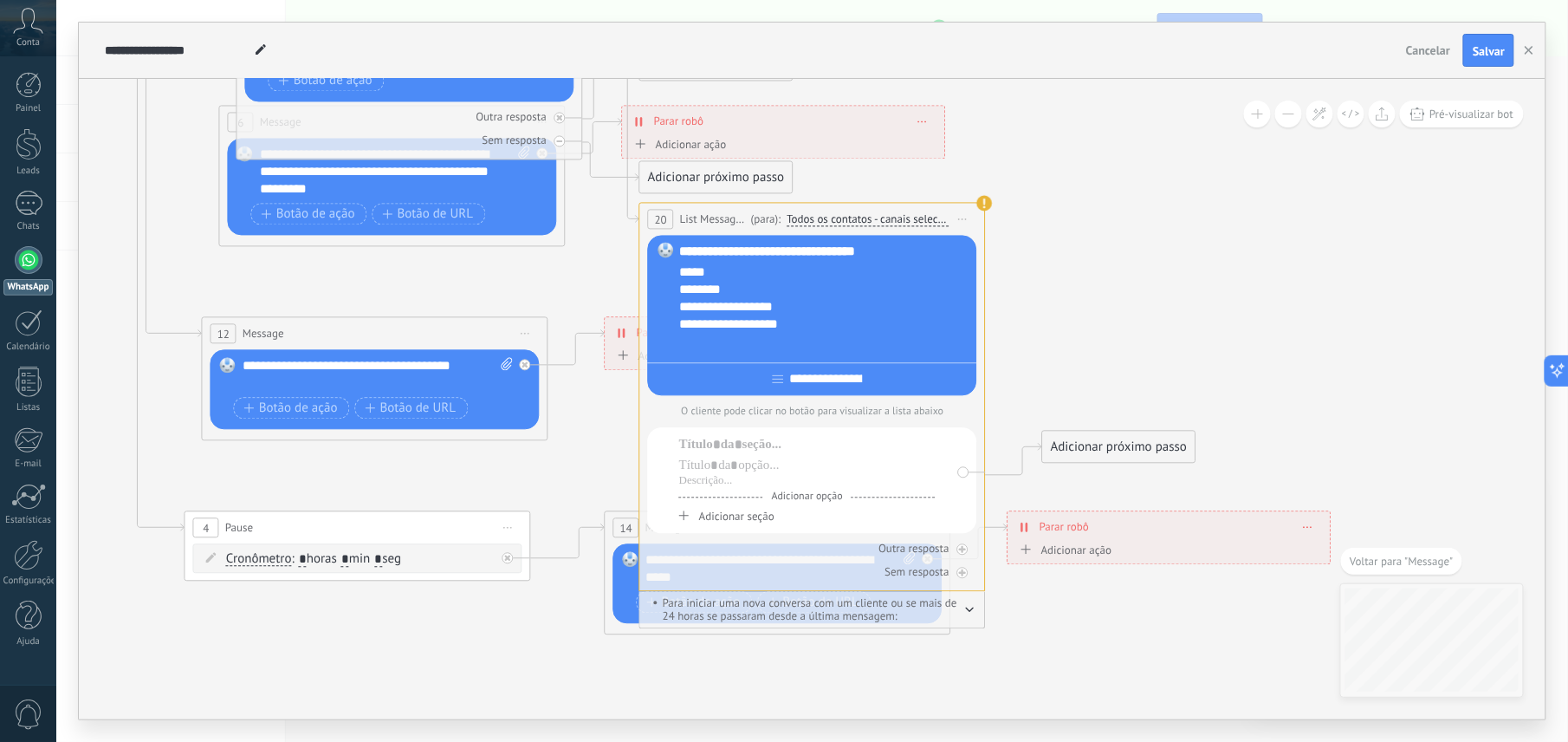 click on "Iniciar pré-visualização aqui
Renomear
Duplicar
Excluir" at bounding box center [963, 219] 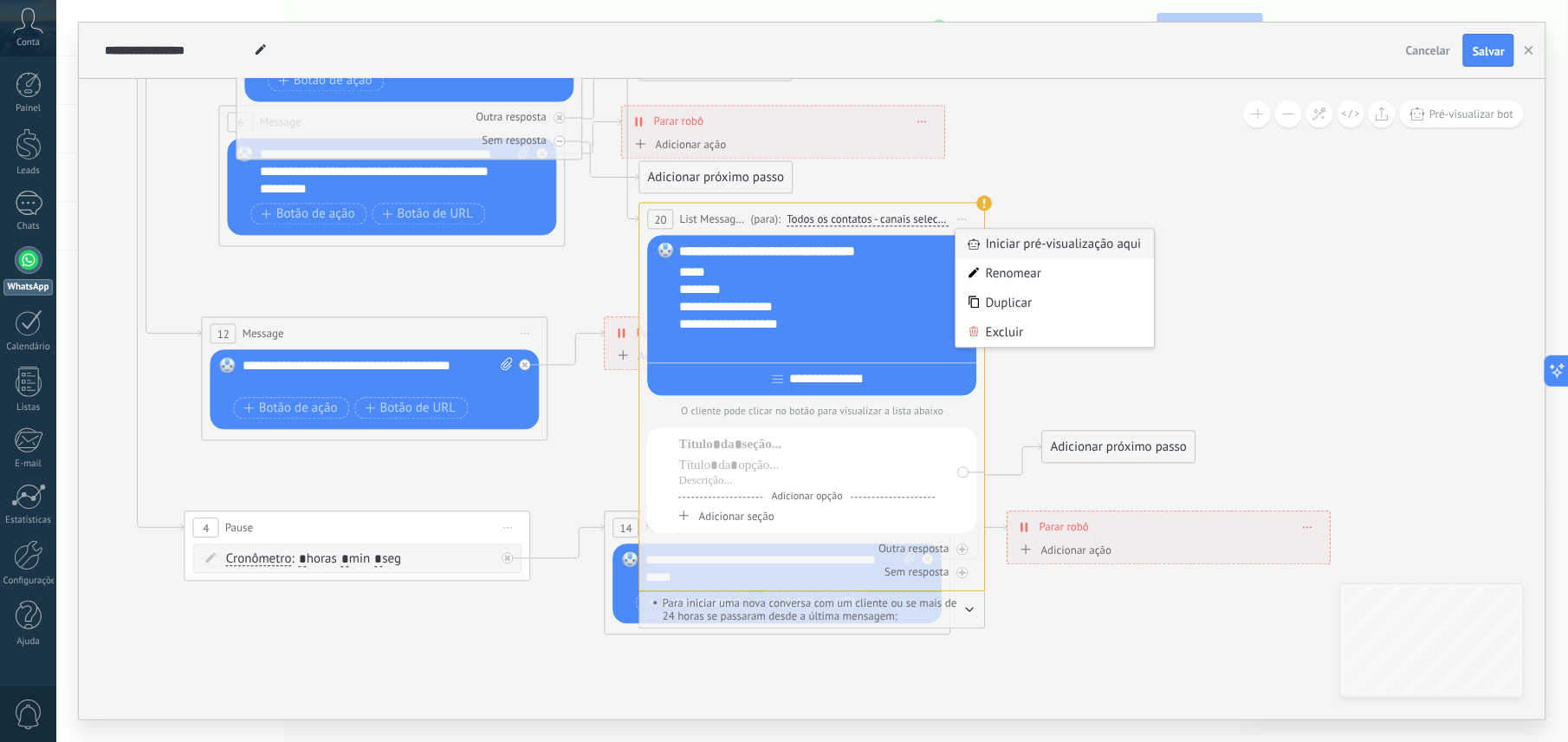 click on "Iniciar pré-visualização aqui" at bounding box center (1055, 244) 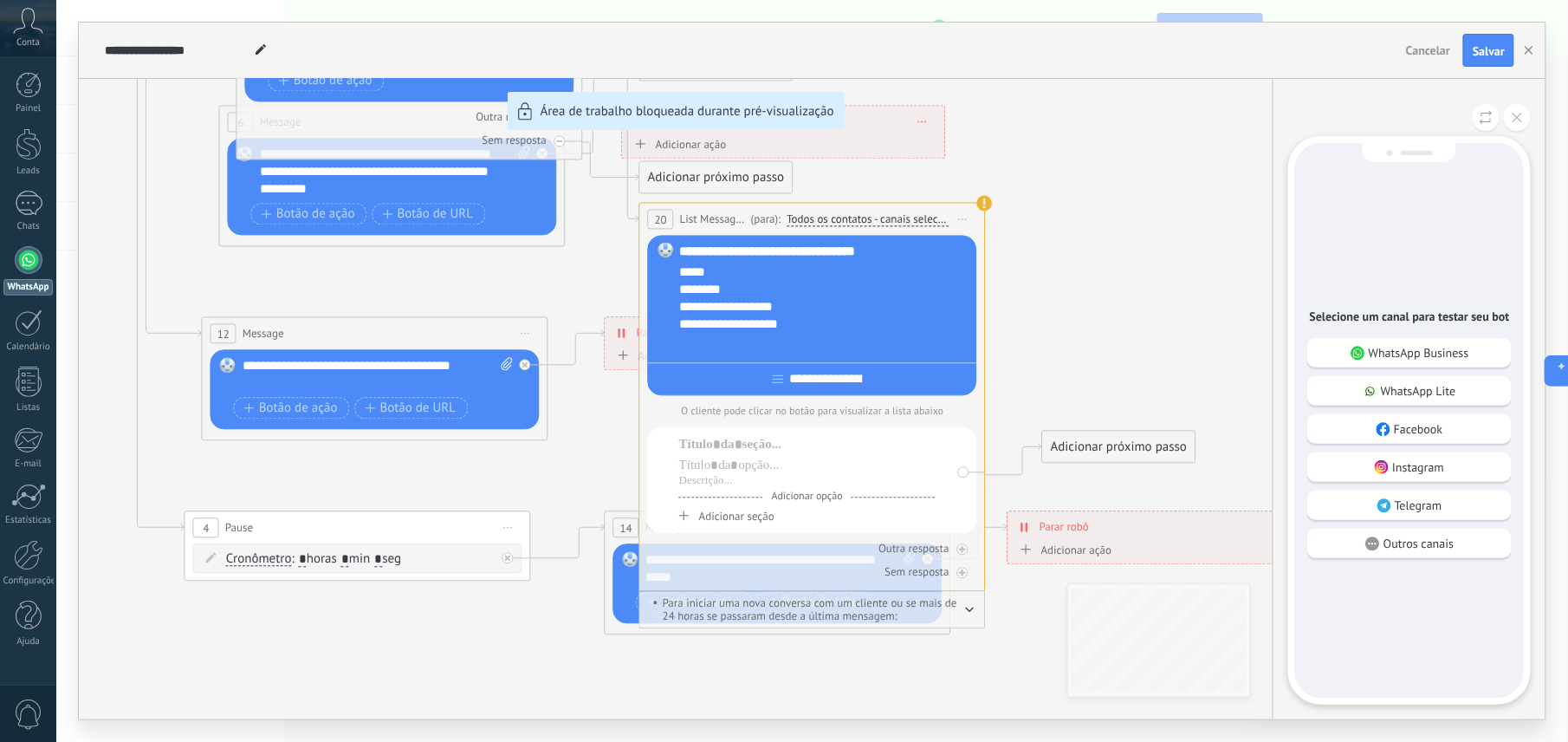 click on "**********" at bounding box center (812, 371) 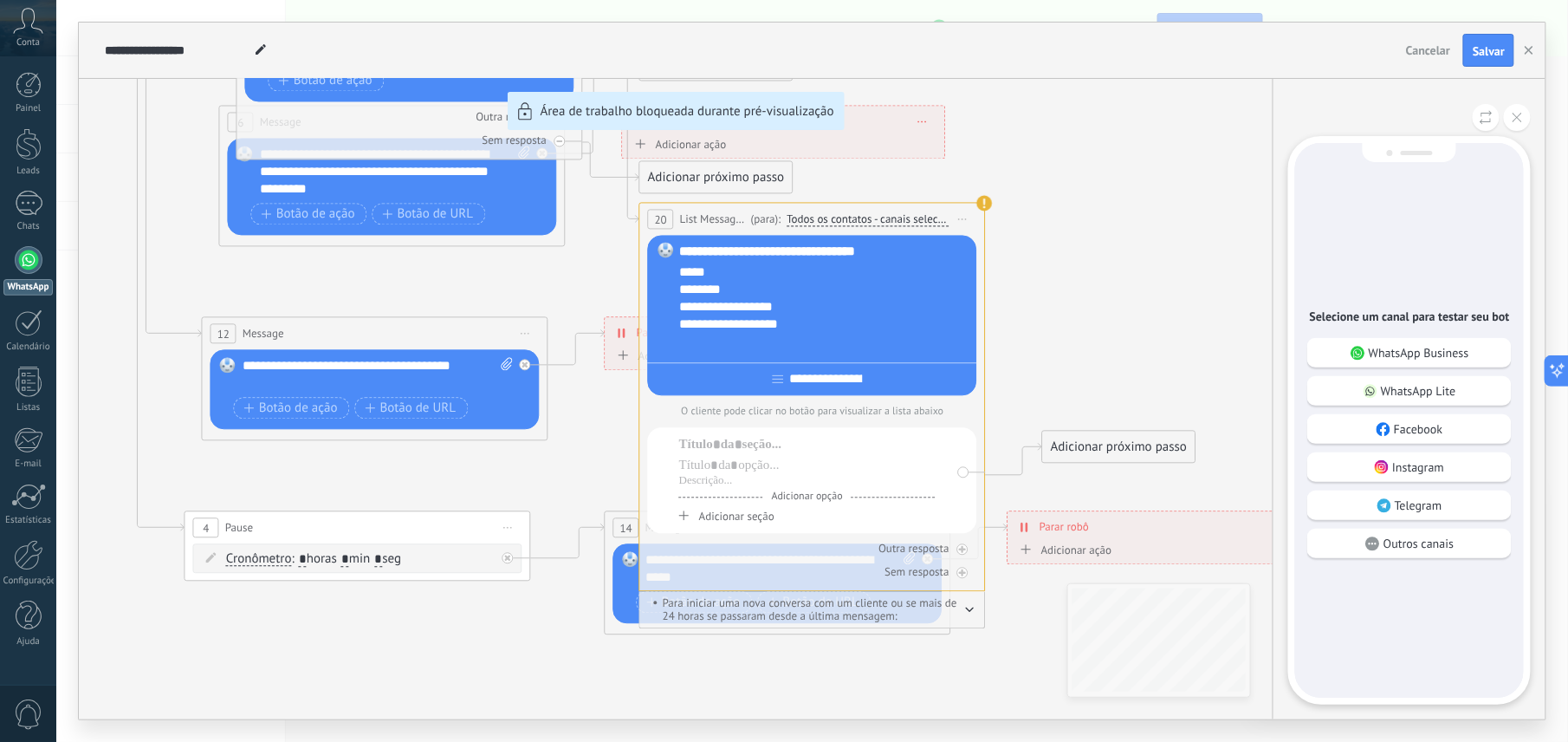click on "**********" at bounding box center (812, 371) 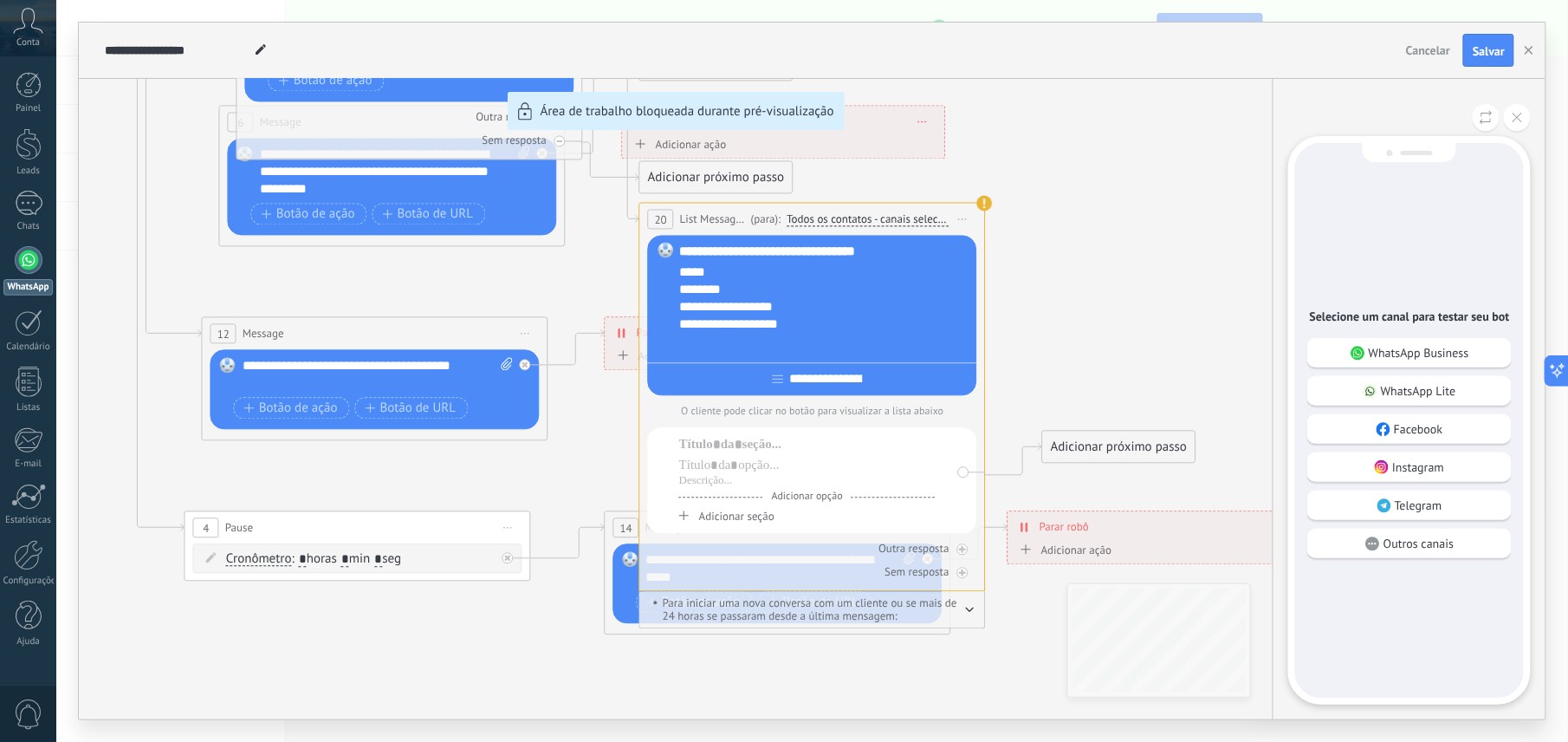 click on "**********" at bounding box center [812, 371] 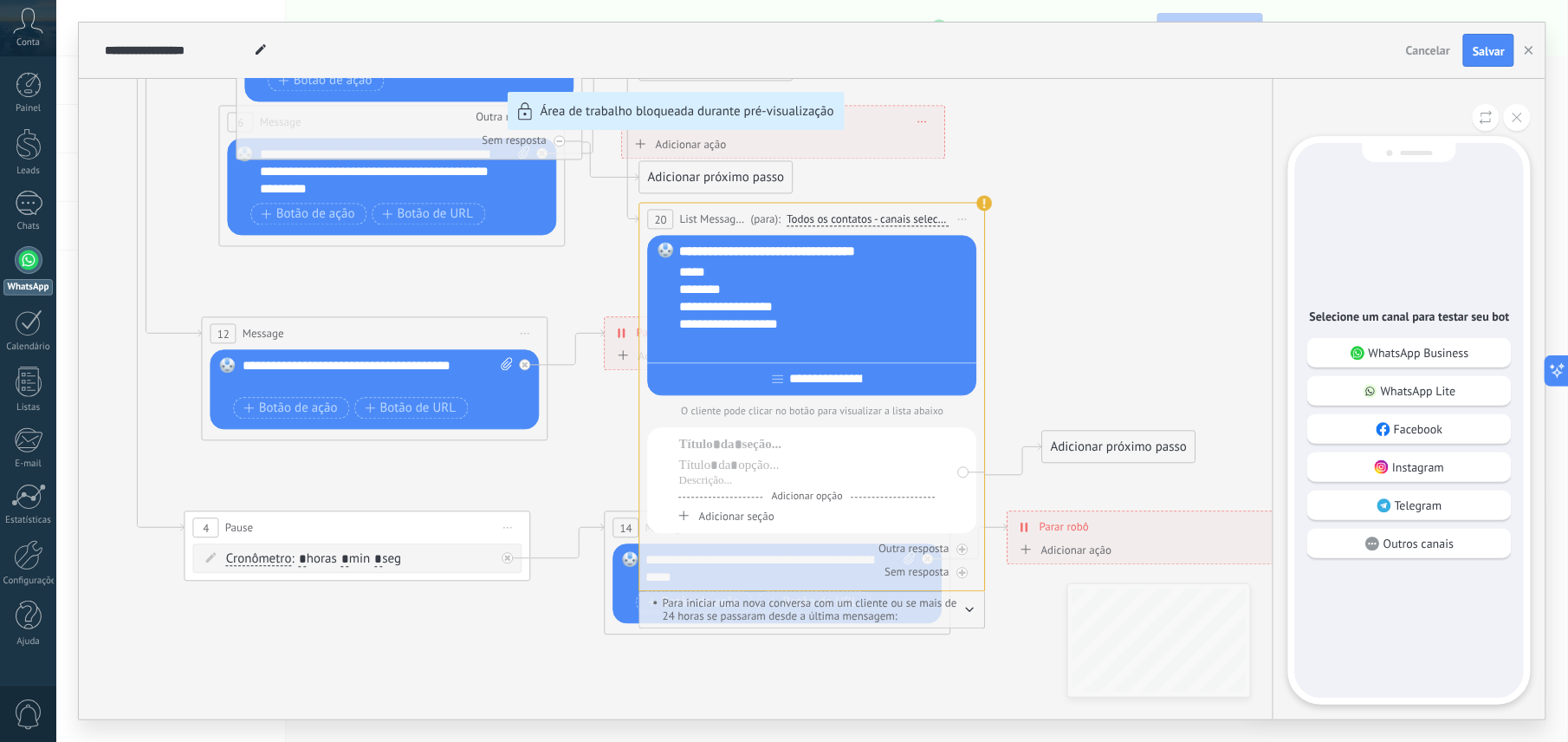 click on "**********" at bounding box center [812, 371] 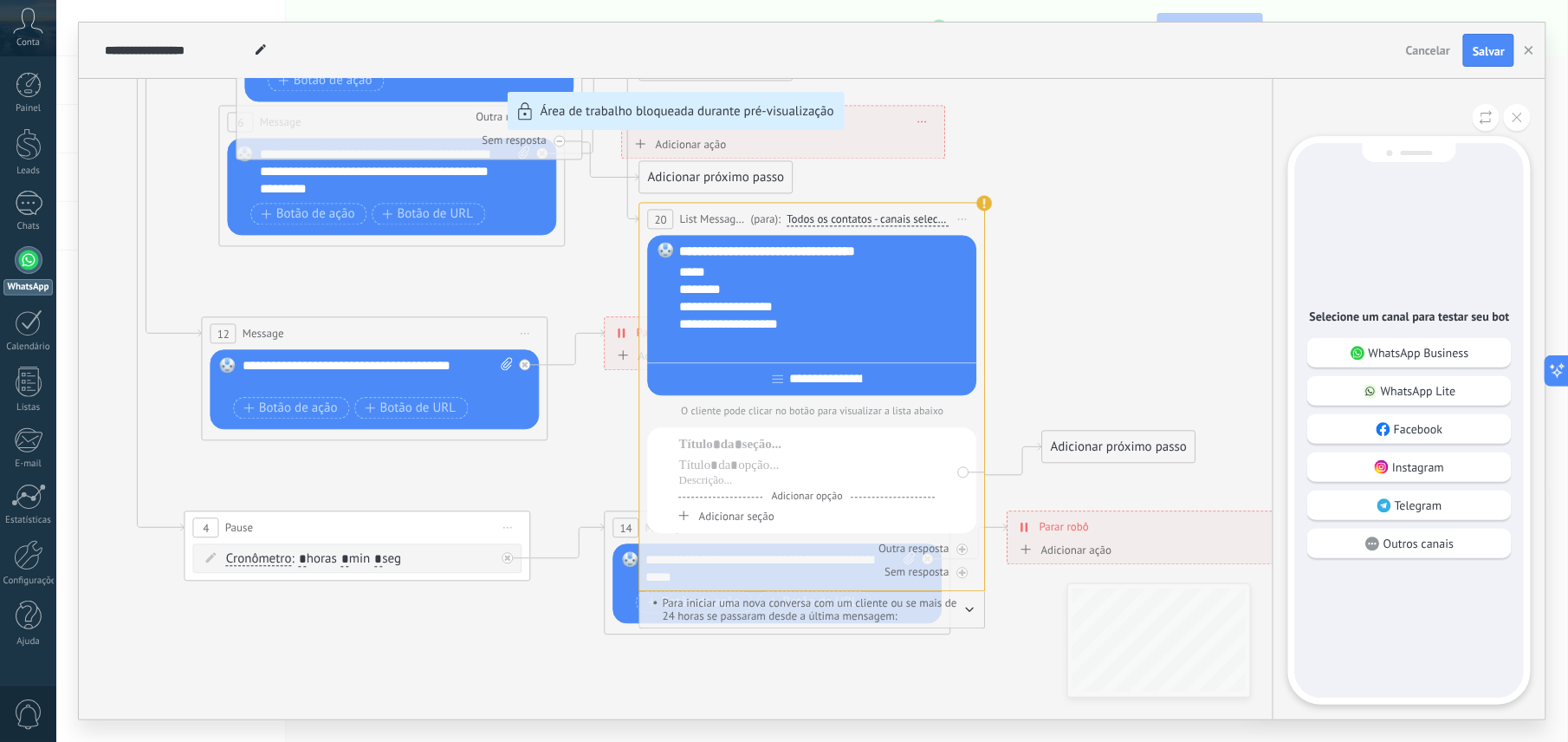click on "**********" at bounding box center [812, 371] 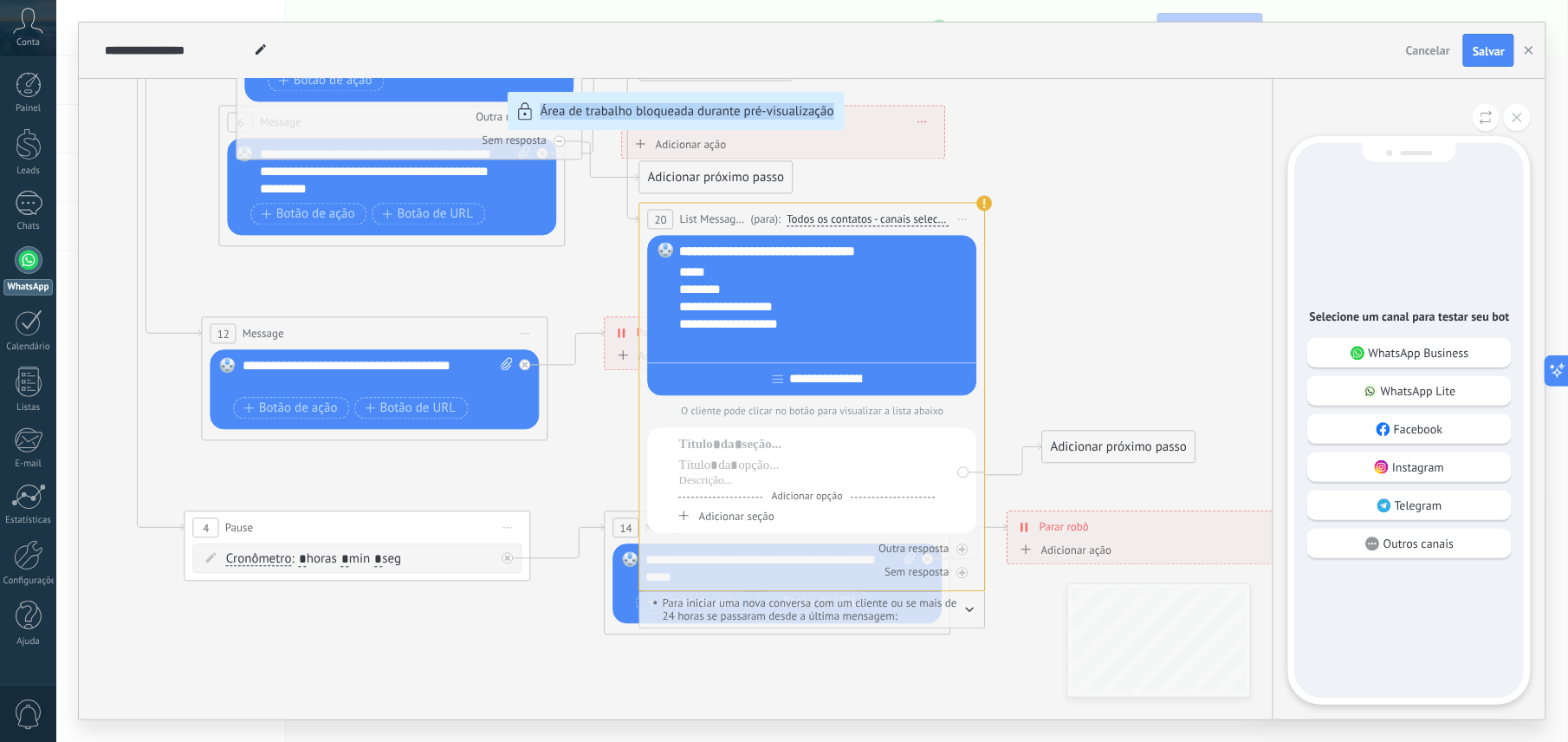 drag, startPoint x: 965, startPoint y: 478, endPoint x: 967, endPoint y: 576, distance: 98.0204 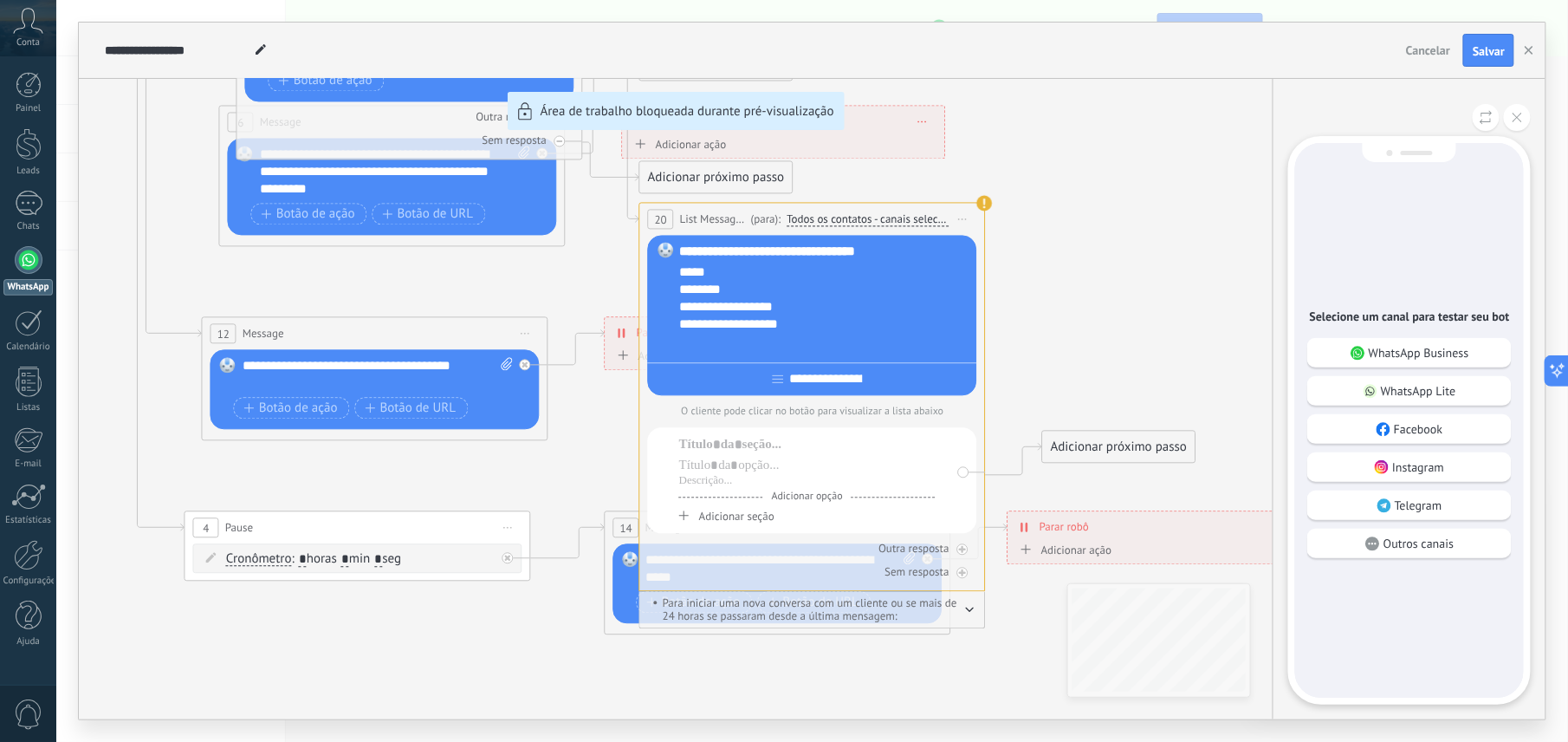click on "**********" at bounding box center [812, 371] 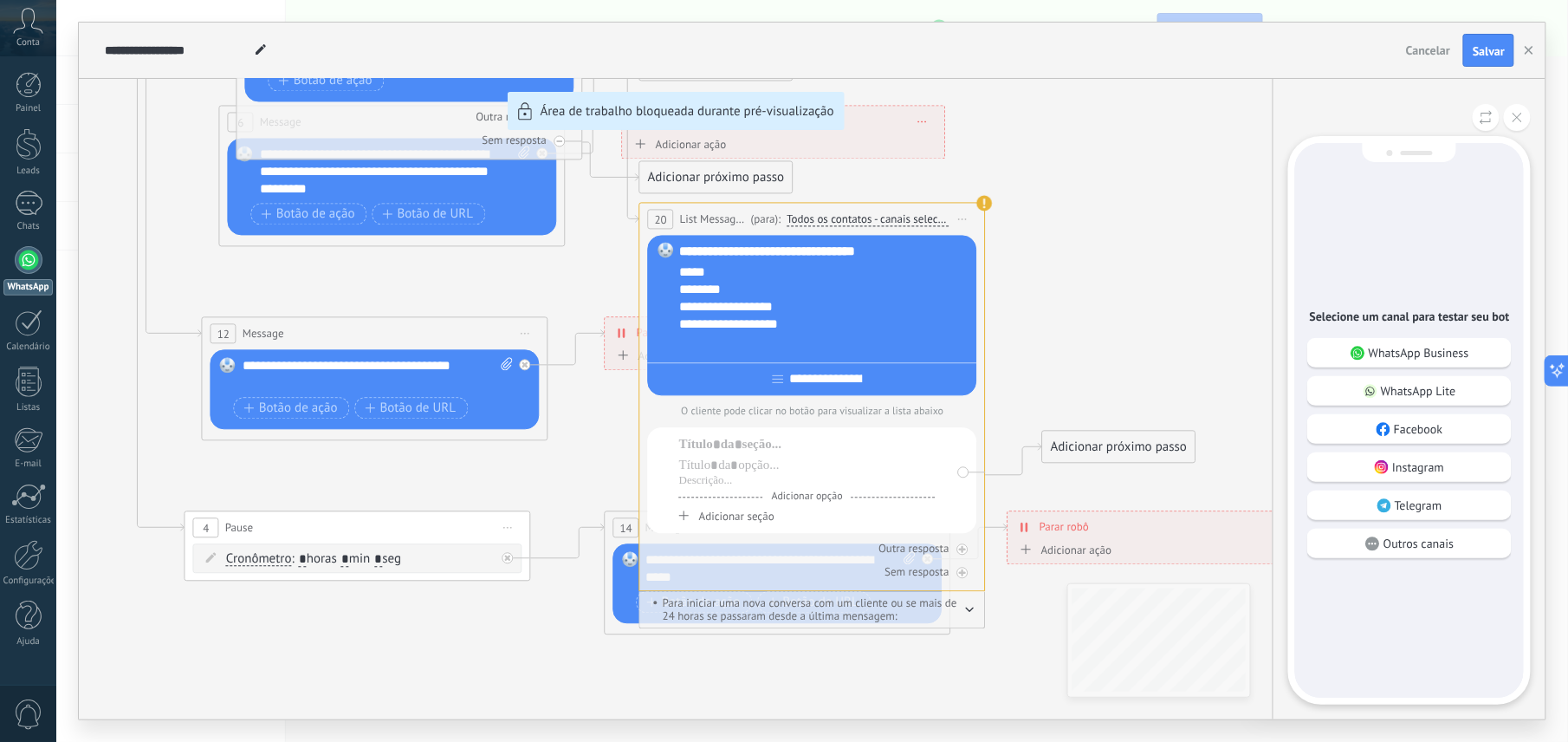 click on "**********" at bounding box center (812, 371) 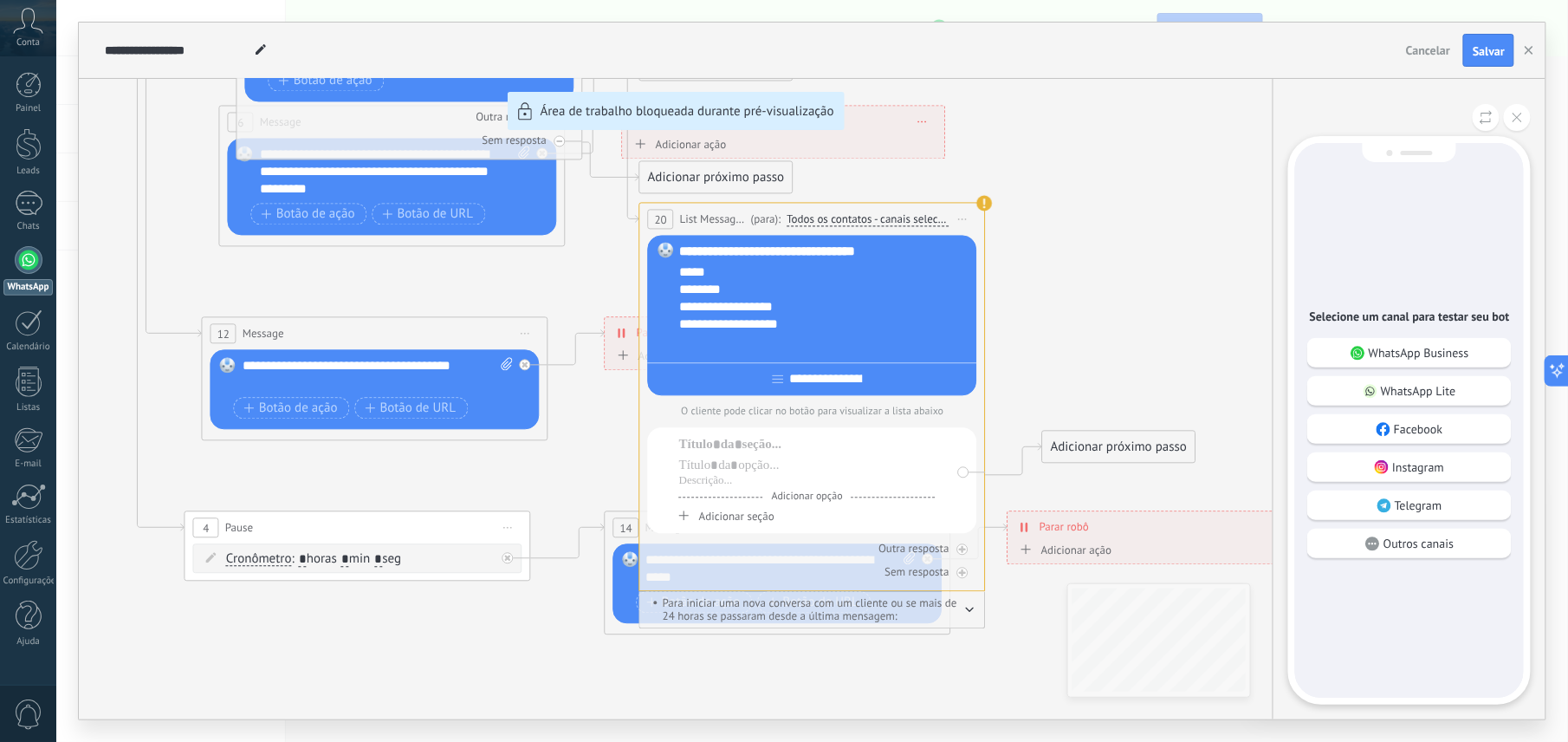click on "**********" at bounding box center [812, 371] 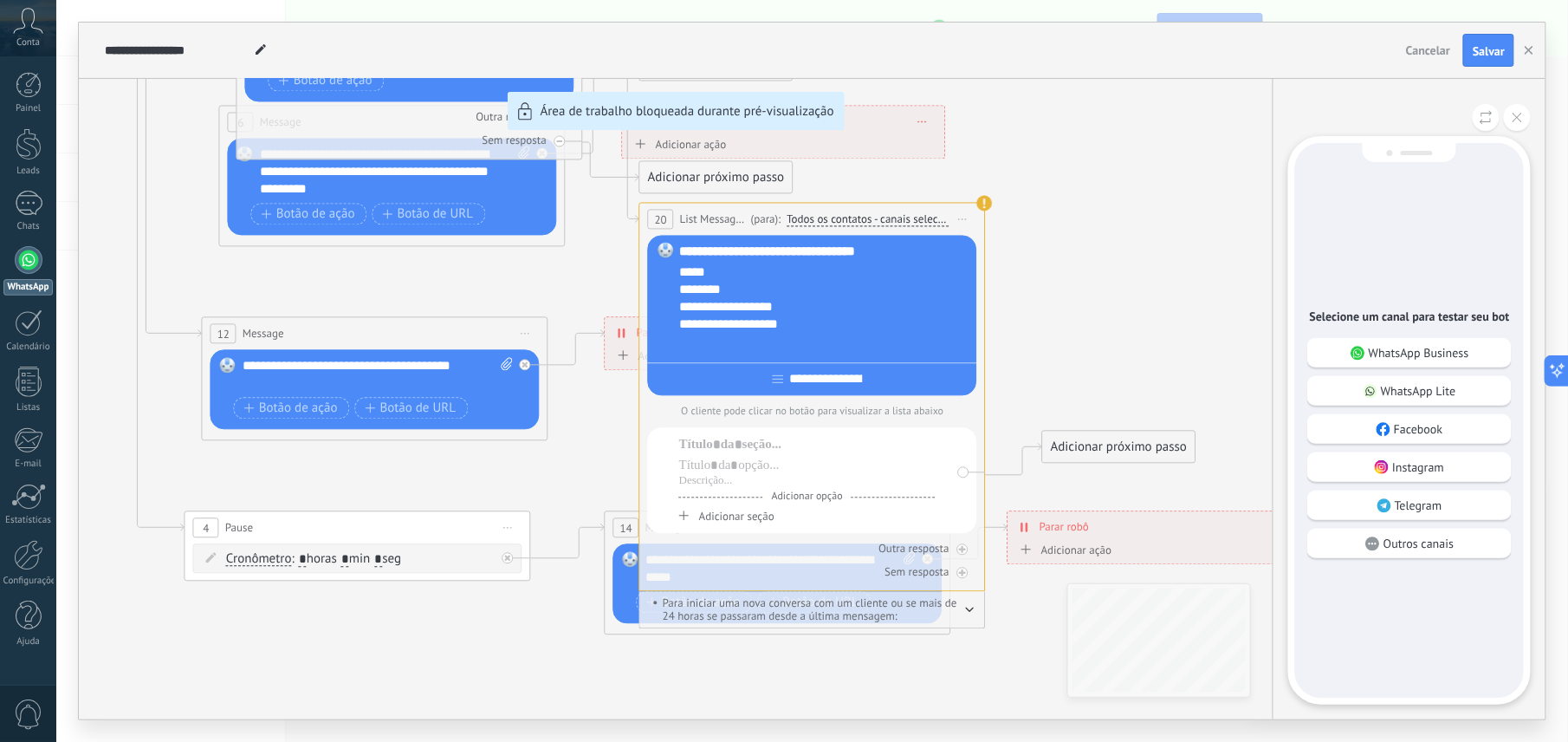 click on "**********" at bounding box center (812, 371) 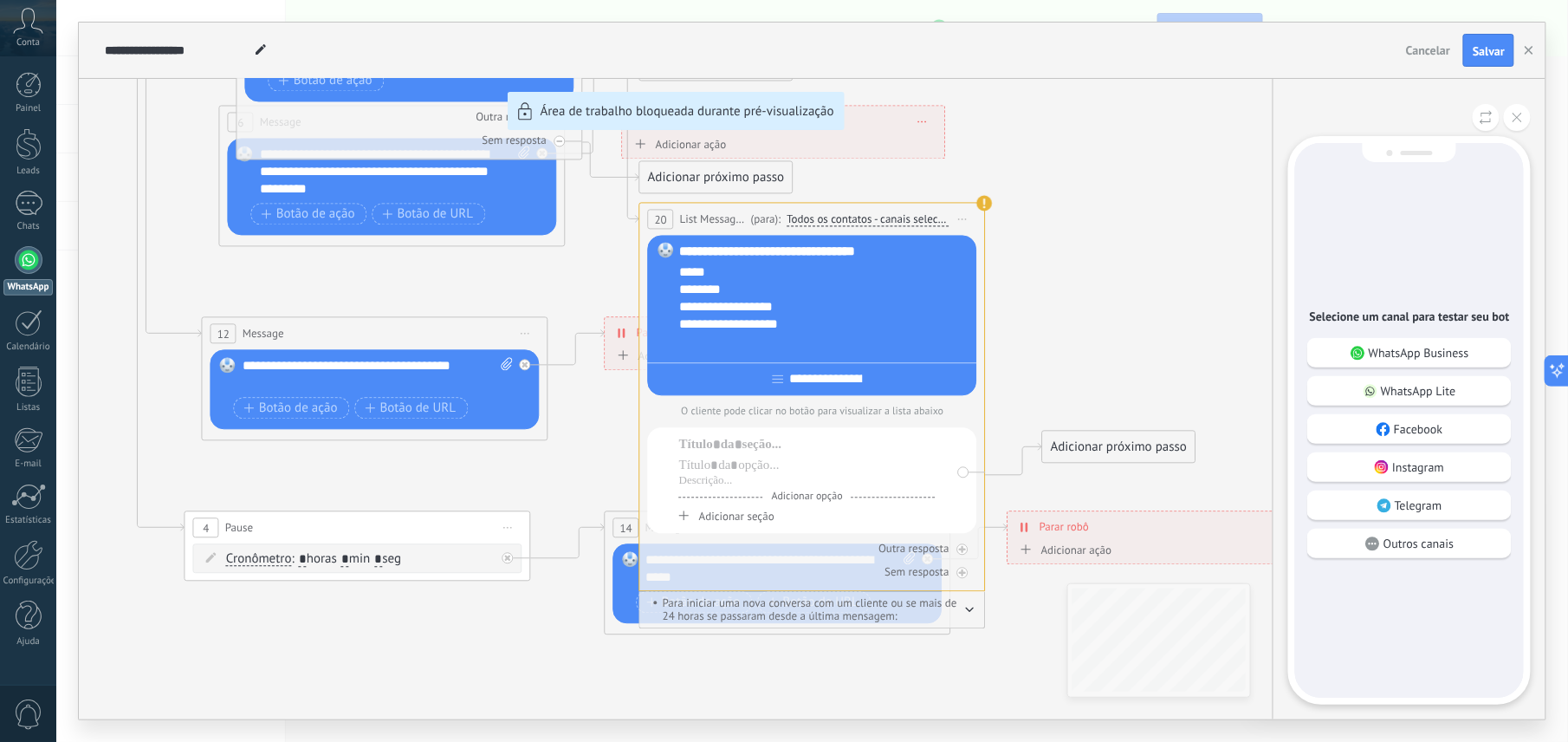 click on "**********" at bounding box center [812, 371] 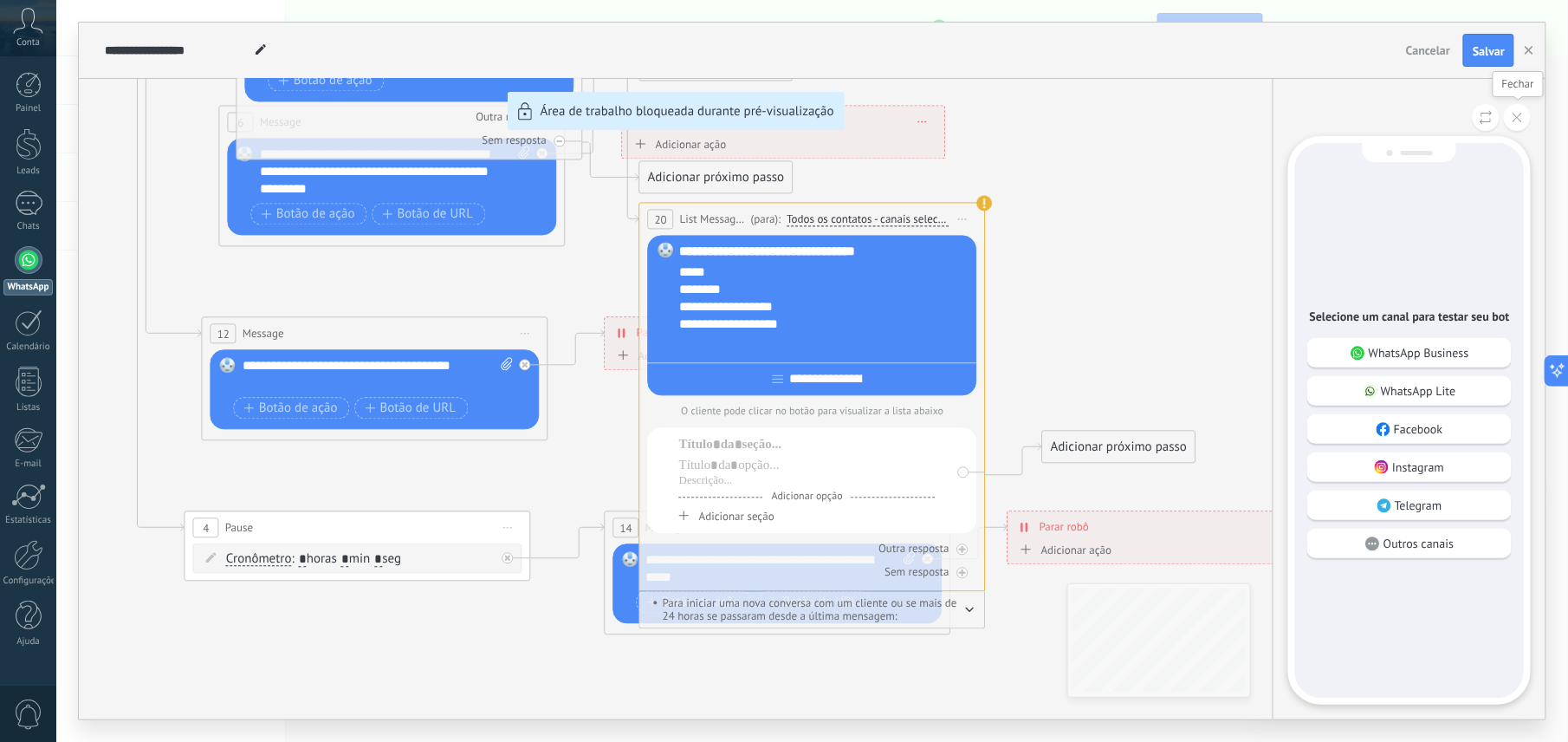 drag, startPoint x: 1161, startPoint y: 205, endPoint x: 1519, endPoint y: 121, distance: 367.72272 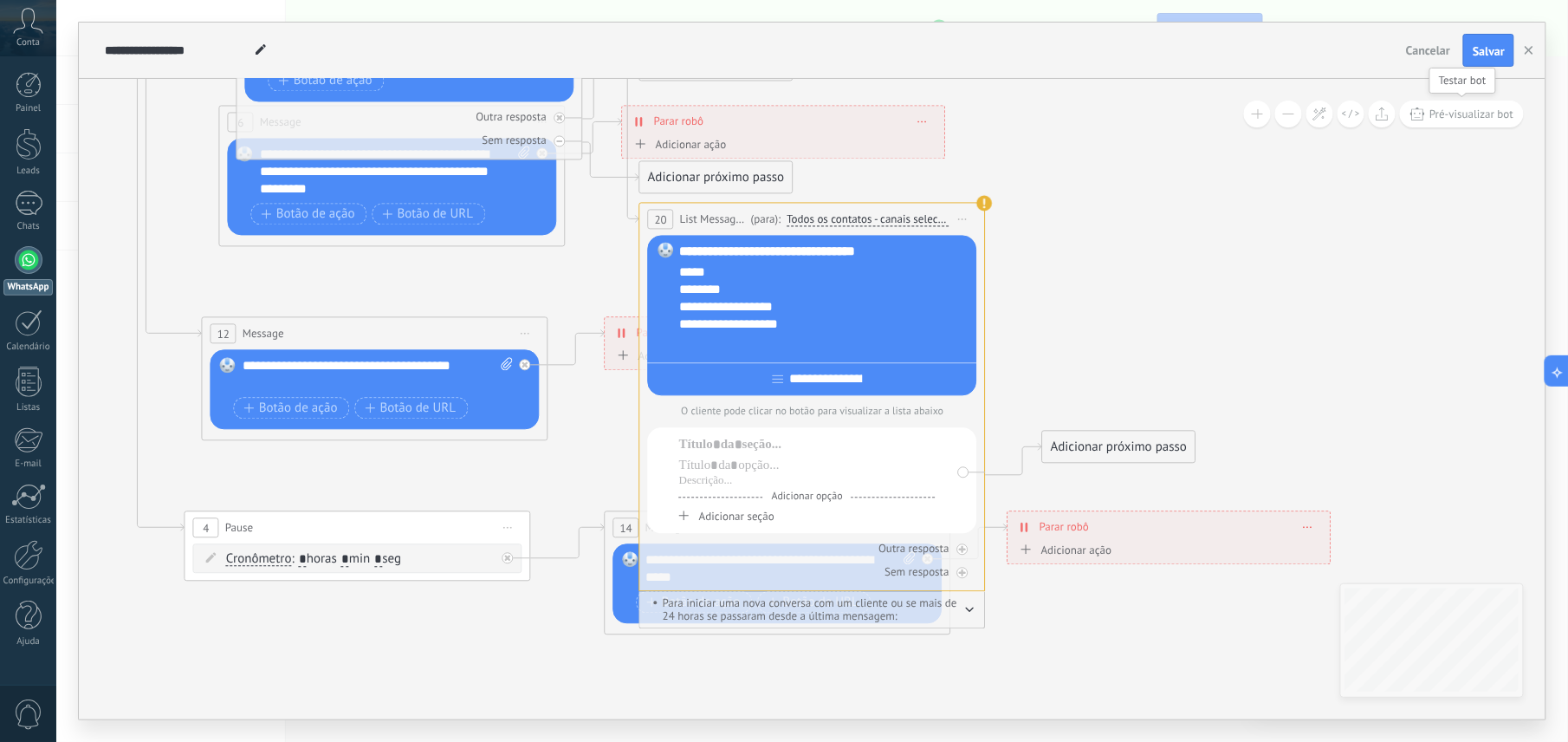 click on "Pré-visualizar bot" at bounding box center [1471, 114] 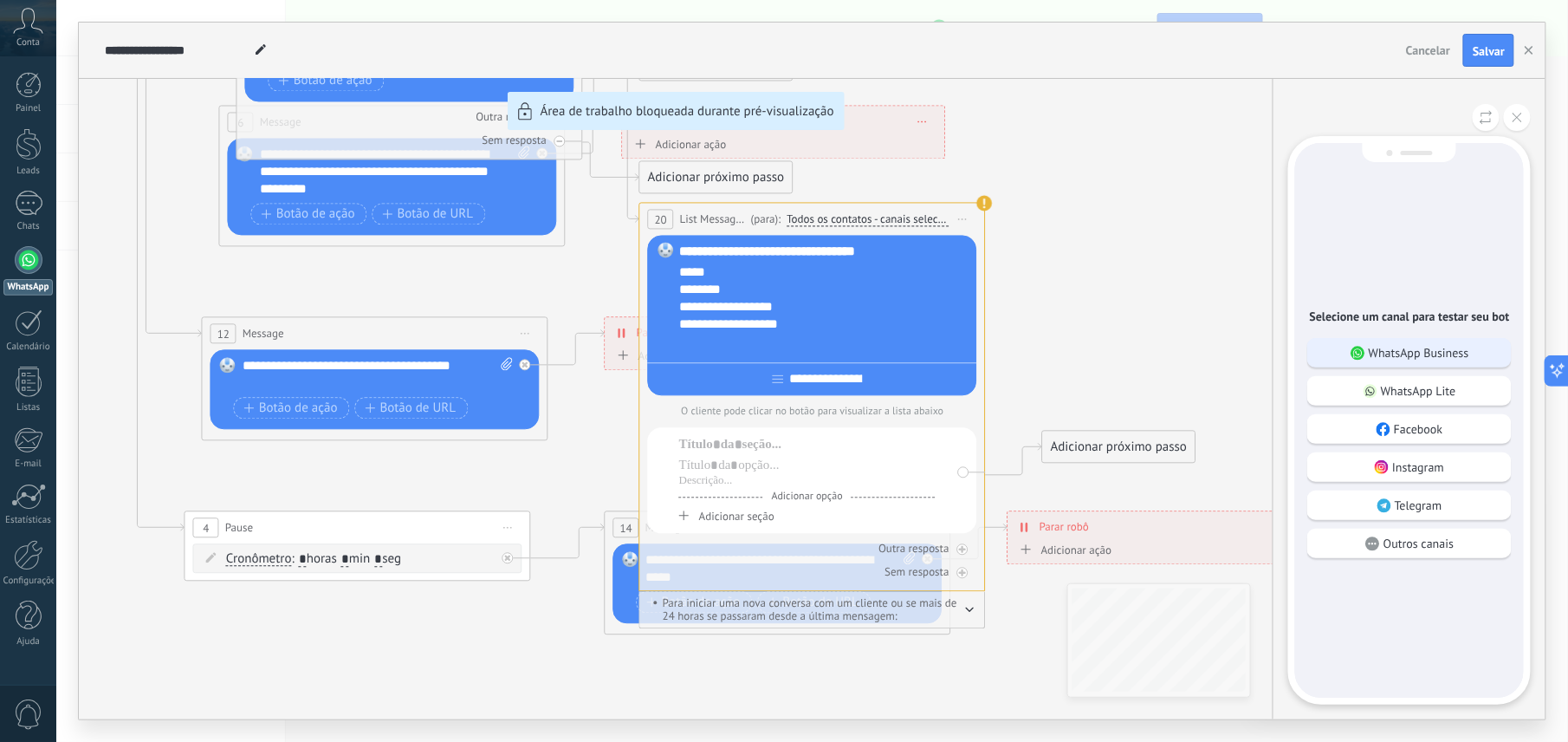 click on "WhatsApp Business" at bounding box center [1409, 353] 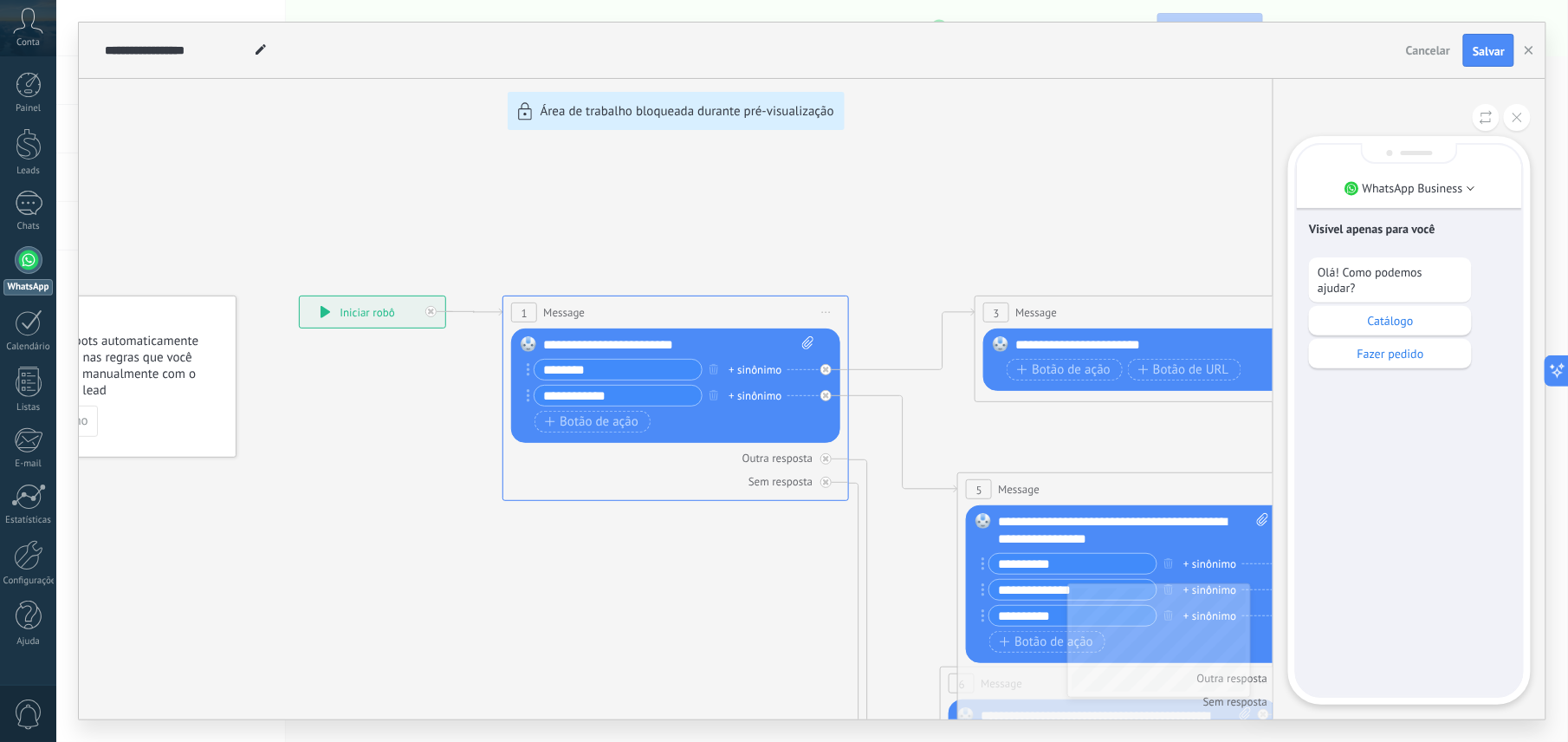 click on "**********" at bounding box center (812, 371) 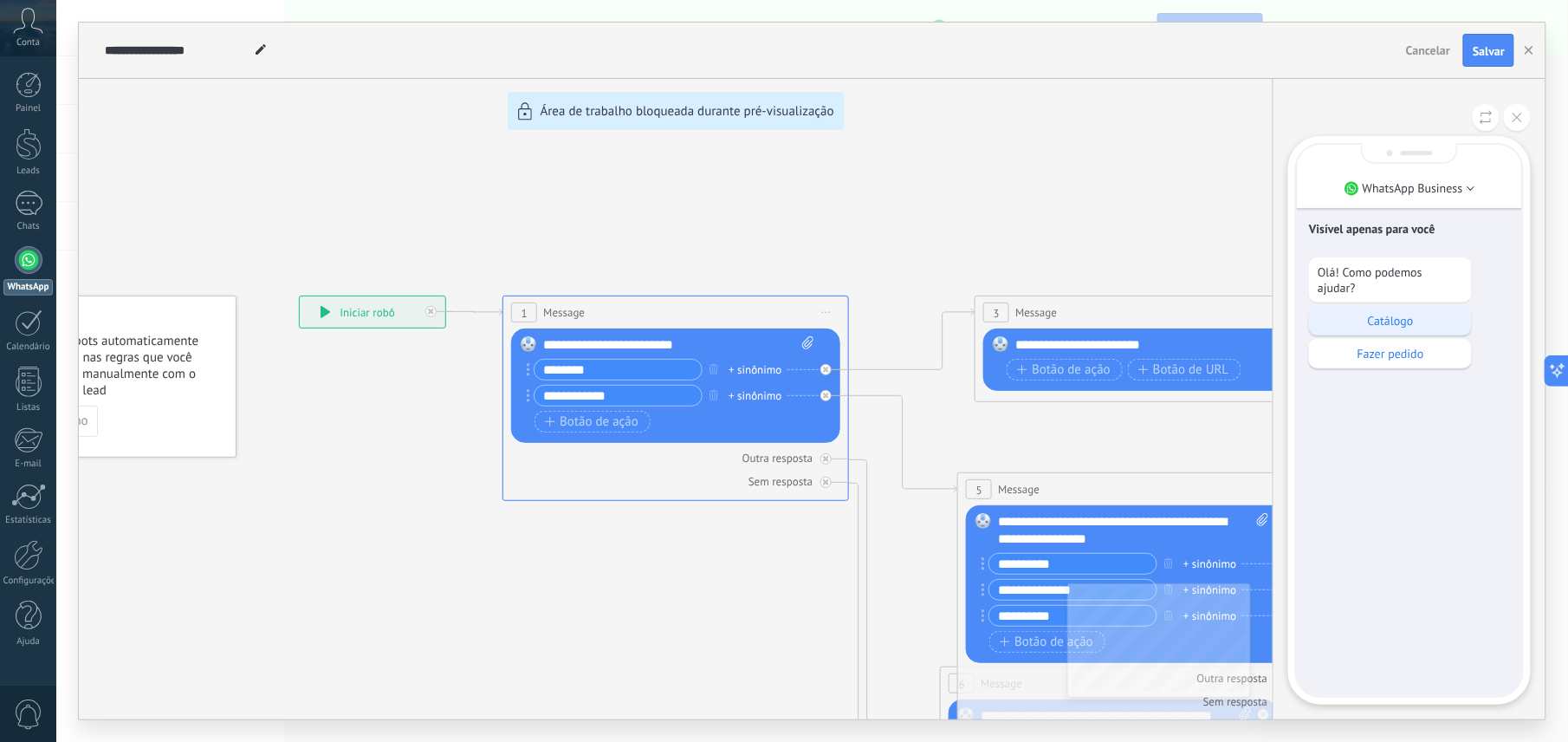 click on "Catálogo" at bounding box center (1390, 321) 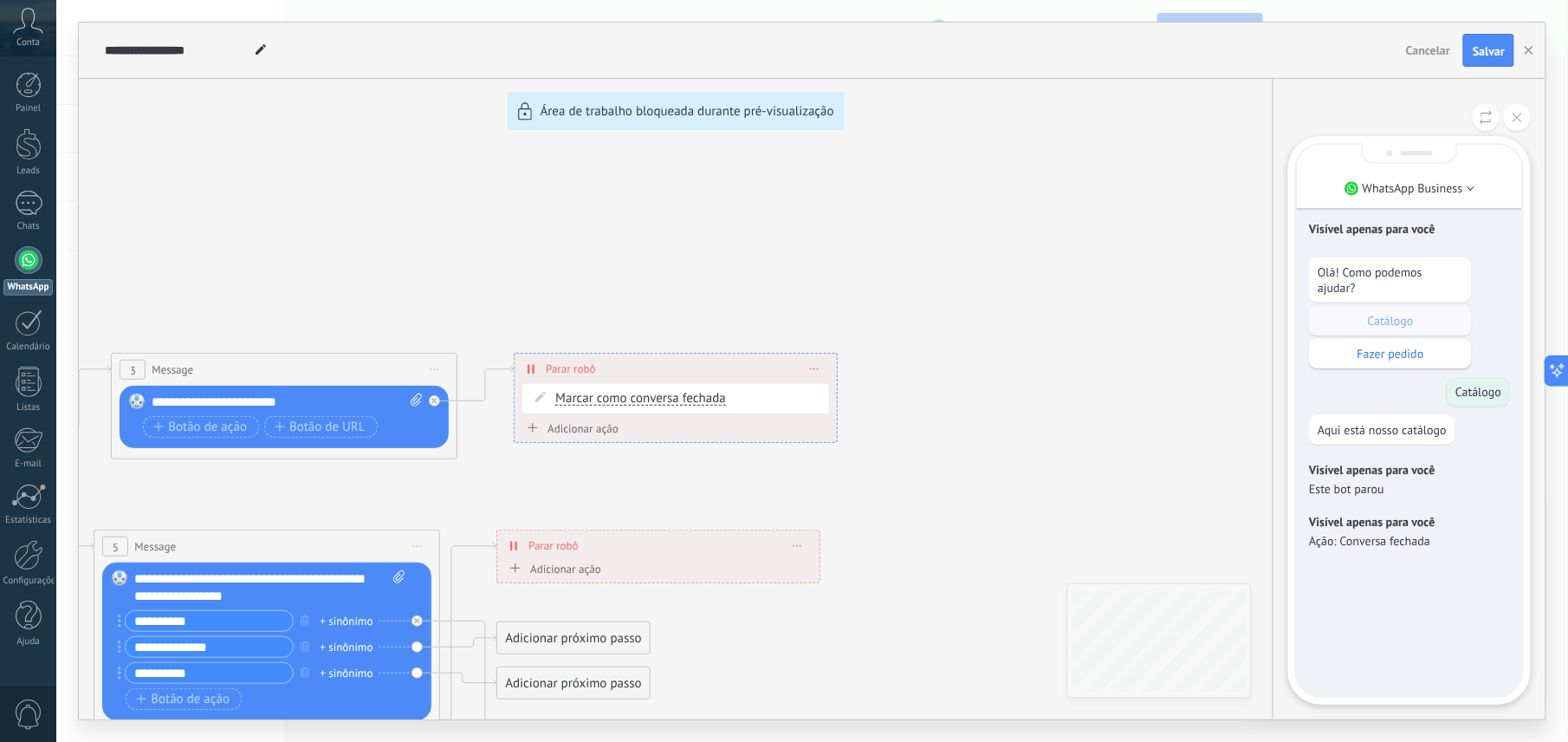 click on "**********" at bounding box center (812, 371) 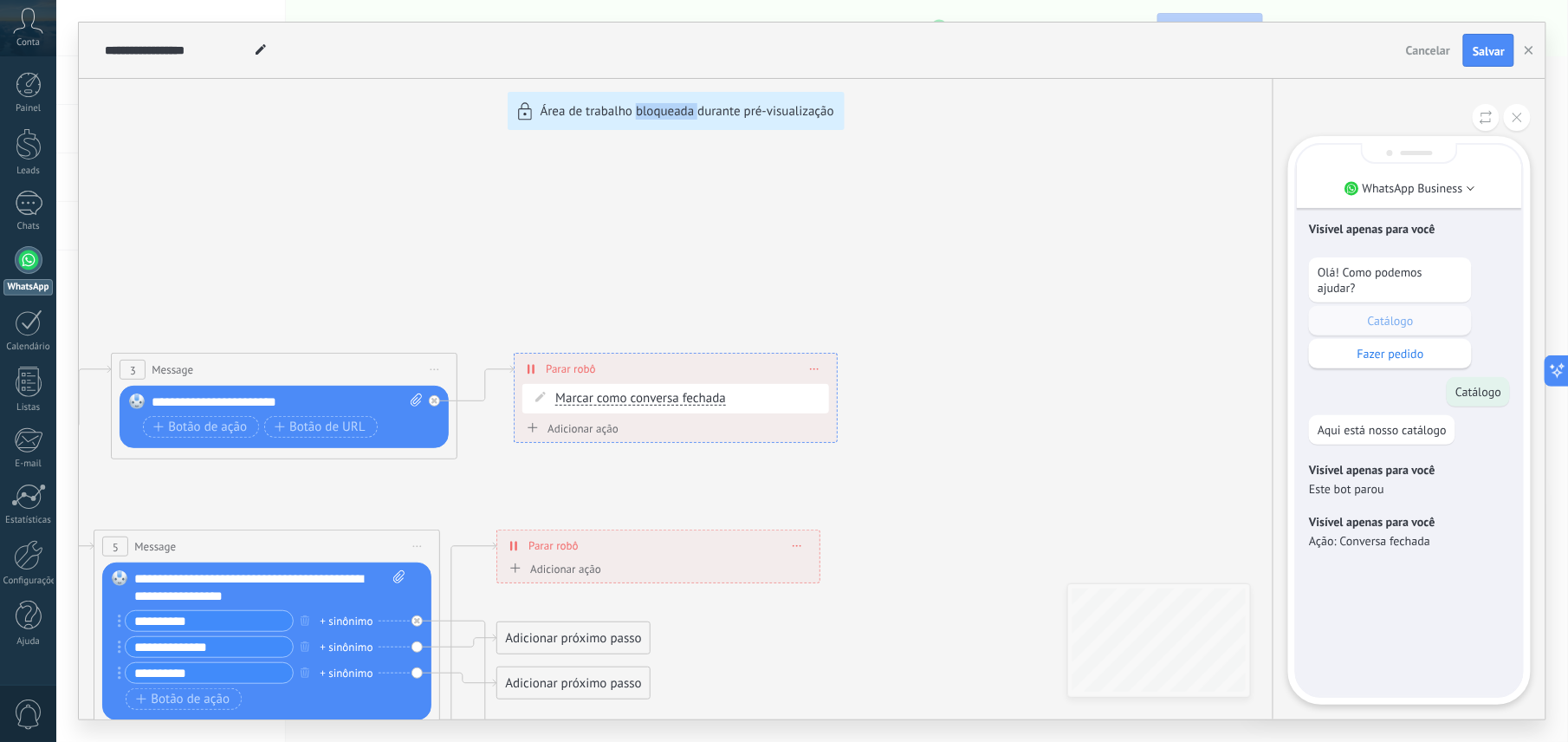 click on "**********" at bounding box center (812, 371) 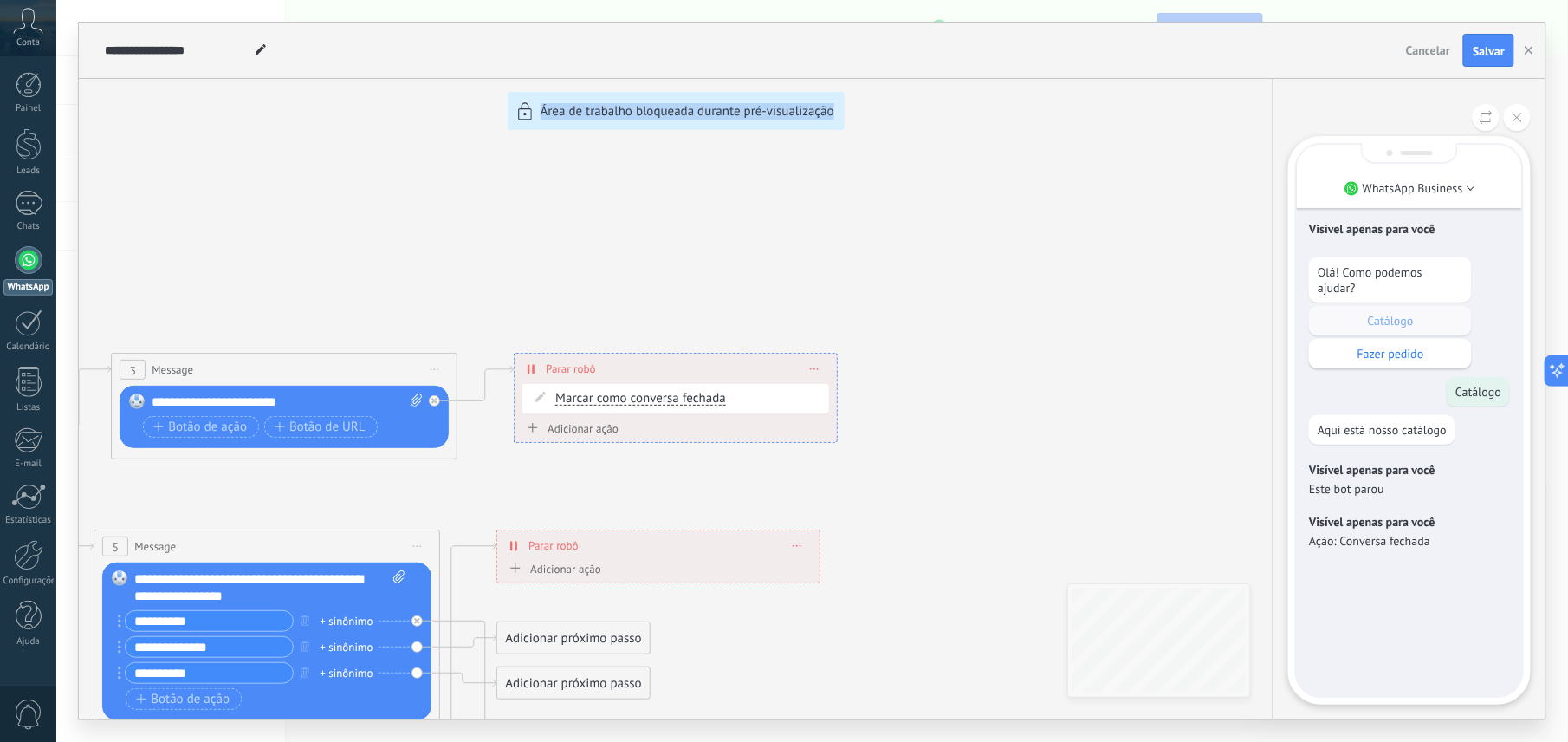 click on "**********" at bounding box center (812, 371) 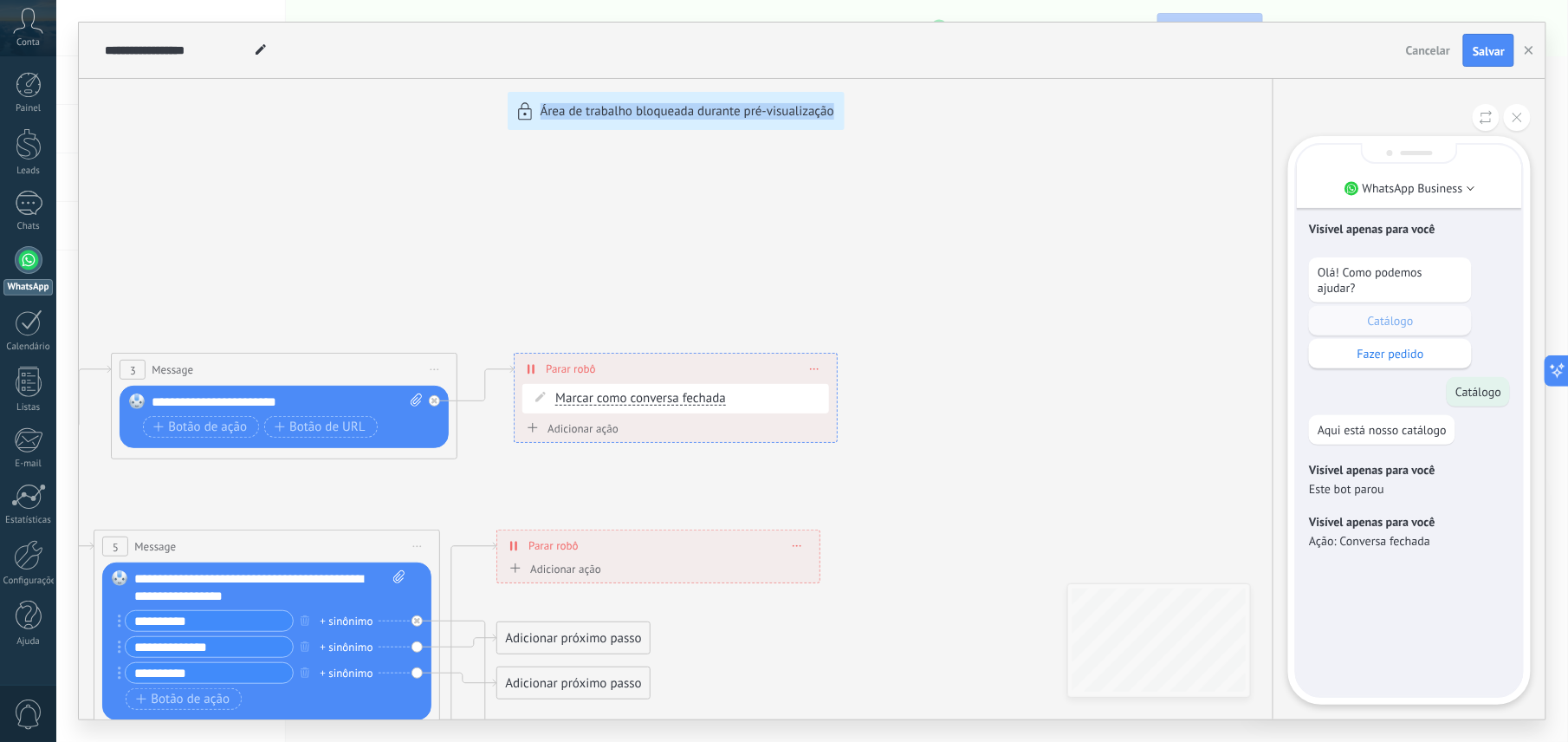 drag, startPoint x: 653, startPoint y: 416, endPoint x: 1016, endPoint y: 194, distance: 425.5032 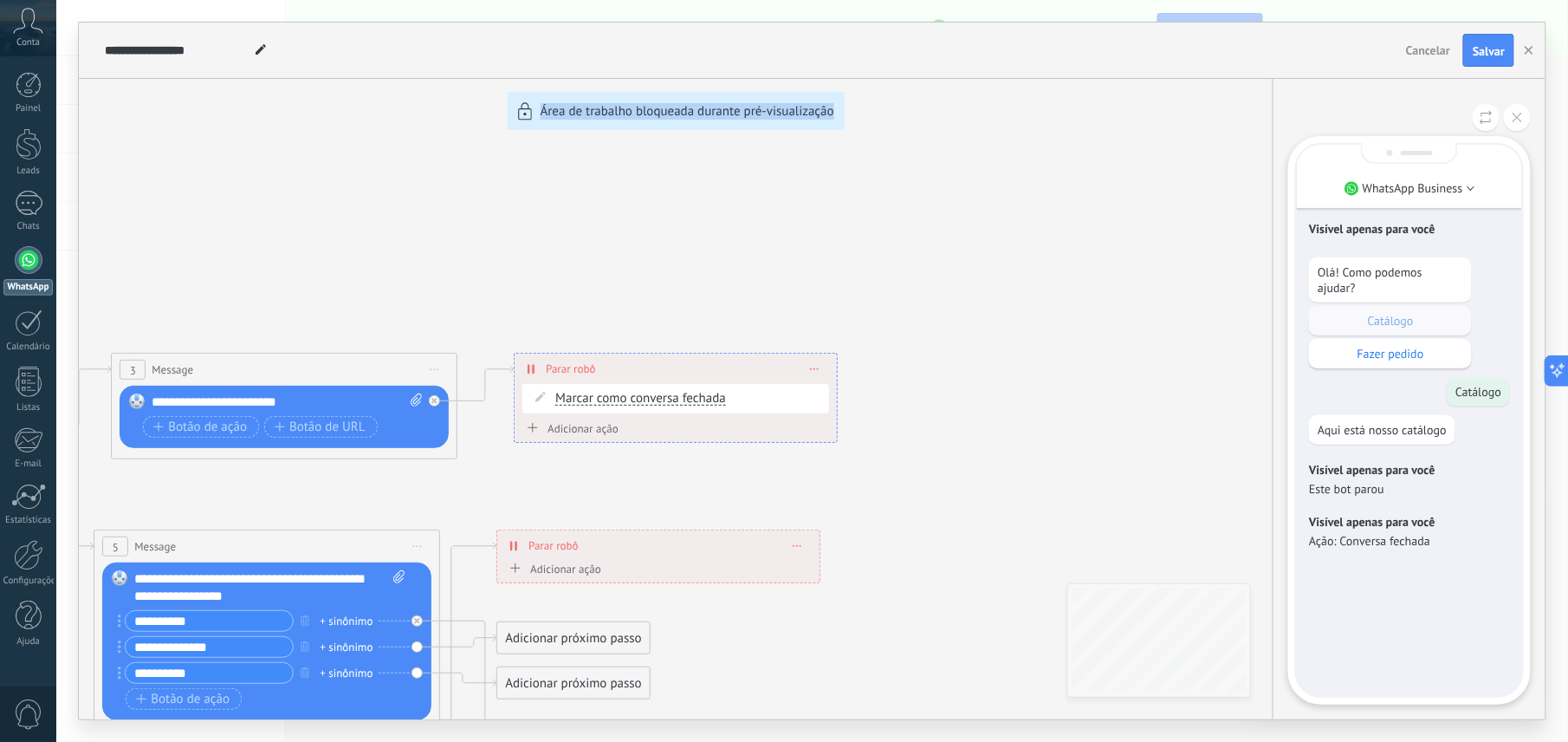 click on "**********" at bounding box center (812, 371) 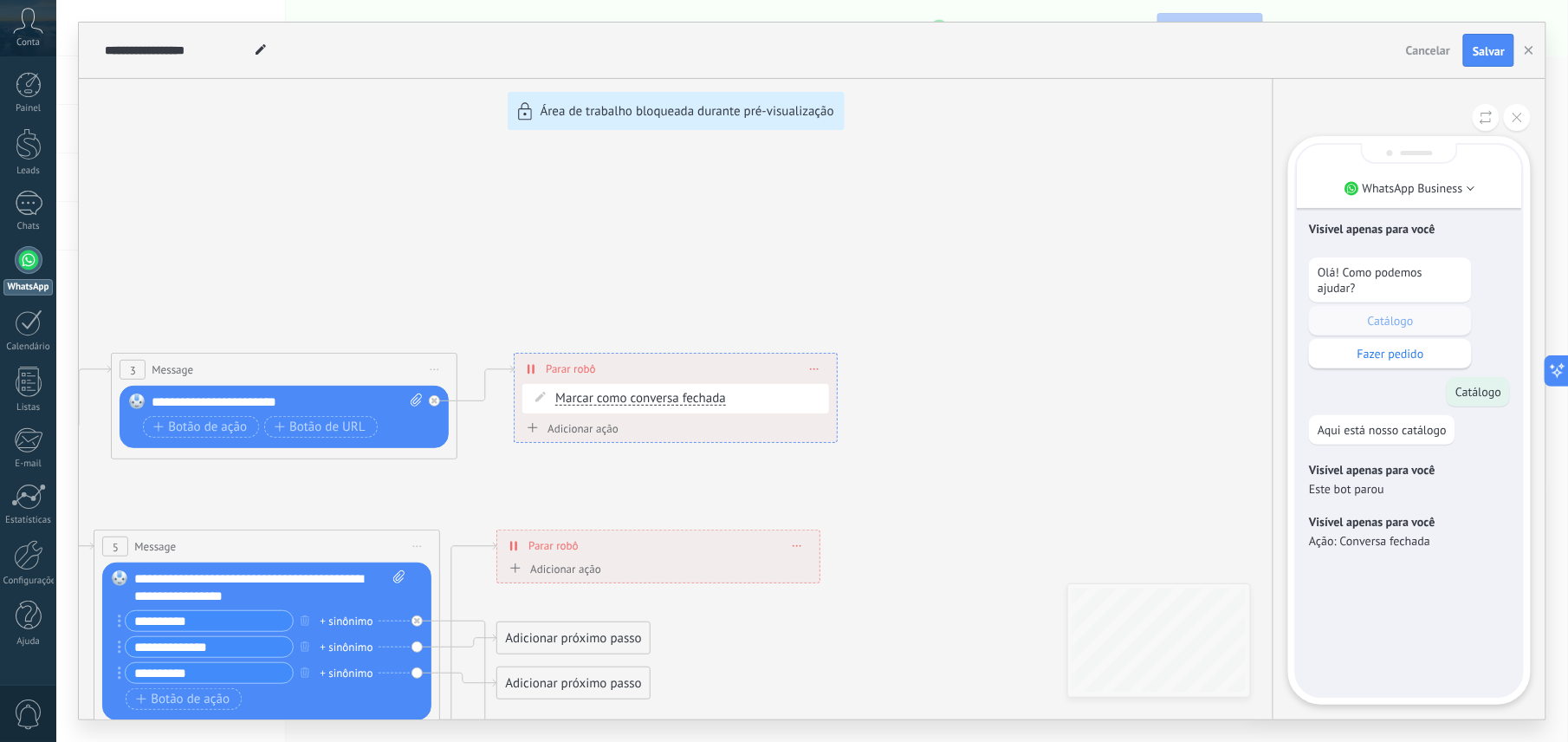 click on "Visível apenas para você" at bounding box center [1409, 229] 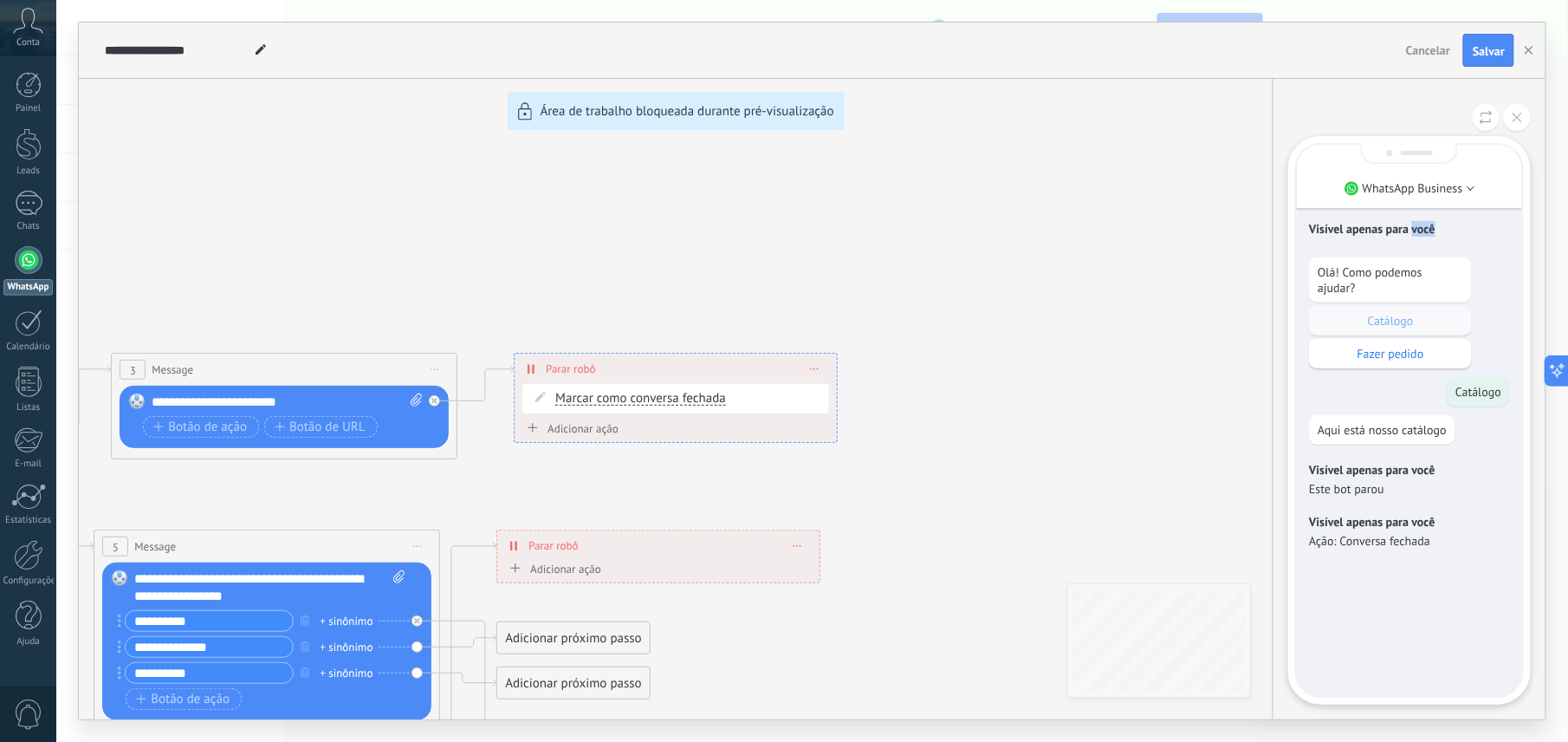 click on "Visível apenas para você" at bounding box center (1409, 229) 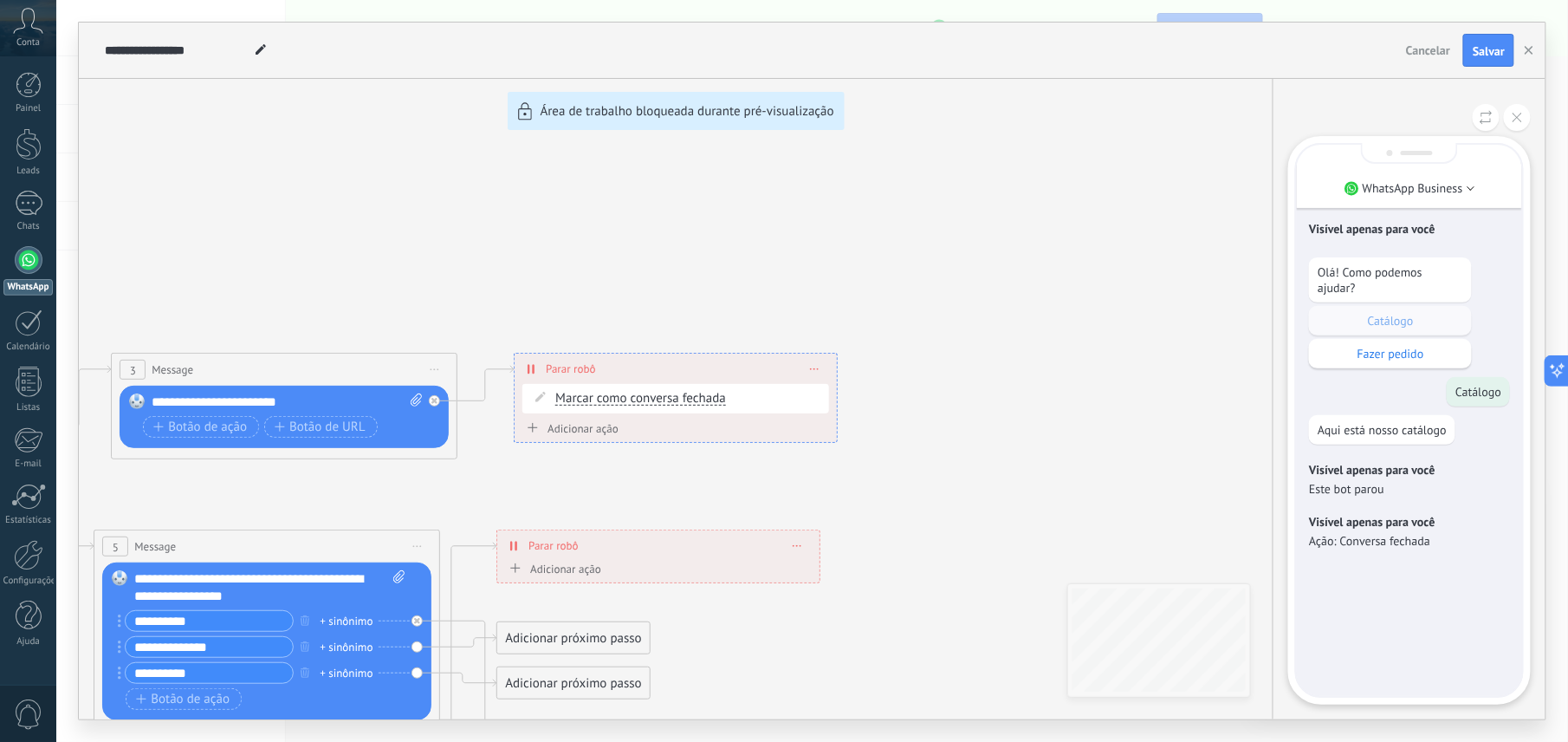 click on "**********" at bounding box center (812, 371) 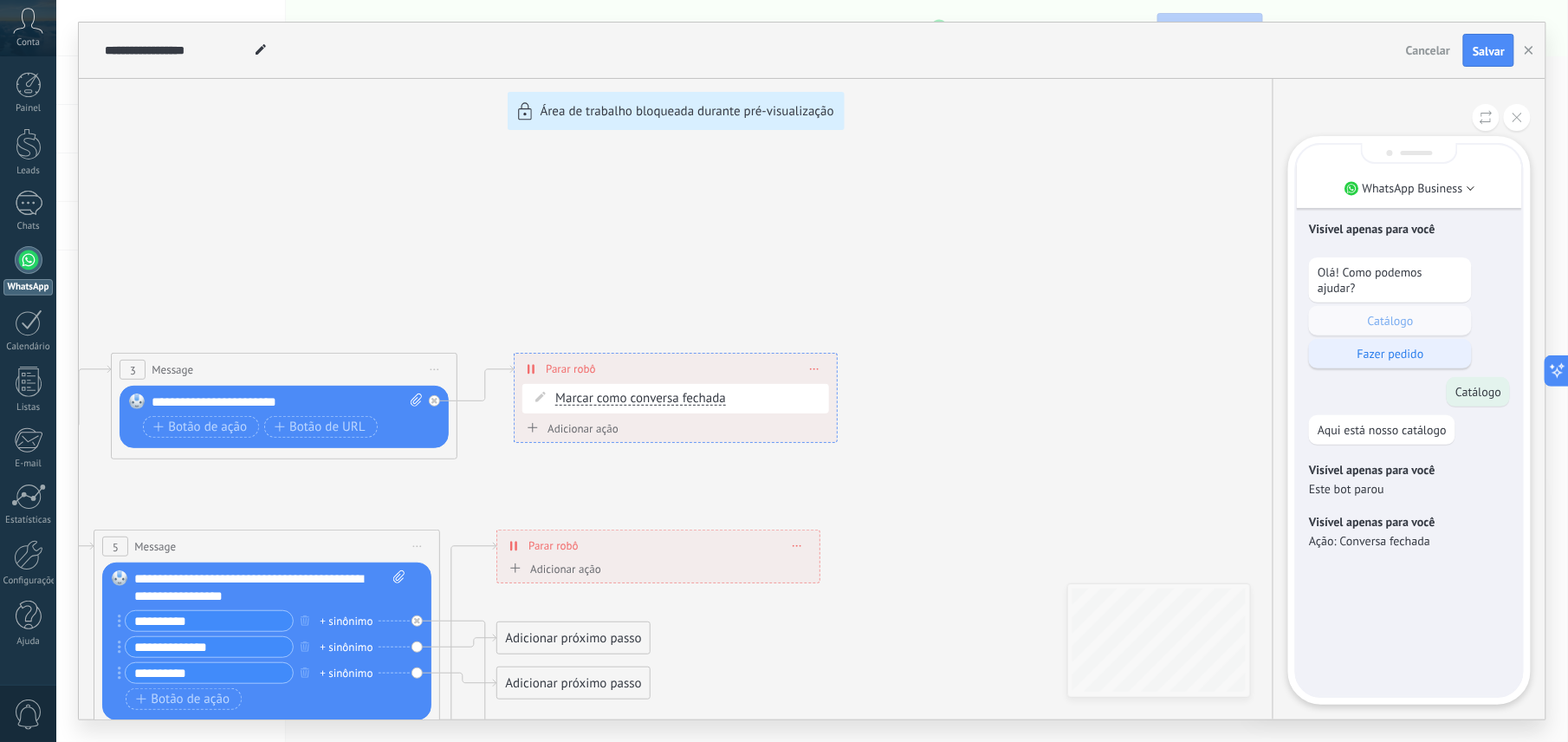 click on "Fazer pedido" at bounding box center (1390, 354) 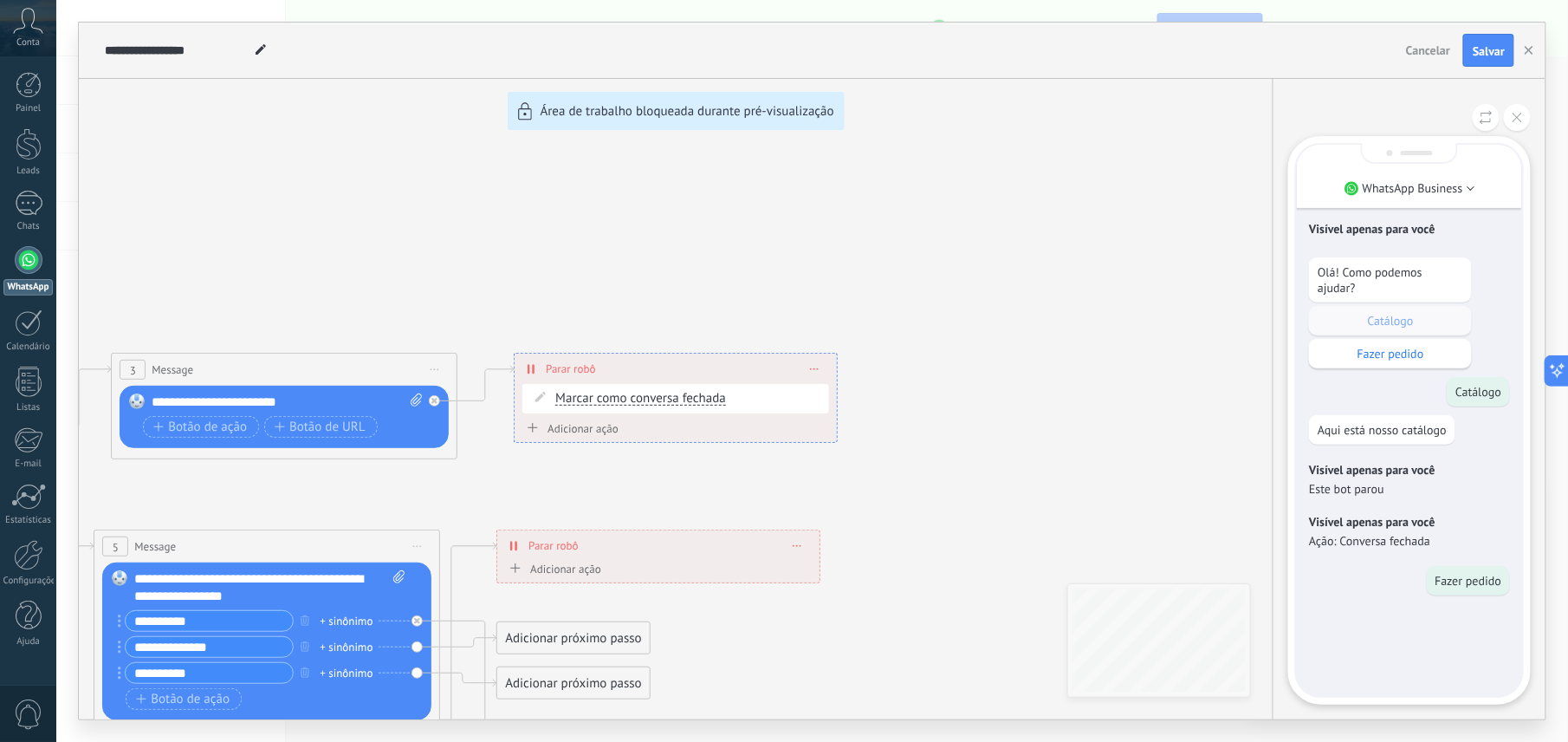 click on "Fazer pedido" at bounding box center [1468, 581] 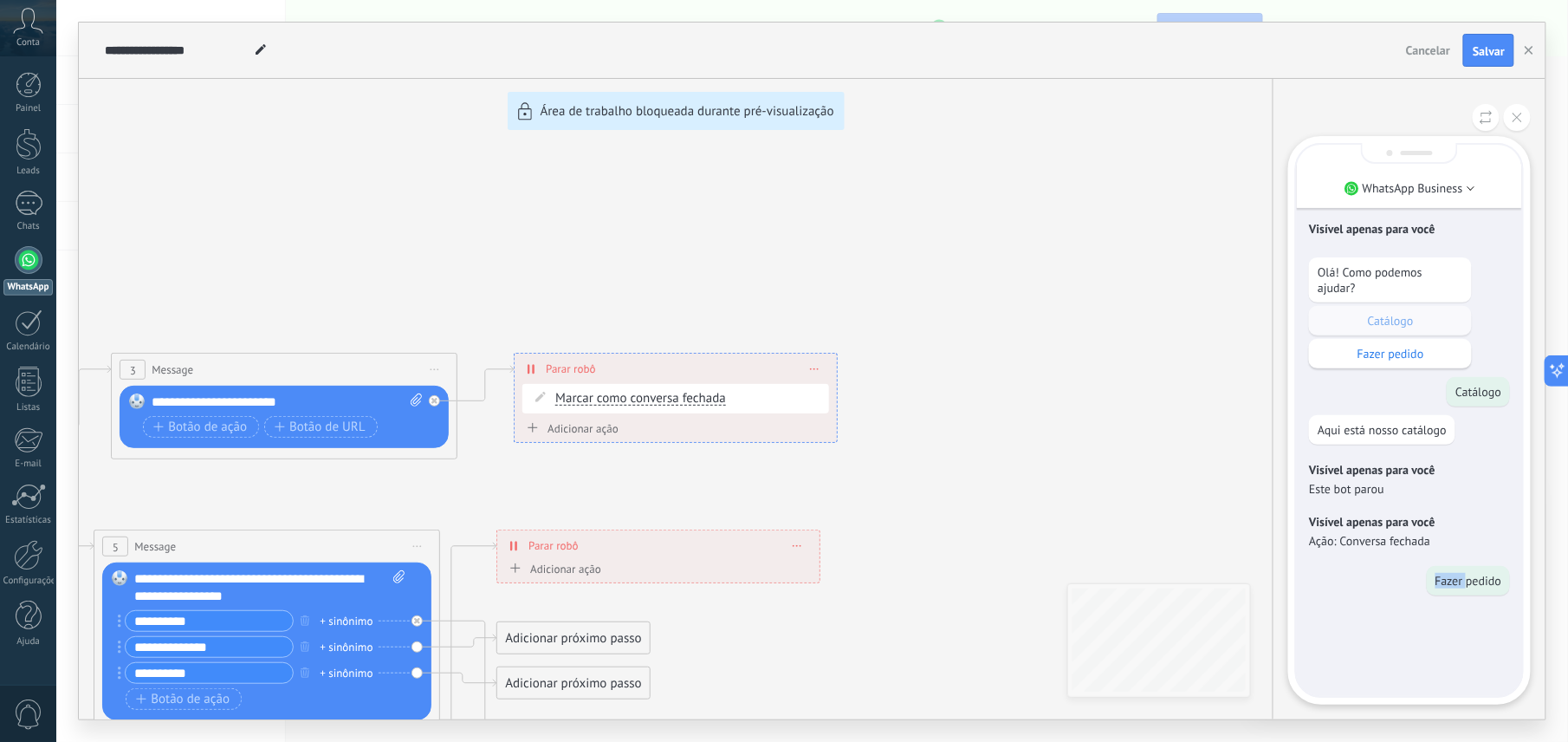 click on "Fazer pedido" at bounding box center (1468, 581) 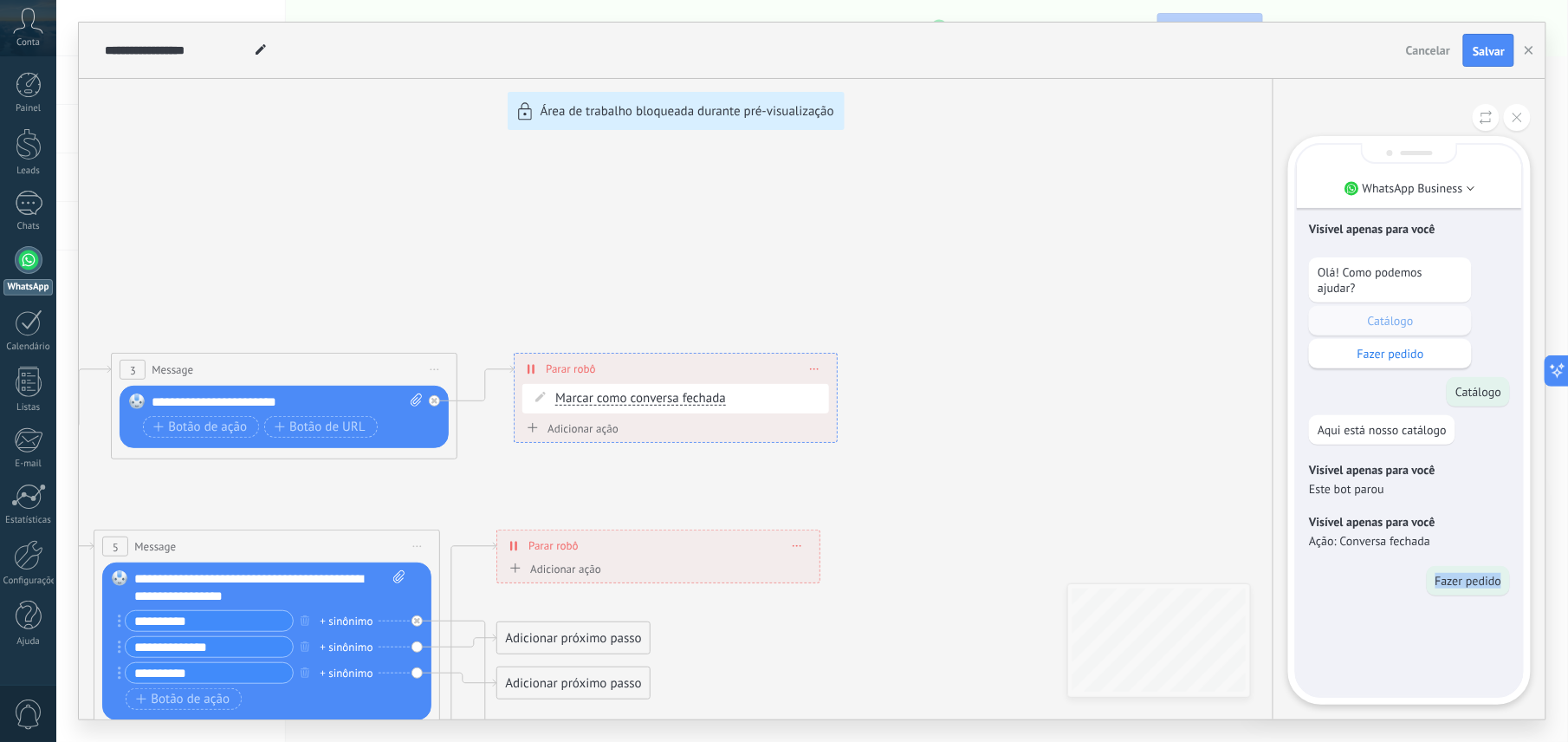 click on "Fazer pedido" at bounding box center (1468, 581) 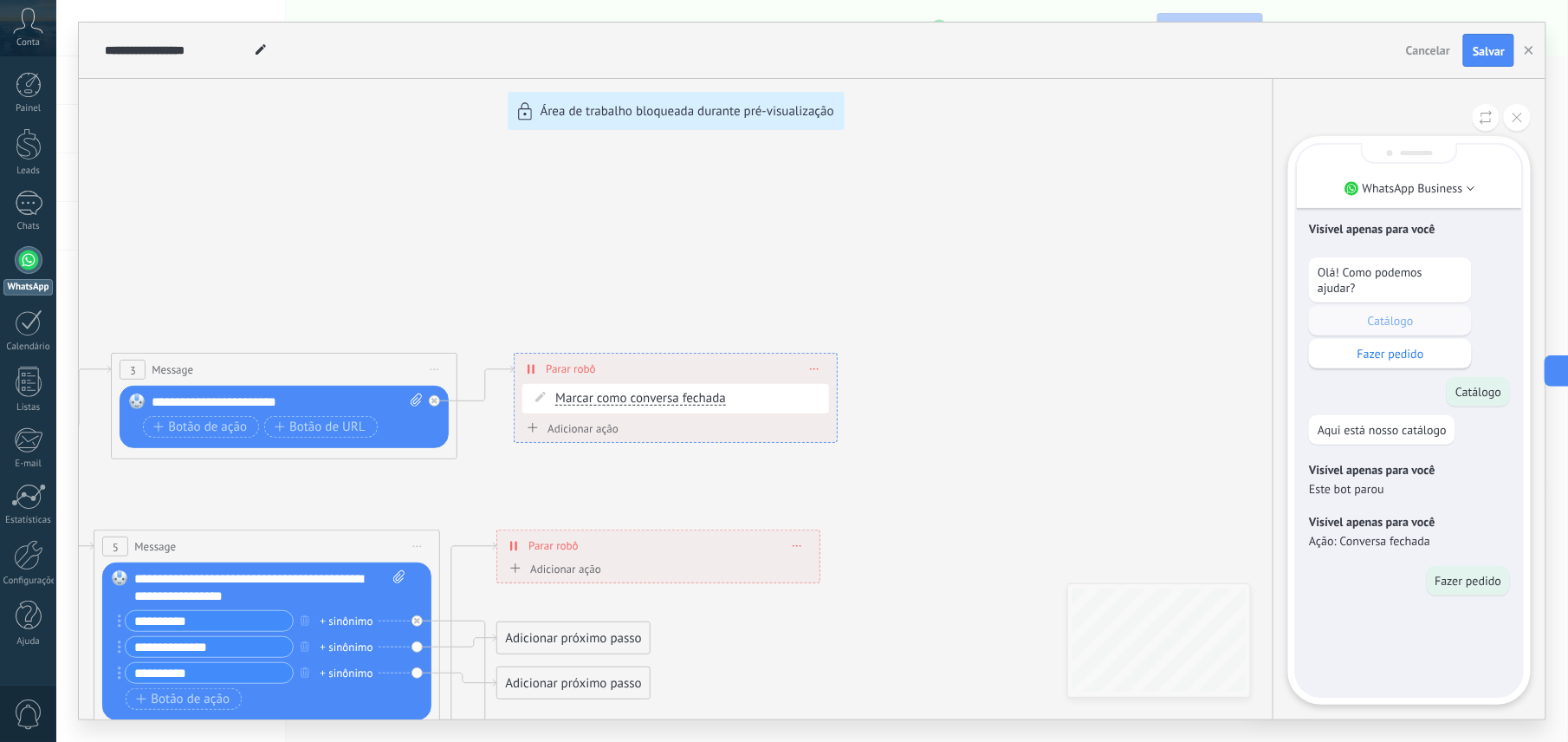 drag, startPoint x: 310, startPoint y: 227, endPoint x: 465, endPoint y: 400, distance: 232.28 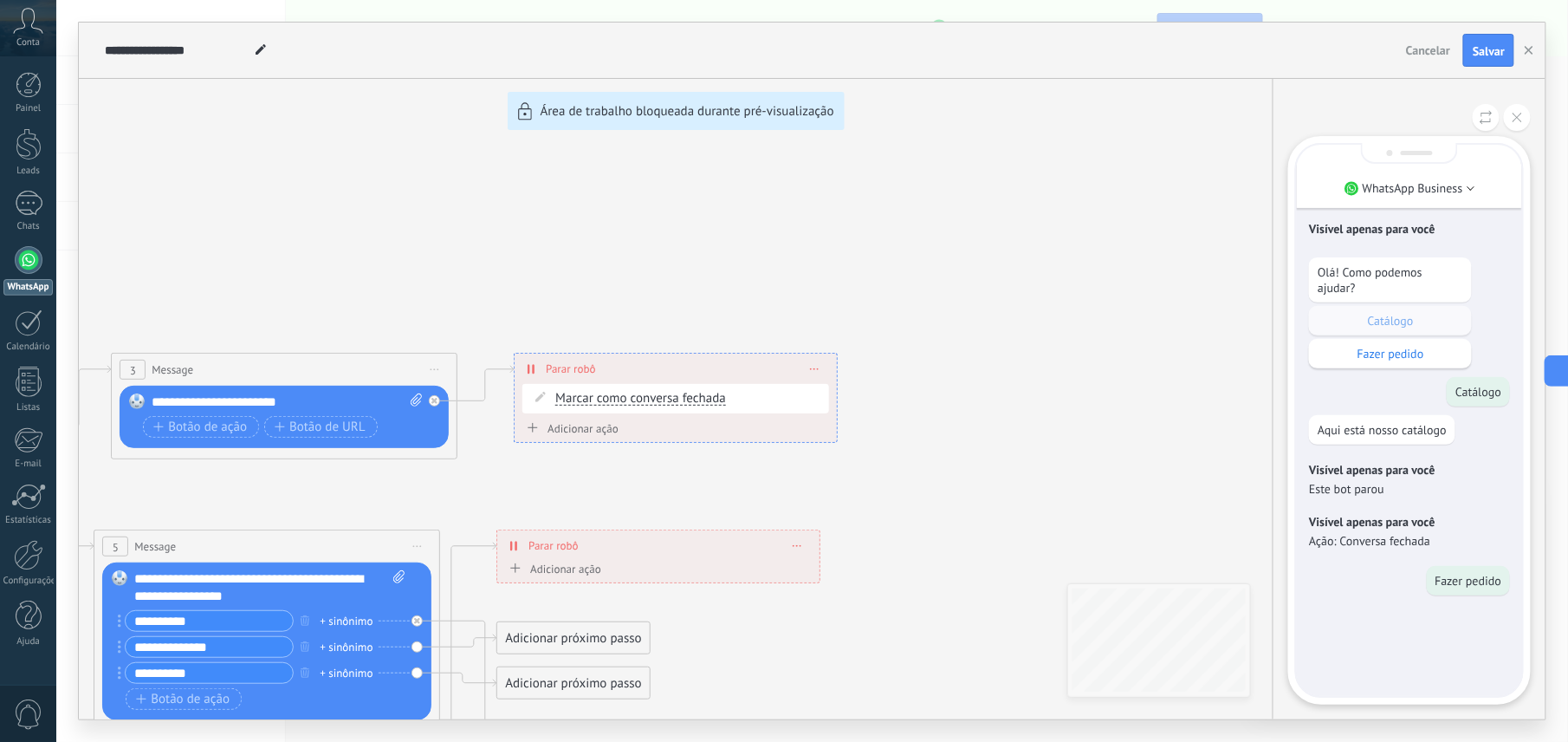 click on "**********" at bounding box center (812, 371) 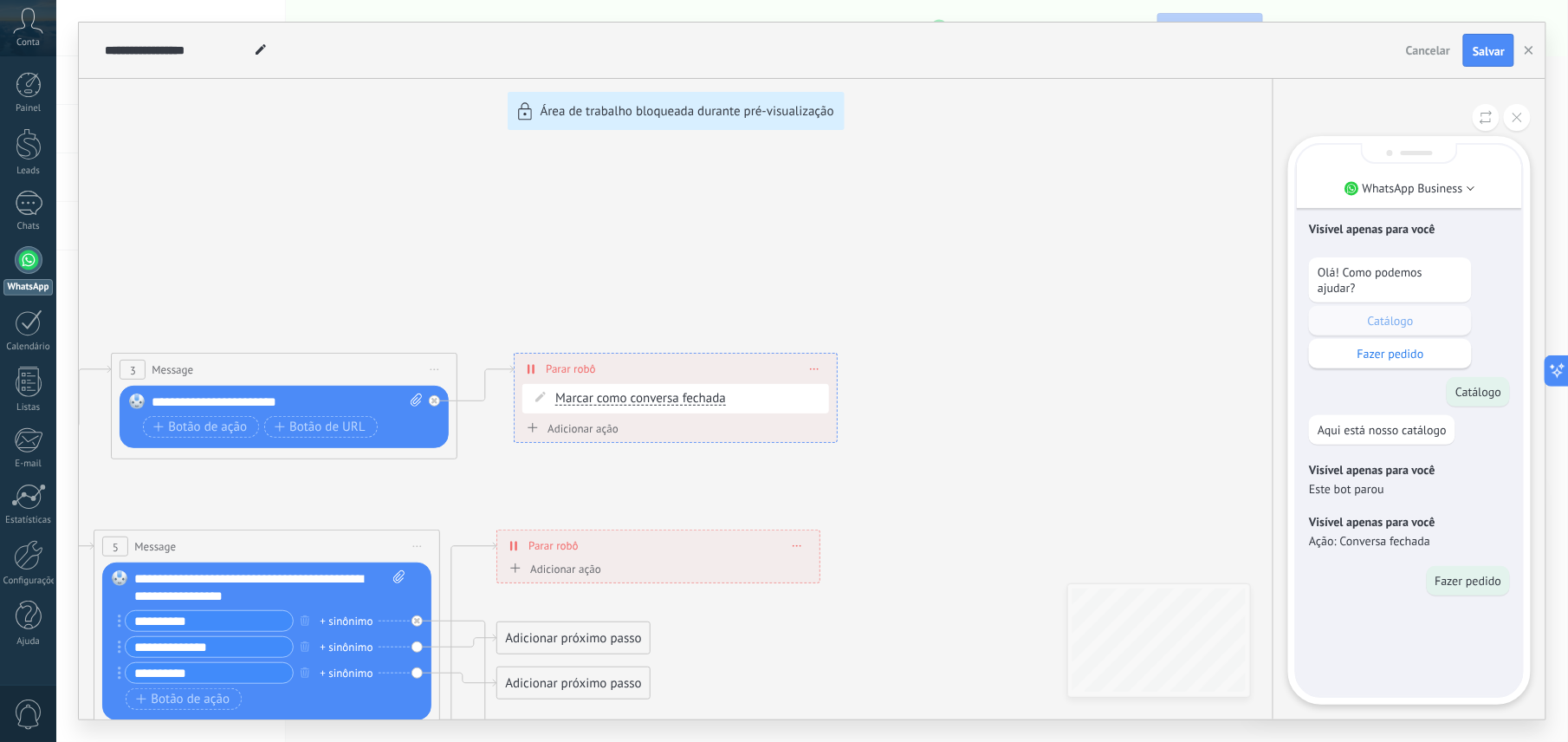 click on "**********" at bounding box center (812, 371) 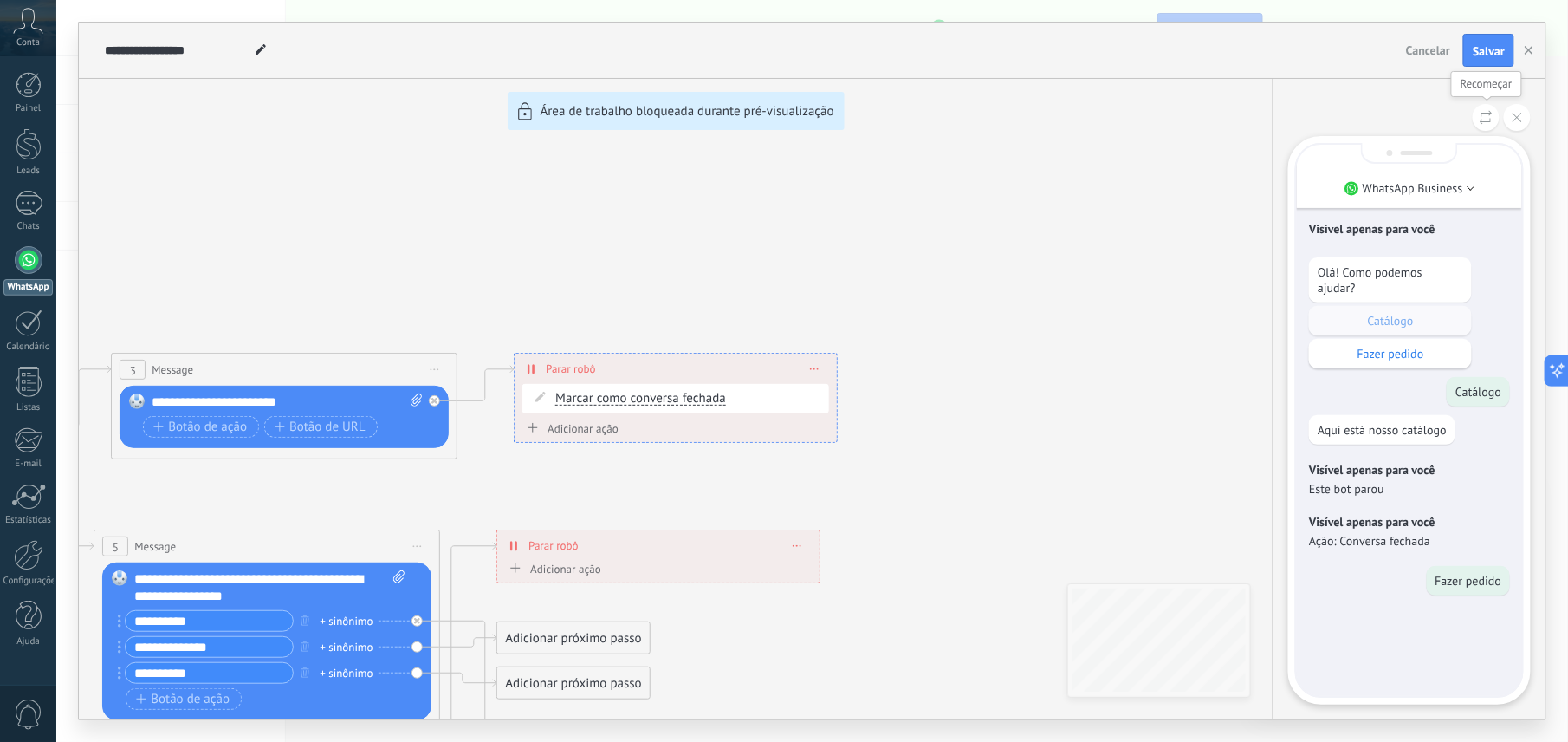 click at bounding box center (1486, 117) 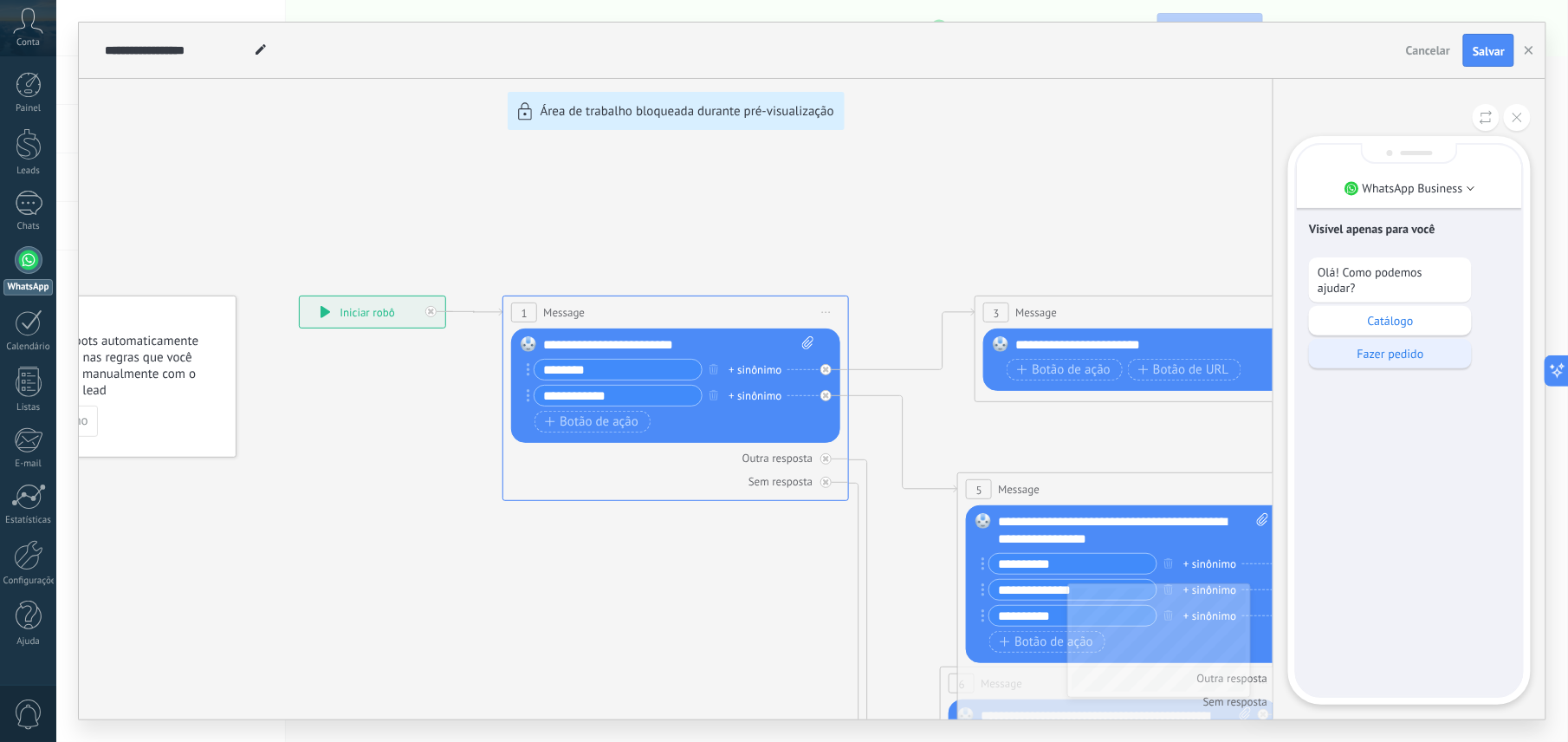 click on "Fazer pedido" at bounding box center [1390, 354] 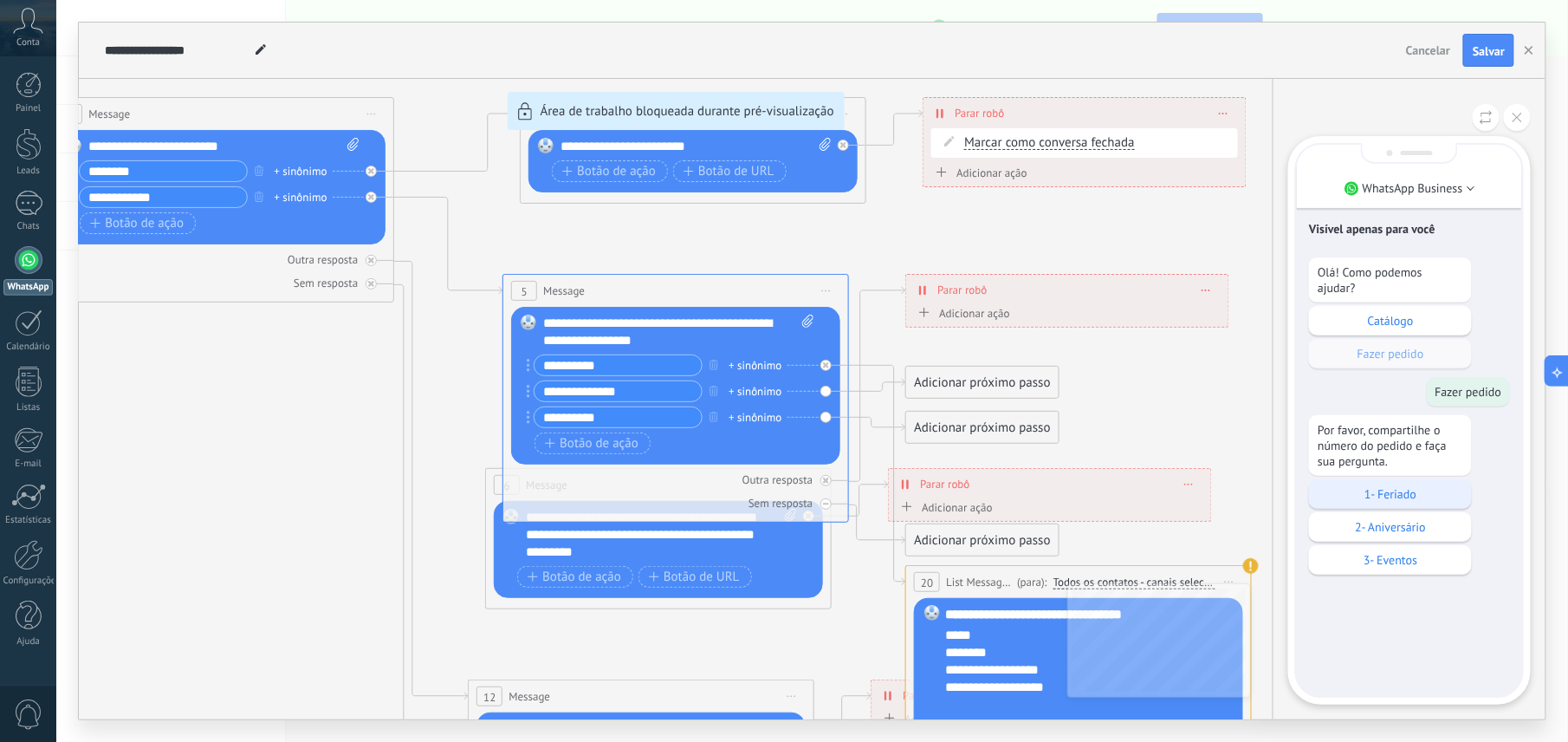 click on "1- Feriado" at bounding box center (1390, 494) 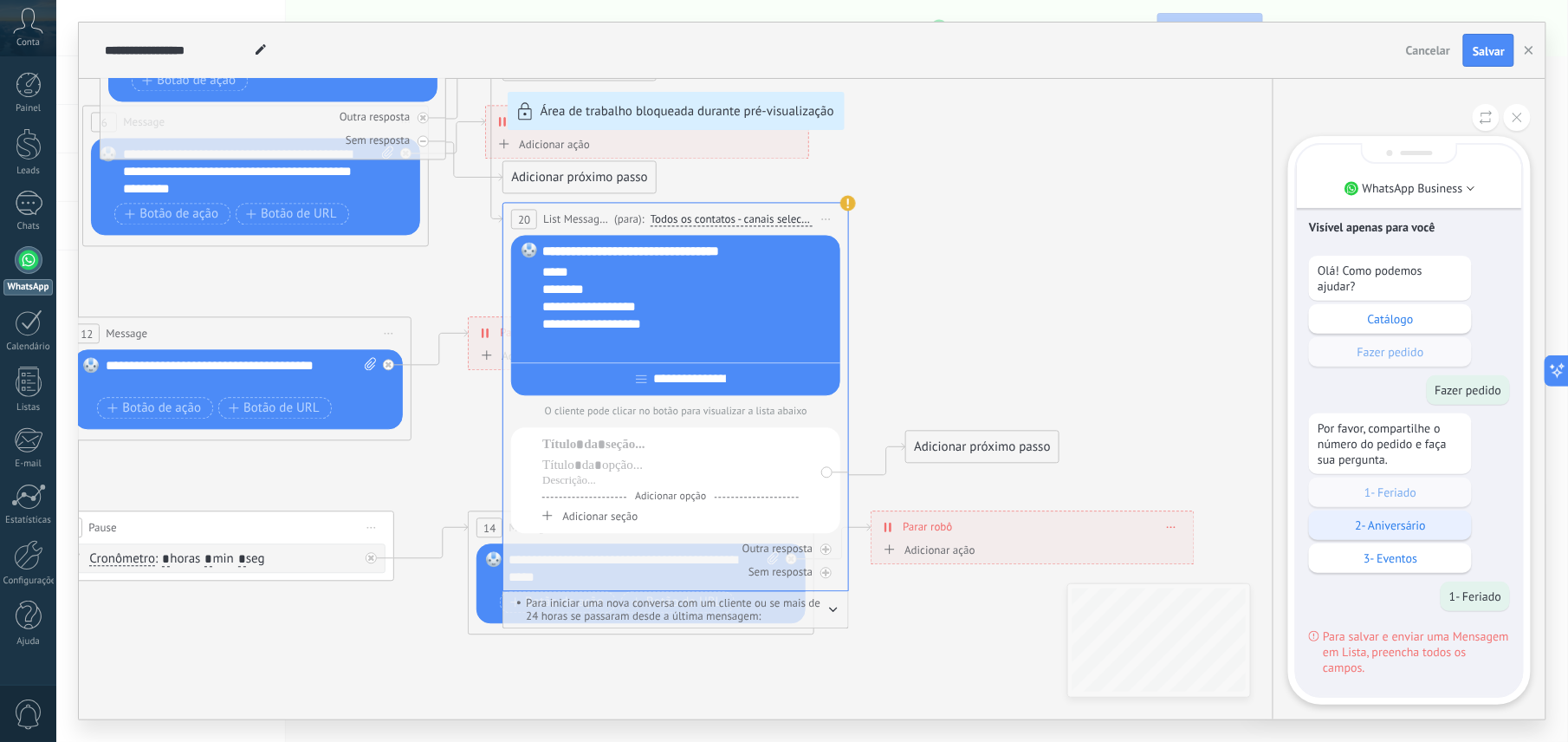 click on "2- Aniversário" at bounding box center (1390, 525) 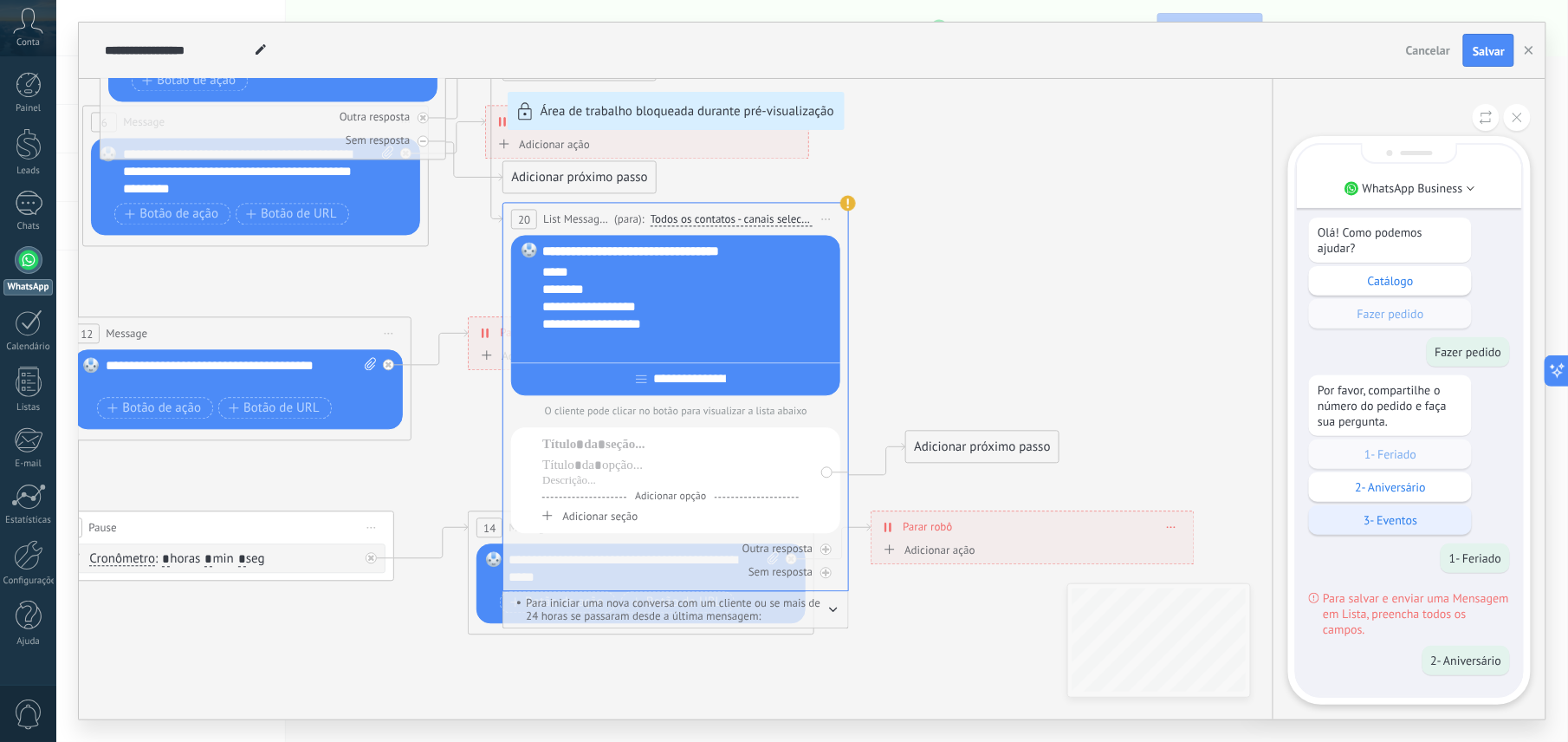click on "3- Eventos" at bounding box center (1390, 520) 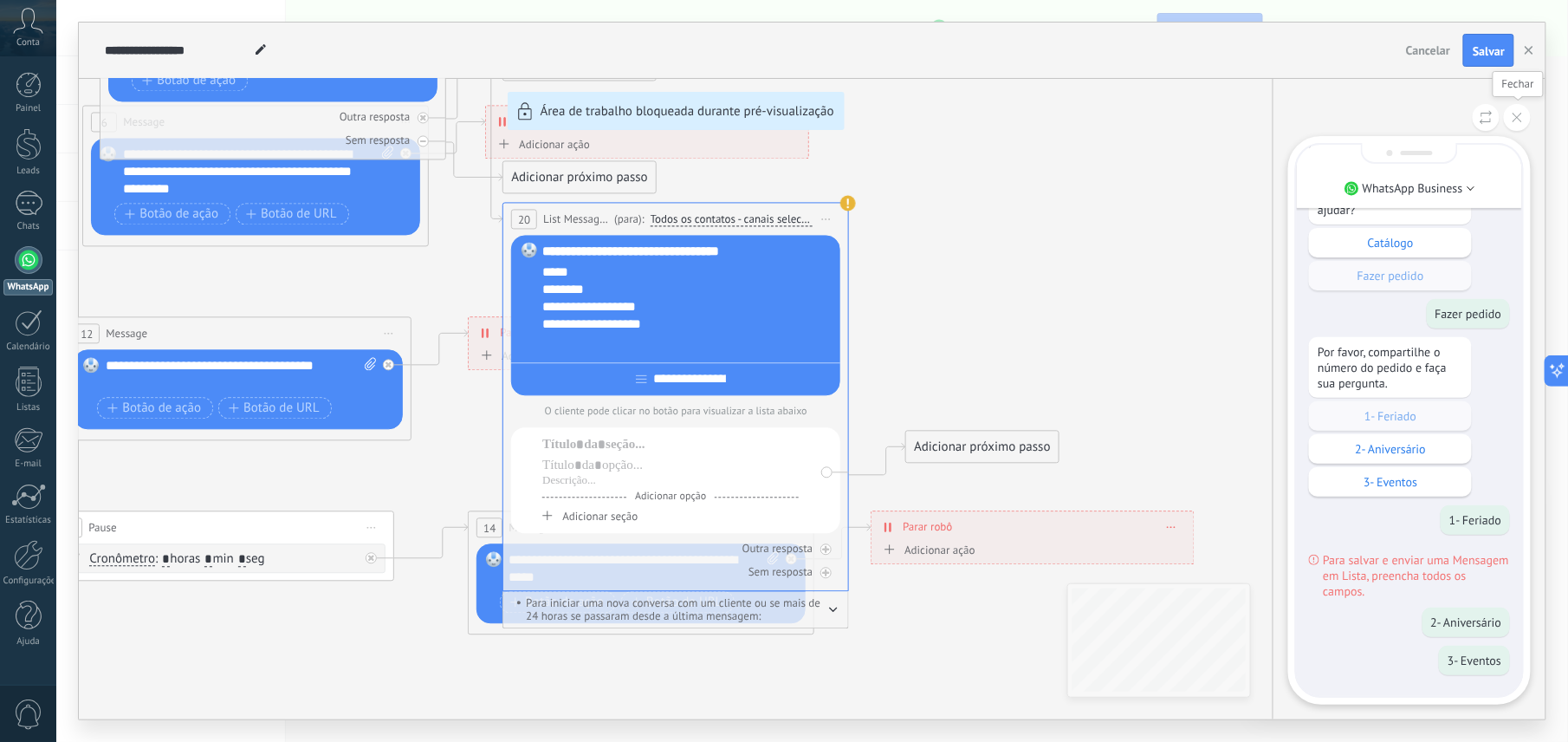 click at bounding box center [1517, 117] 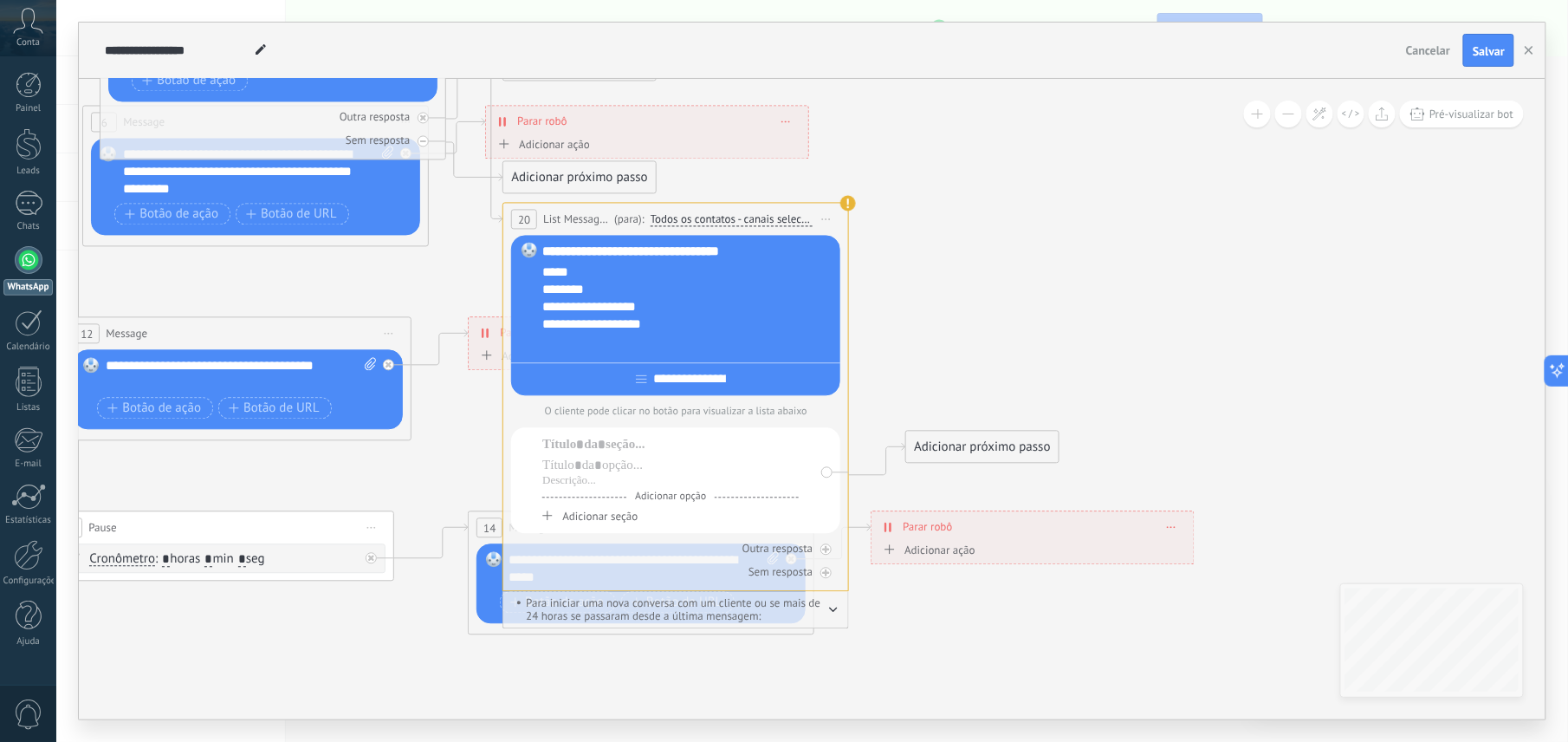 click on "Iniciar pré-visualização aqui
Renomear
Duplicar
Excluir" at bounding box center [826, 219] 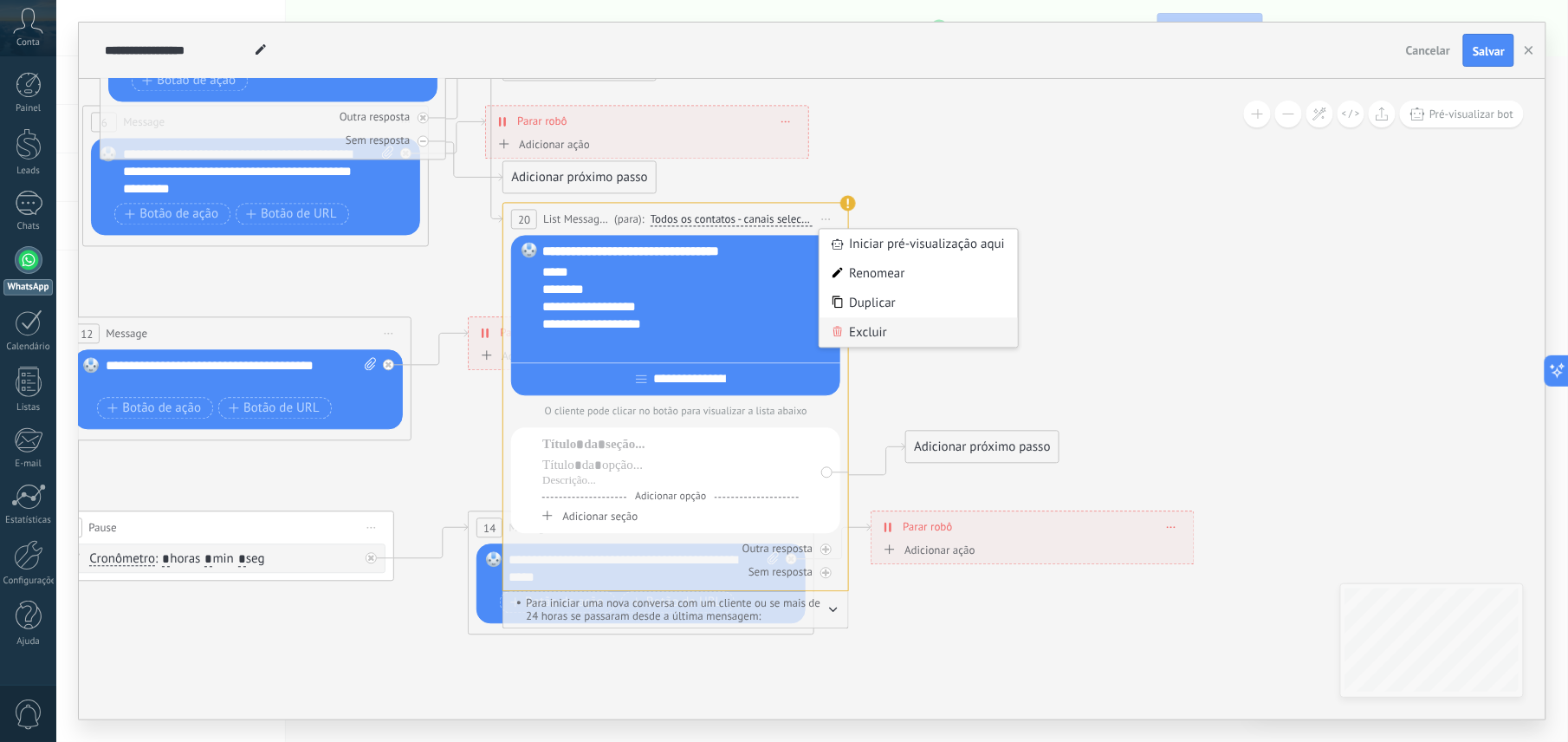 click on "Excluir" at bounding box center [918, 333] 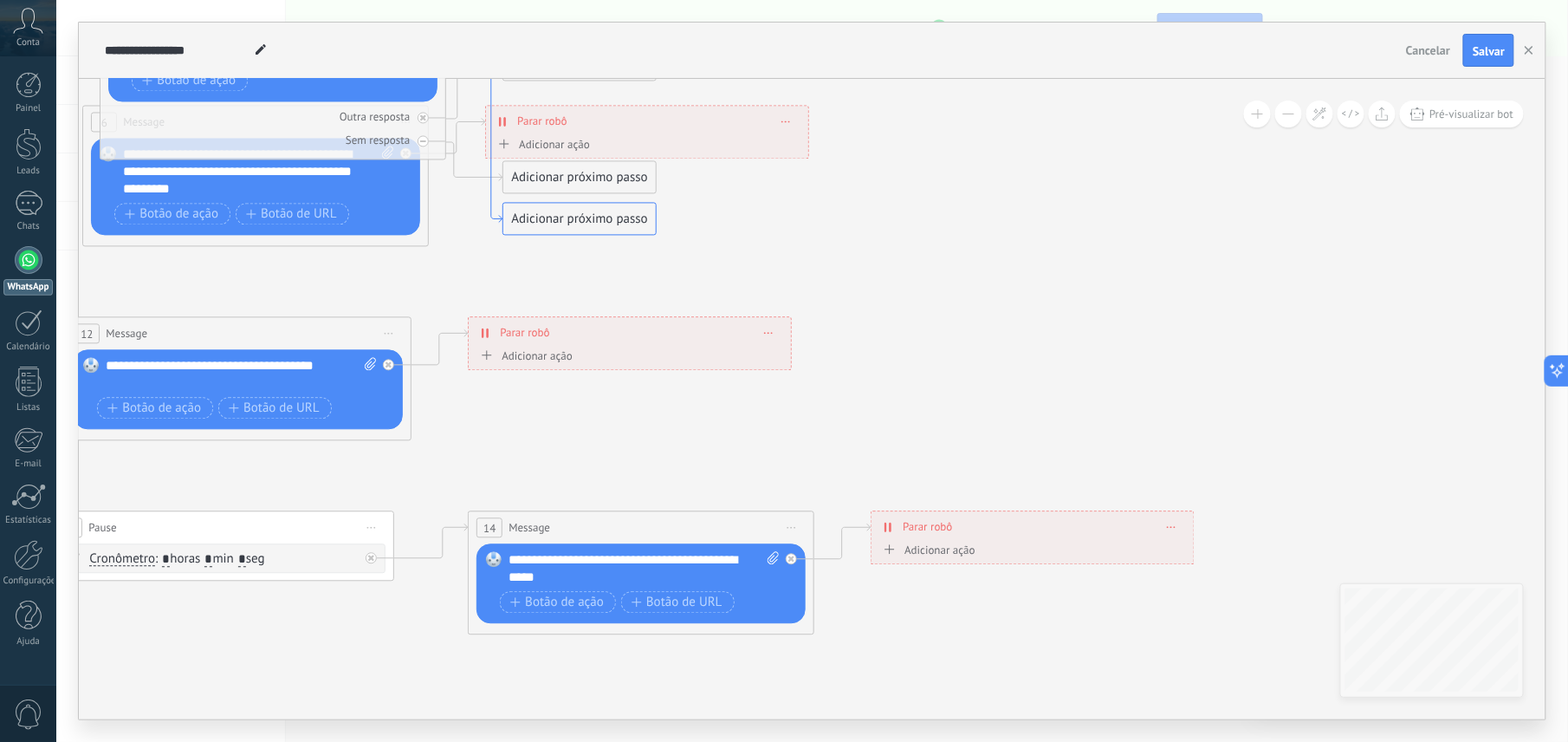 click 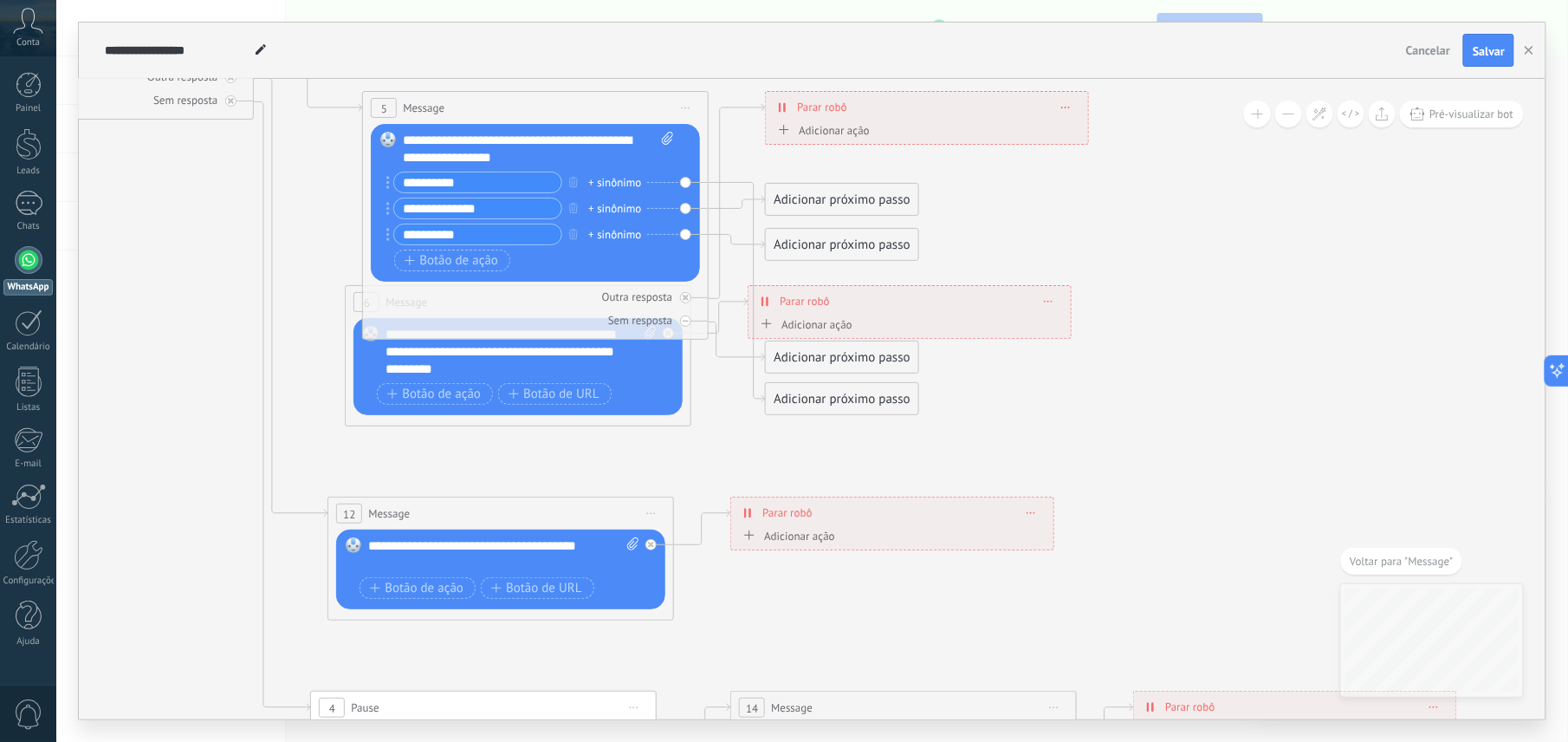 click on "Adicionar próximo passo" at bounding box center (842, 399) 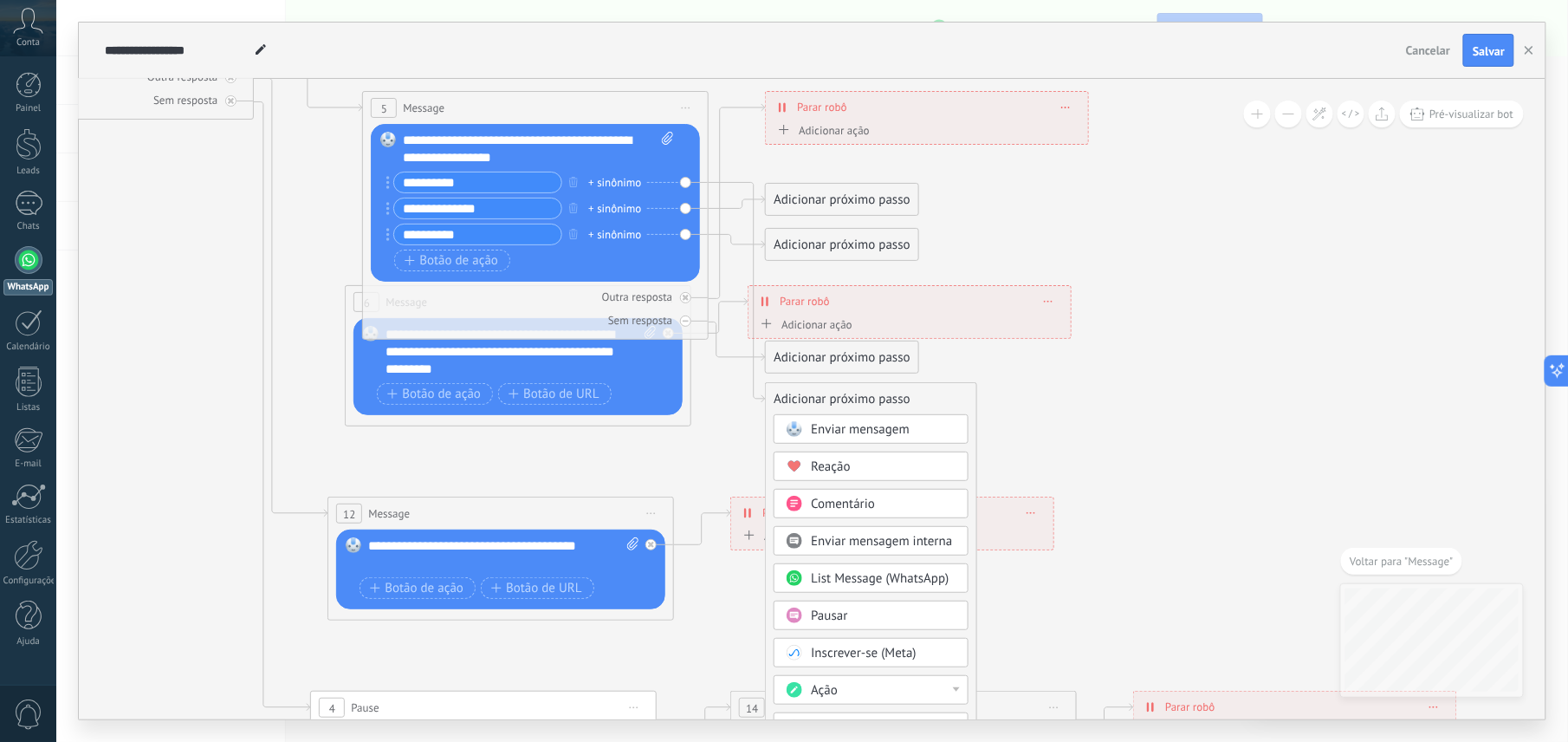 click on "Enviar mensagem" at bounding box center (860, 429) 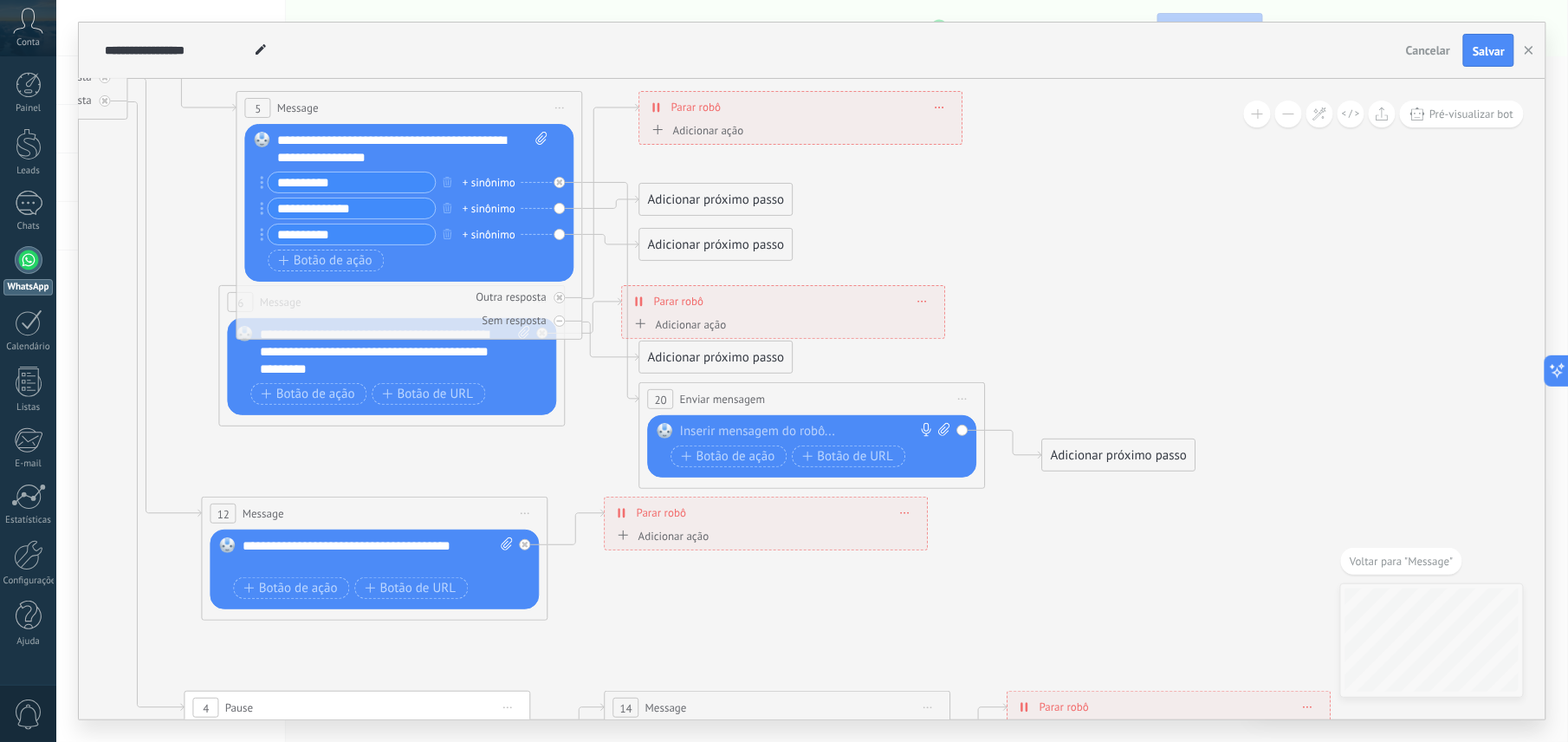 click at bounding box center (808, 432) 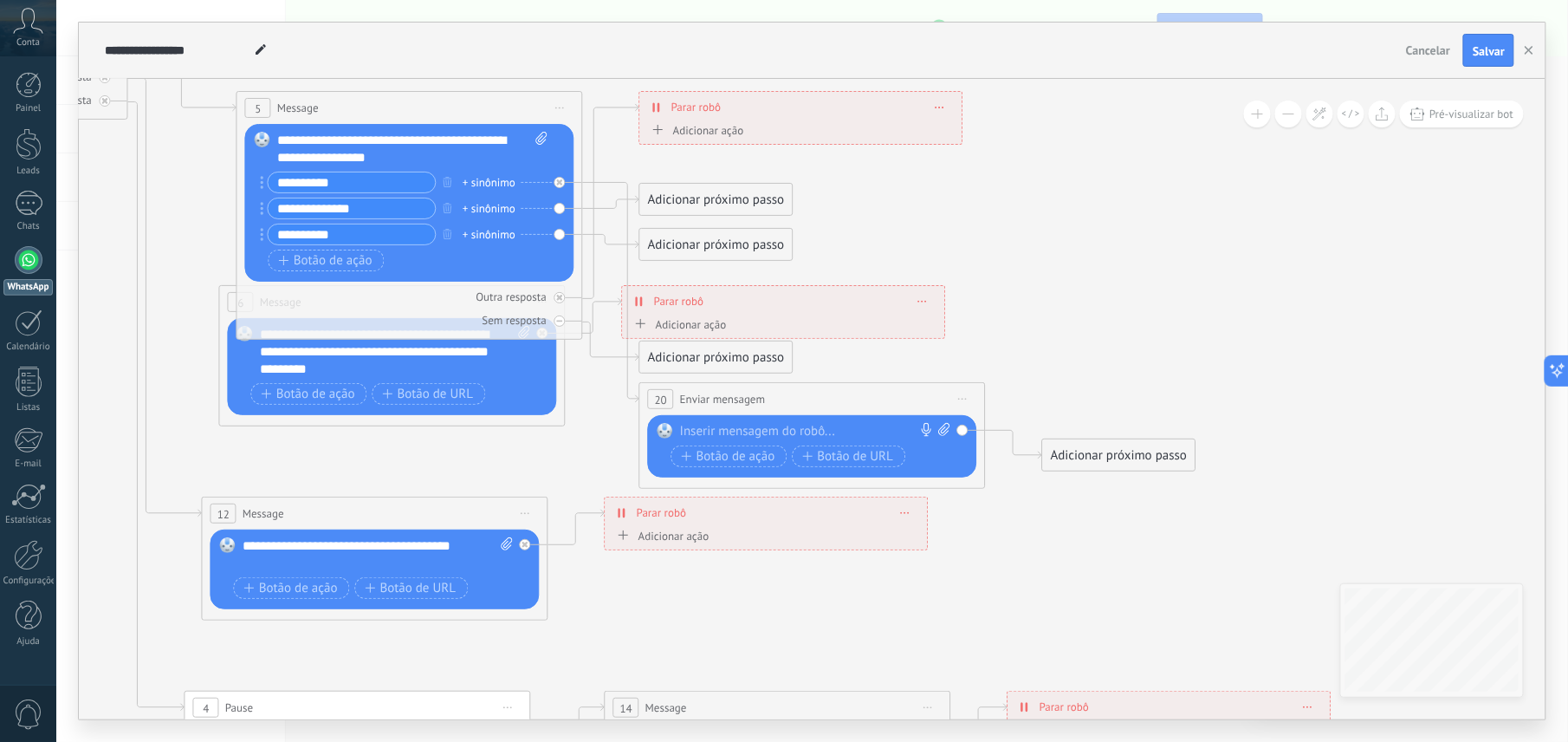 type 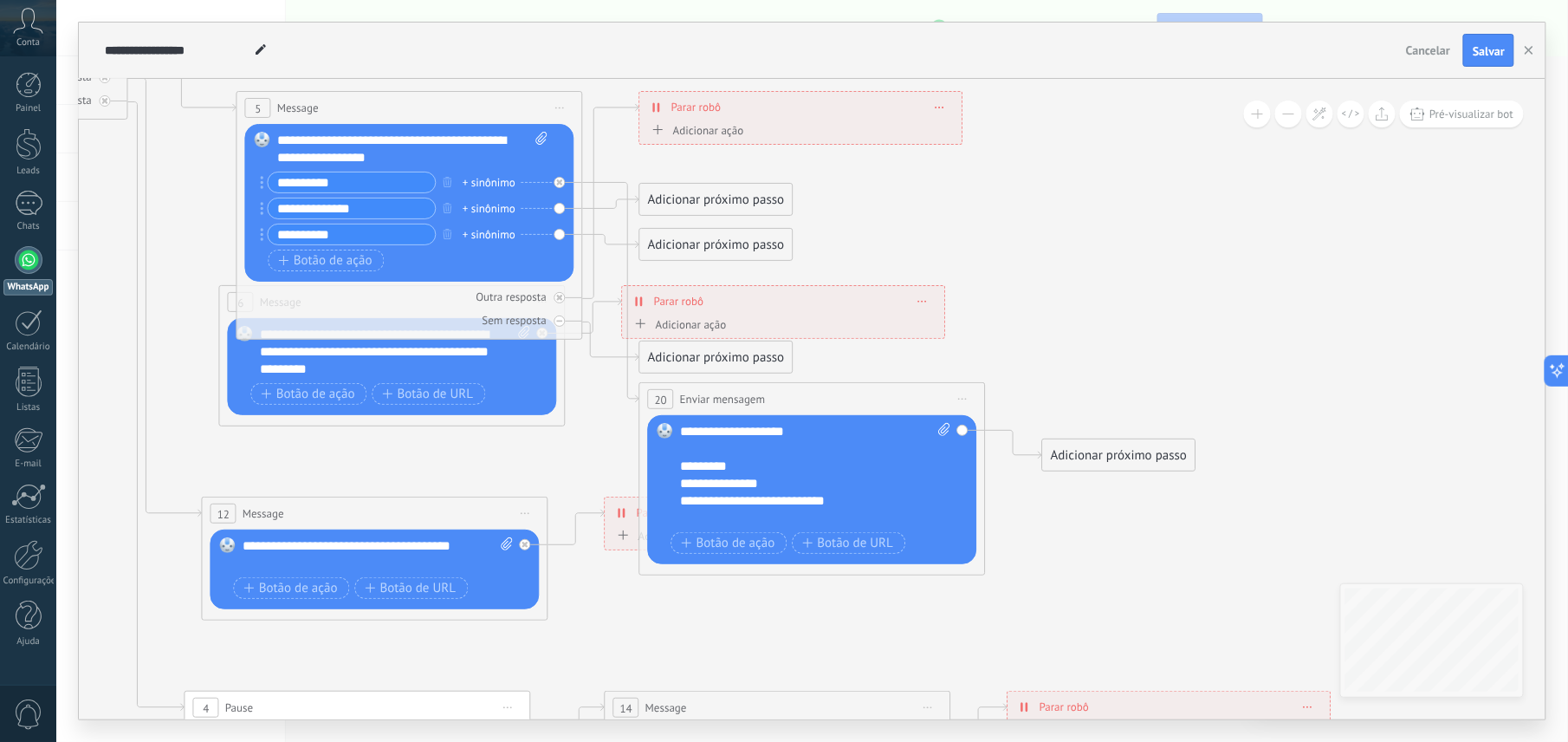 click on "**********" at bounding box center (815, 475) 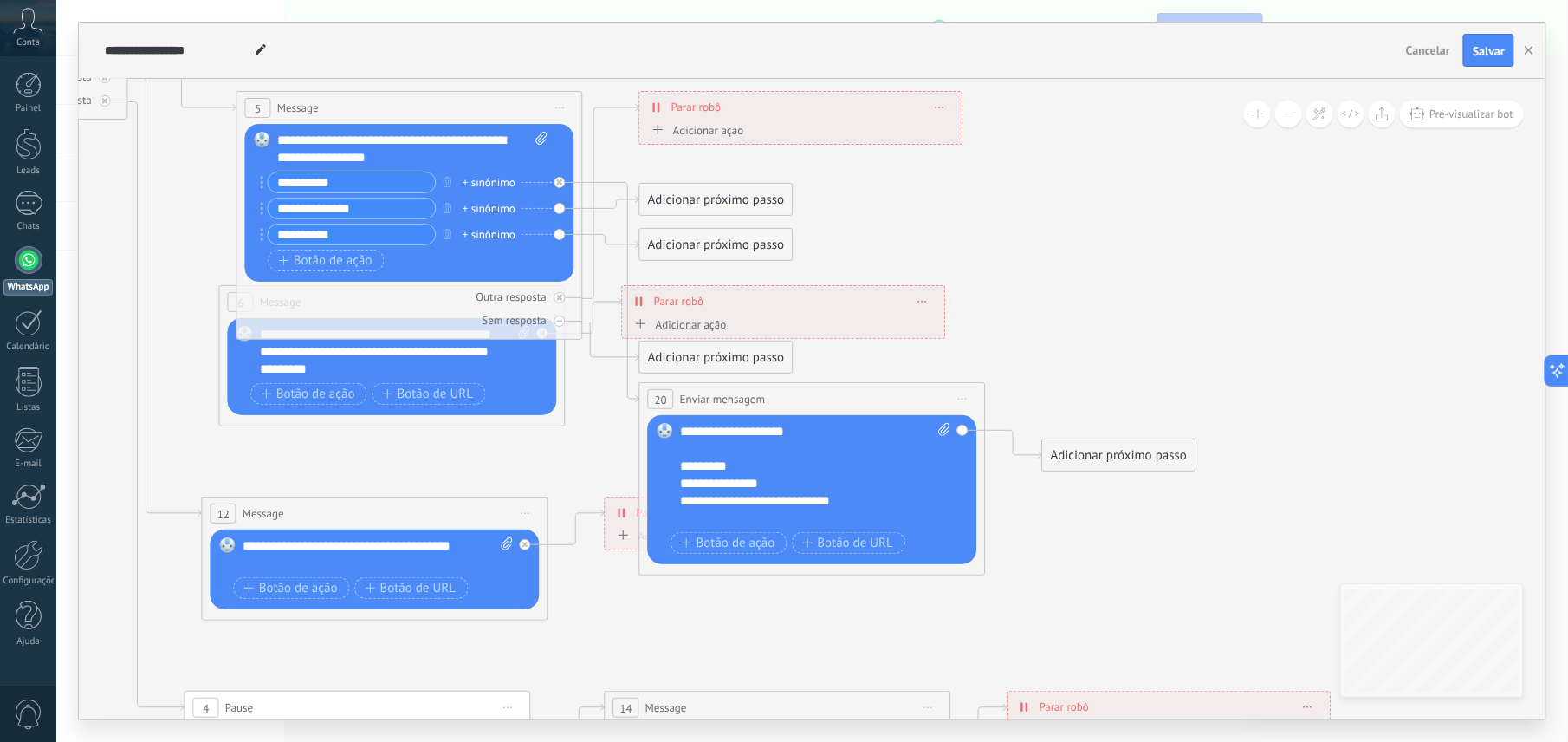 click on "**********" at bounding box center [815, 475] 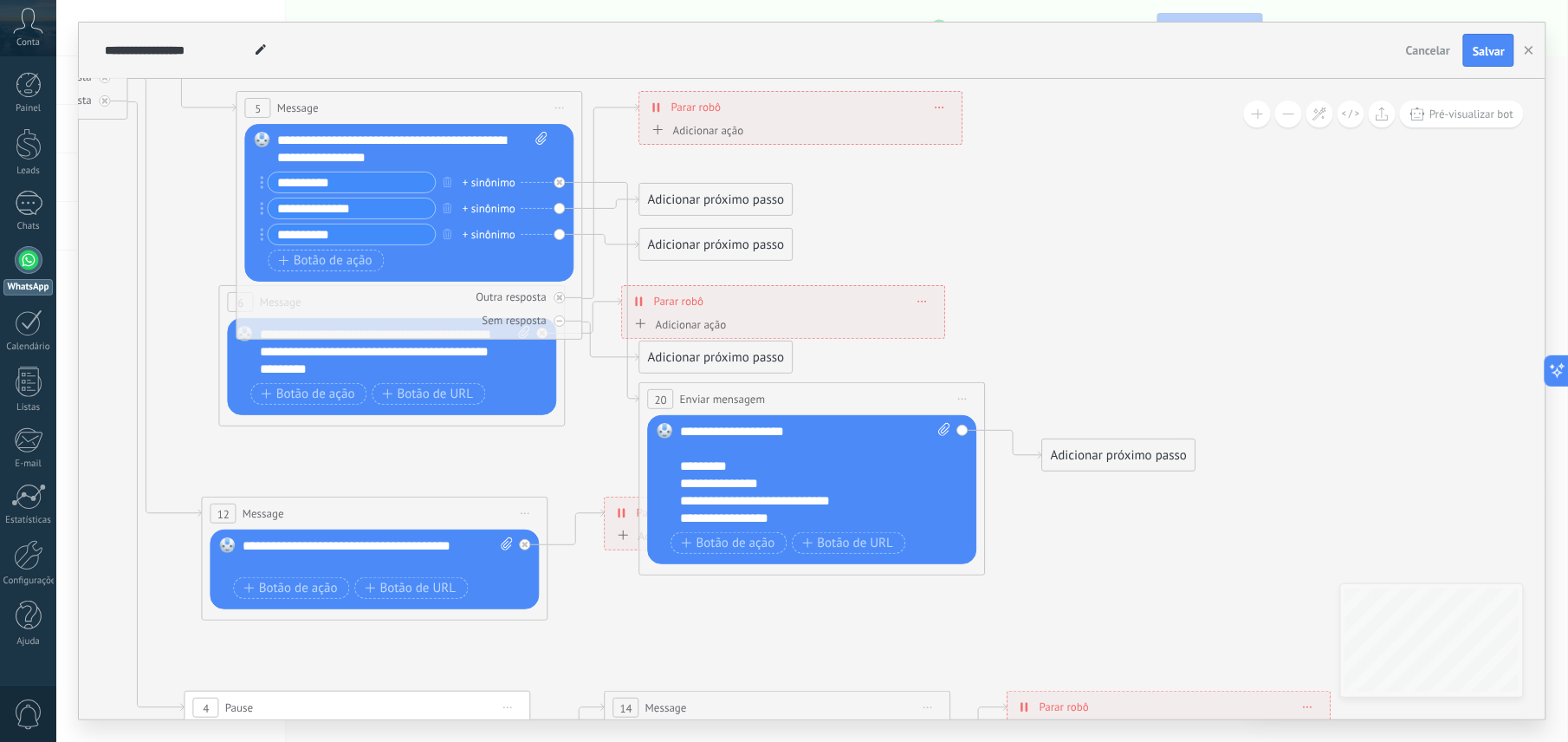 scroll, scrollTop: 16, scrollLeft: 0, axis: vertical 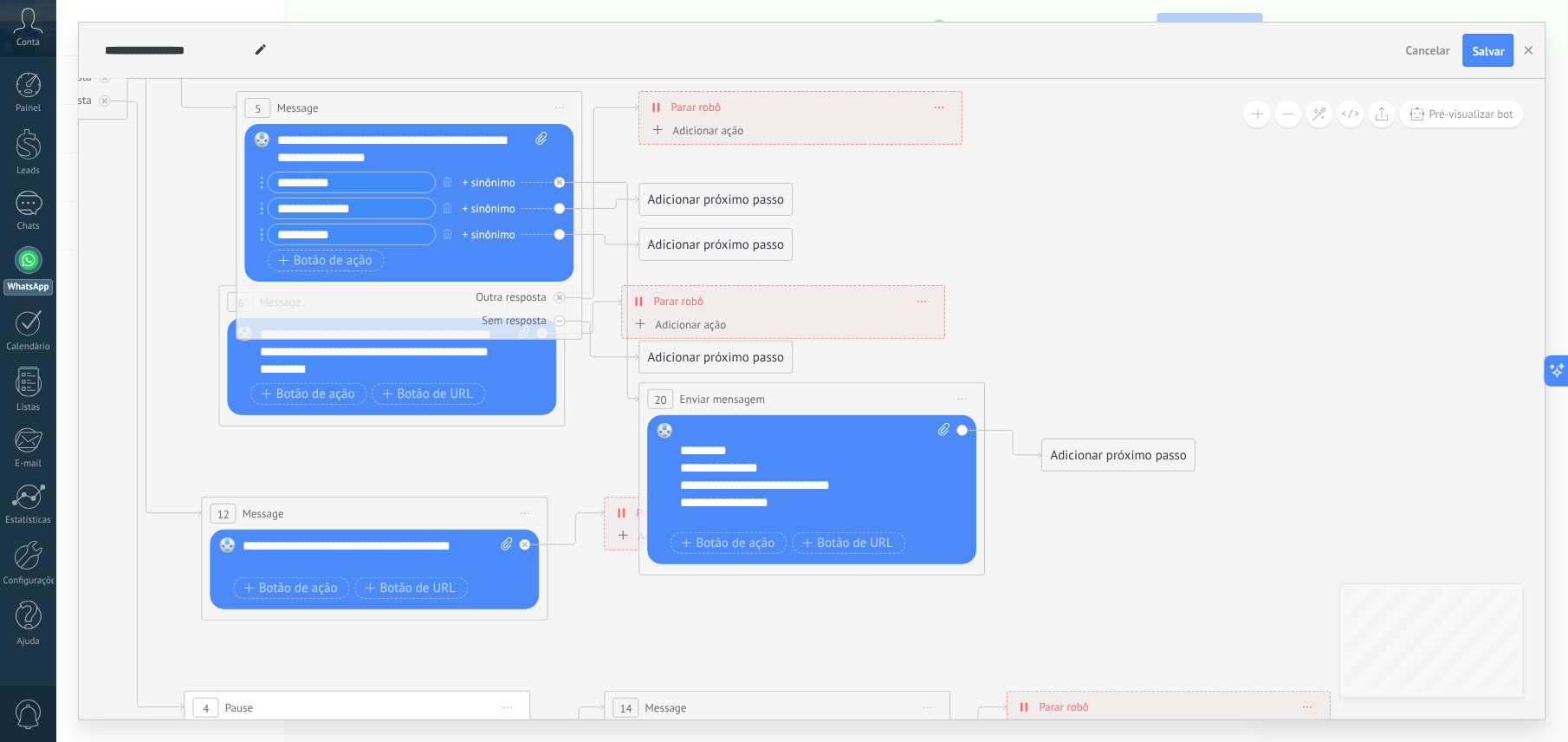 click on "**********" at bounding box center (815, 475) 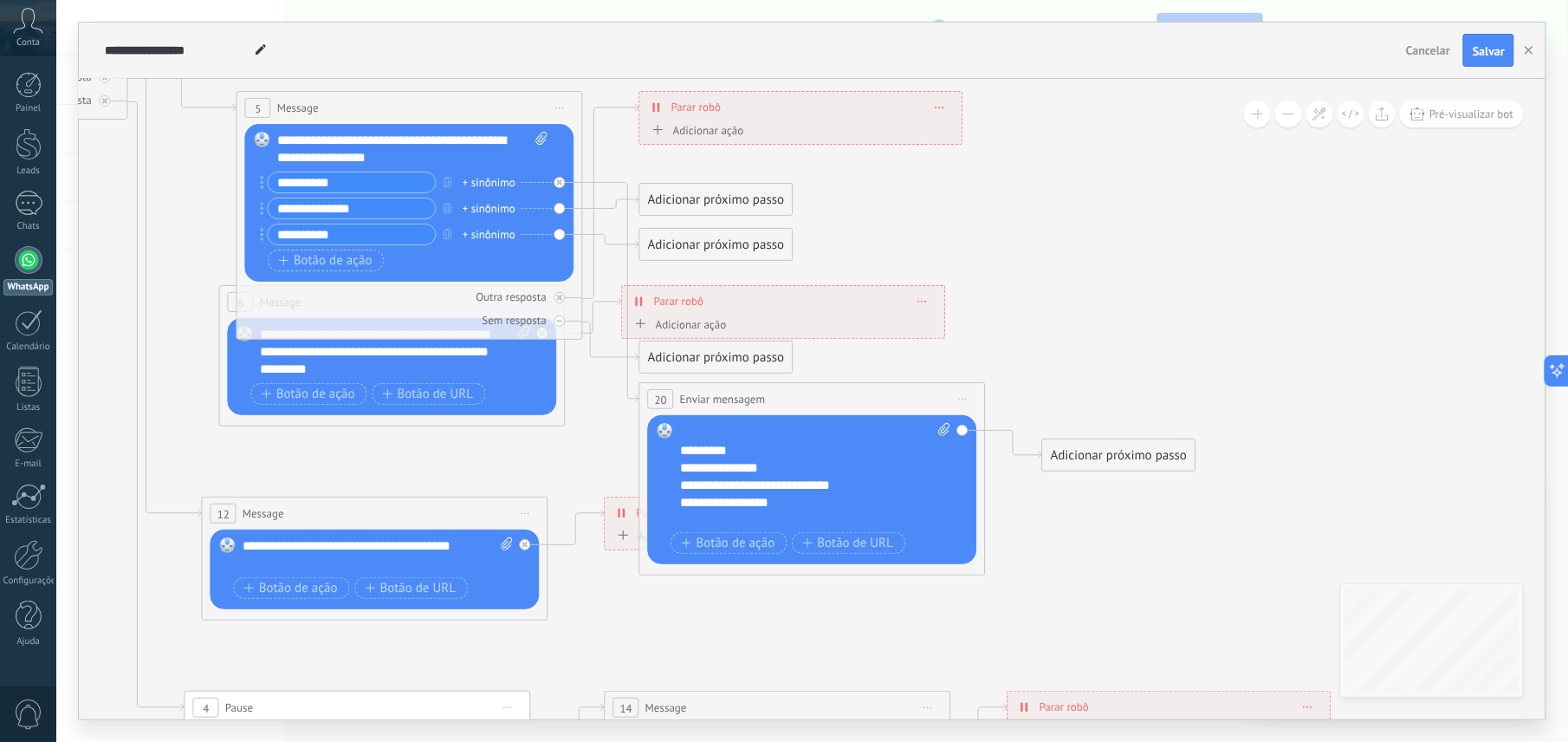 click on "**********" at bounding box center (815, 475) 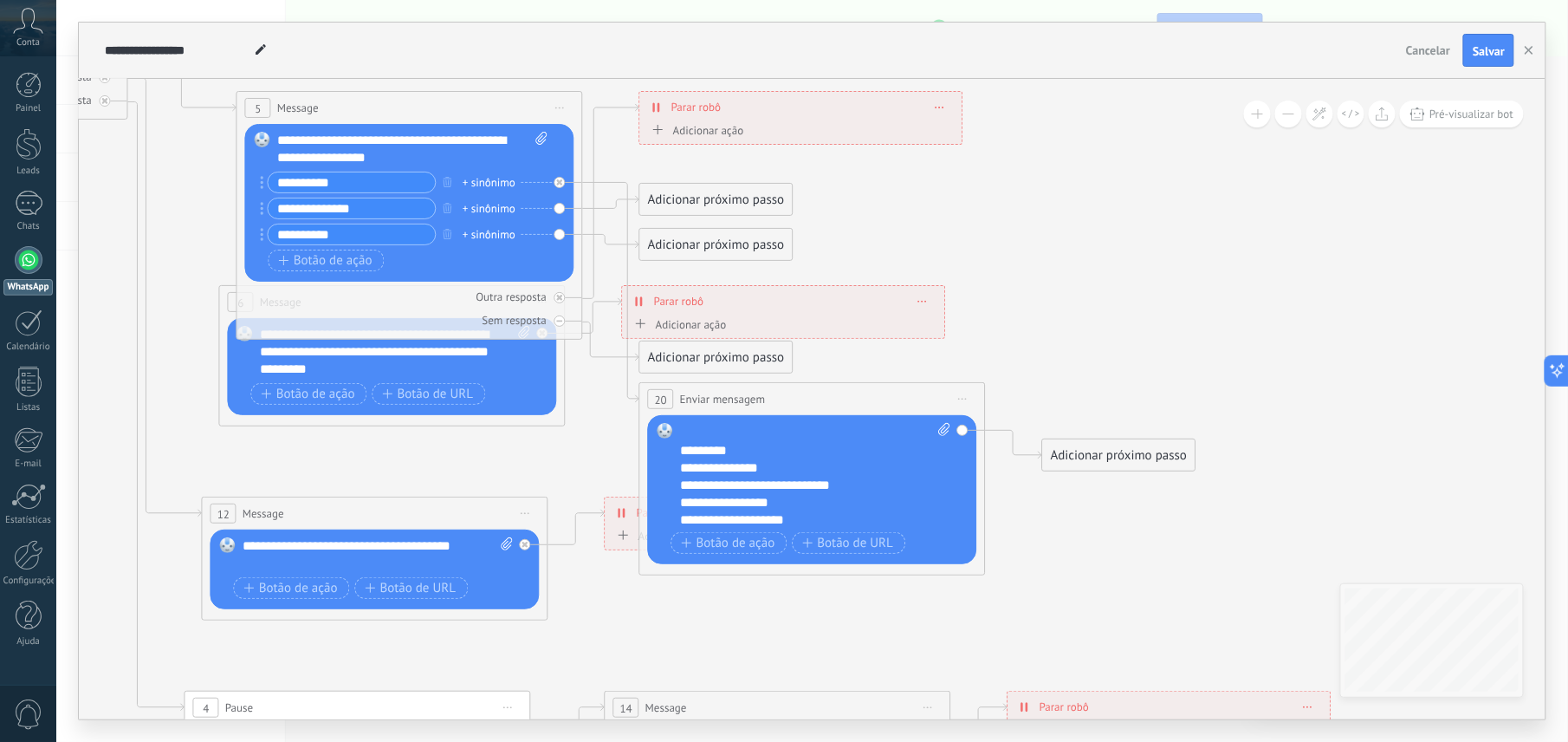 click on "Adicionar próximo passo" at bounding box center [1119, 455] 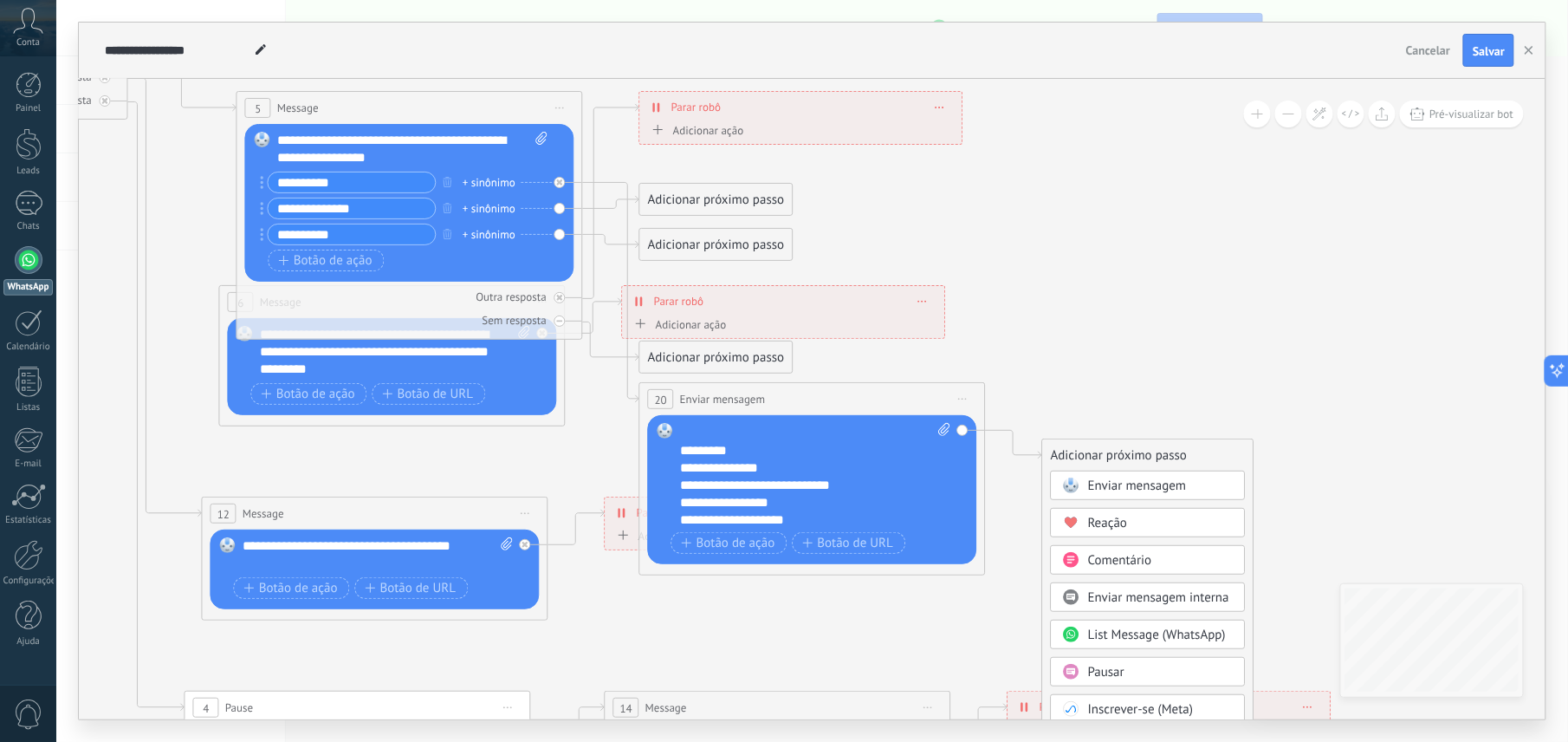 click on "Enviar mensagem interna" at bounding box center [1158, 597] 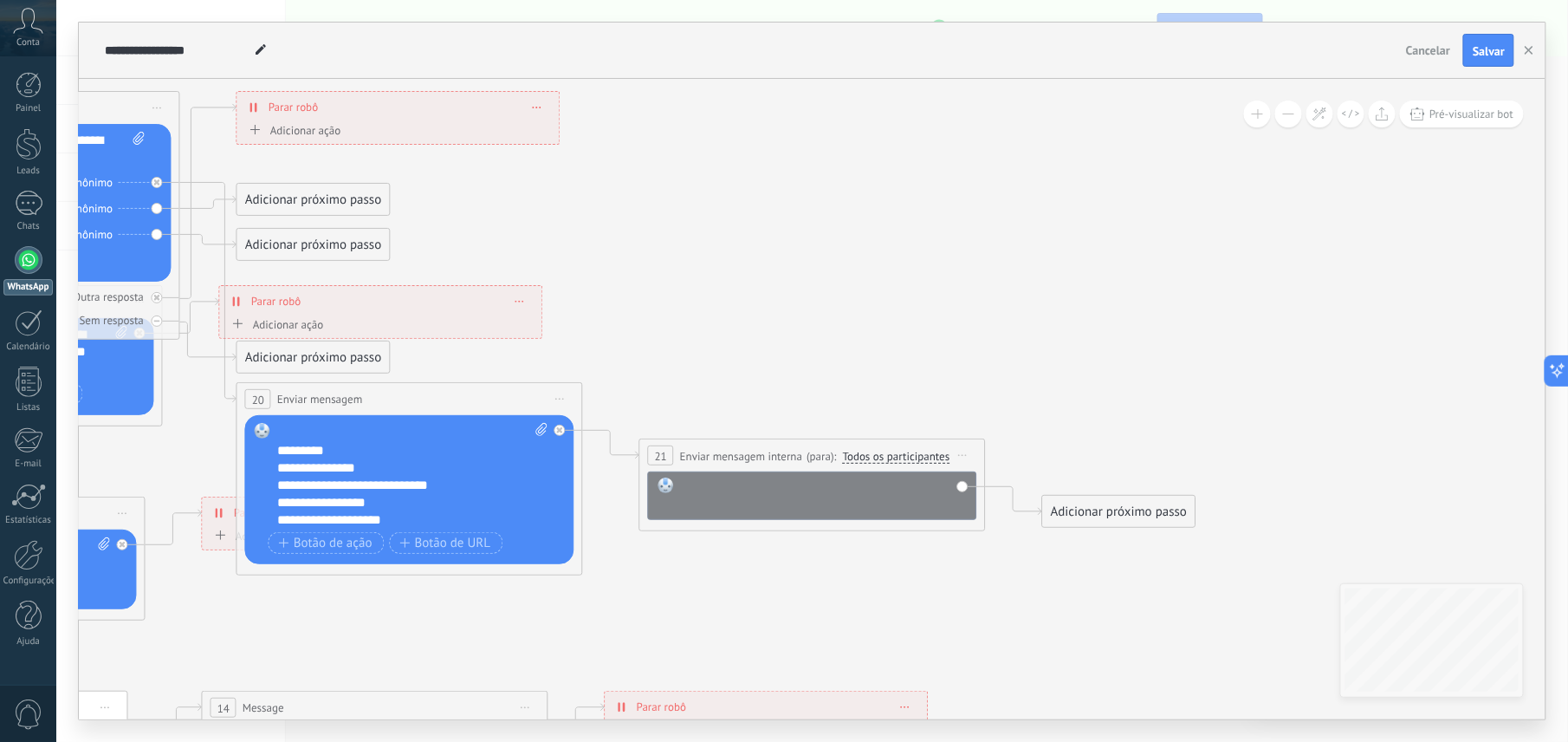 click at bounding box center [824, 495] 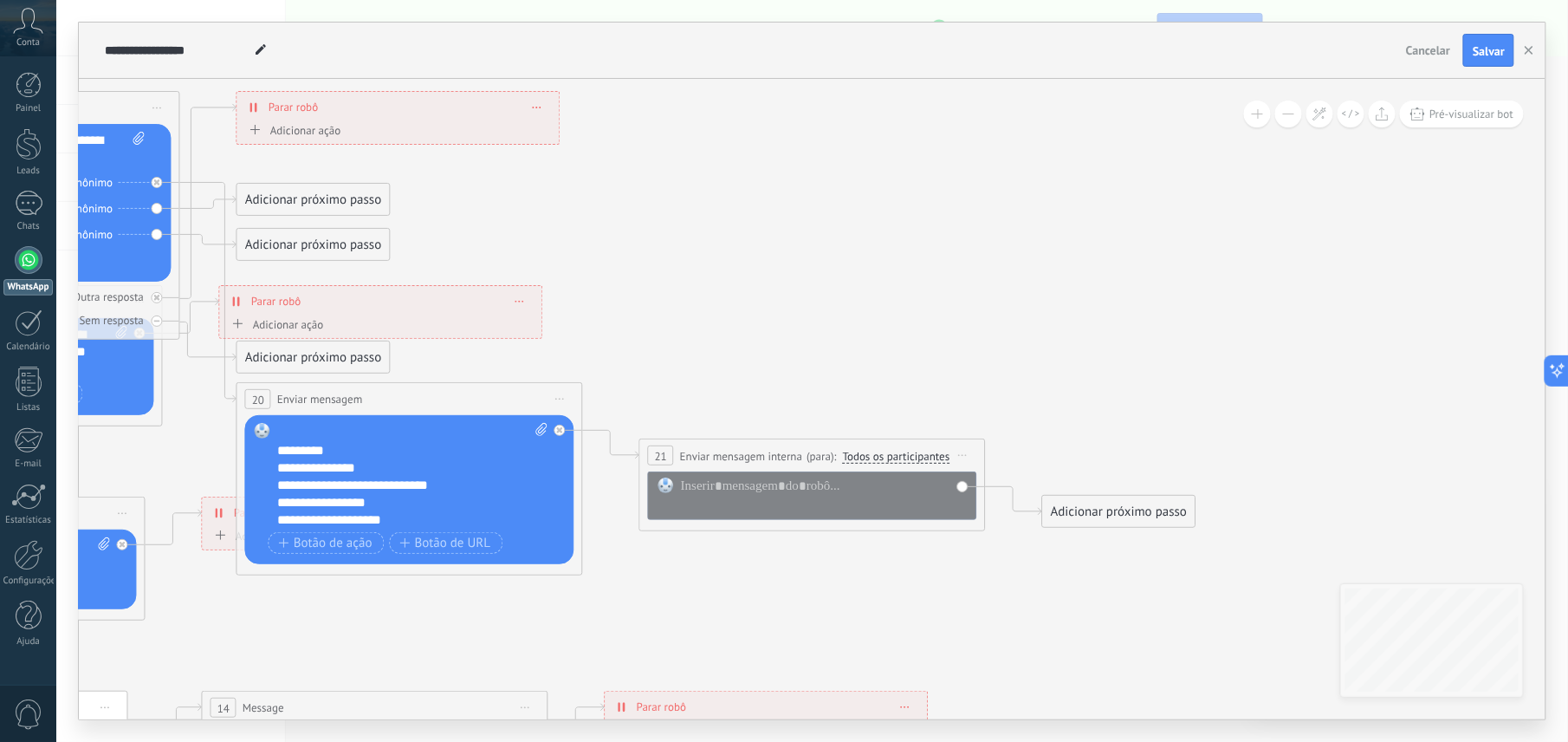 click on "Iniciar pré-visualização aqui
Renomear
Duplicar
Excluir" at bounding box center [963, 455] 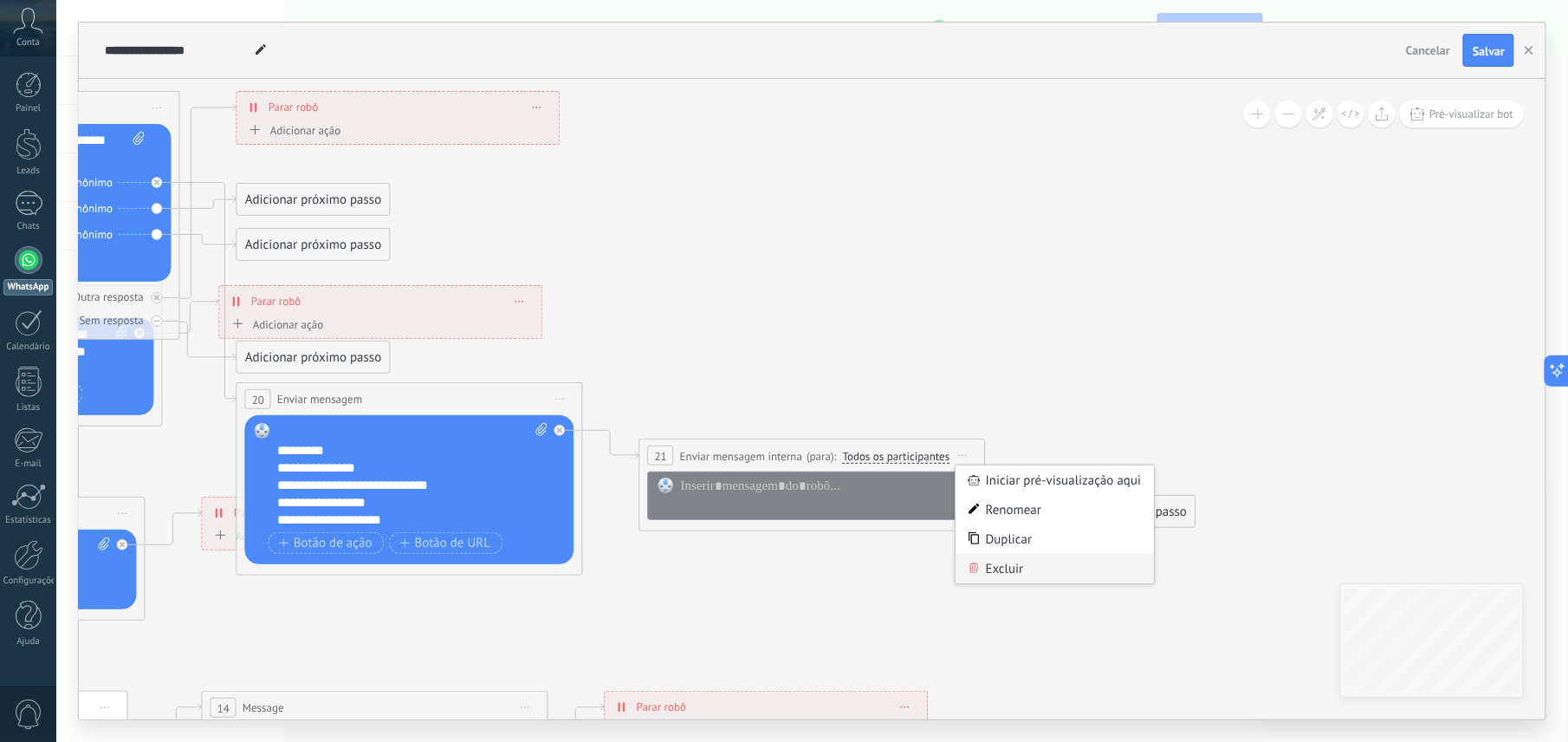 click on "Excluir" at bounding box center (1055, 569) 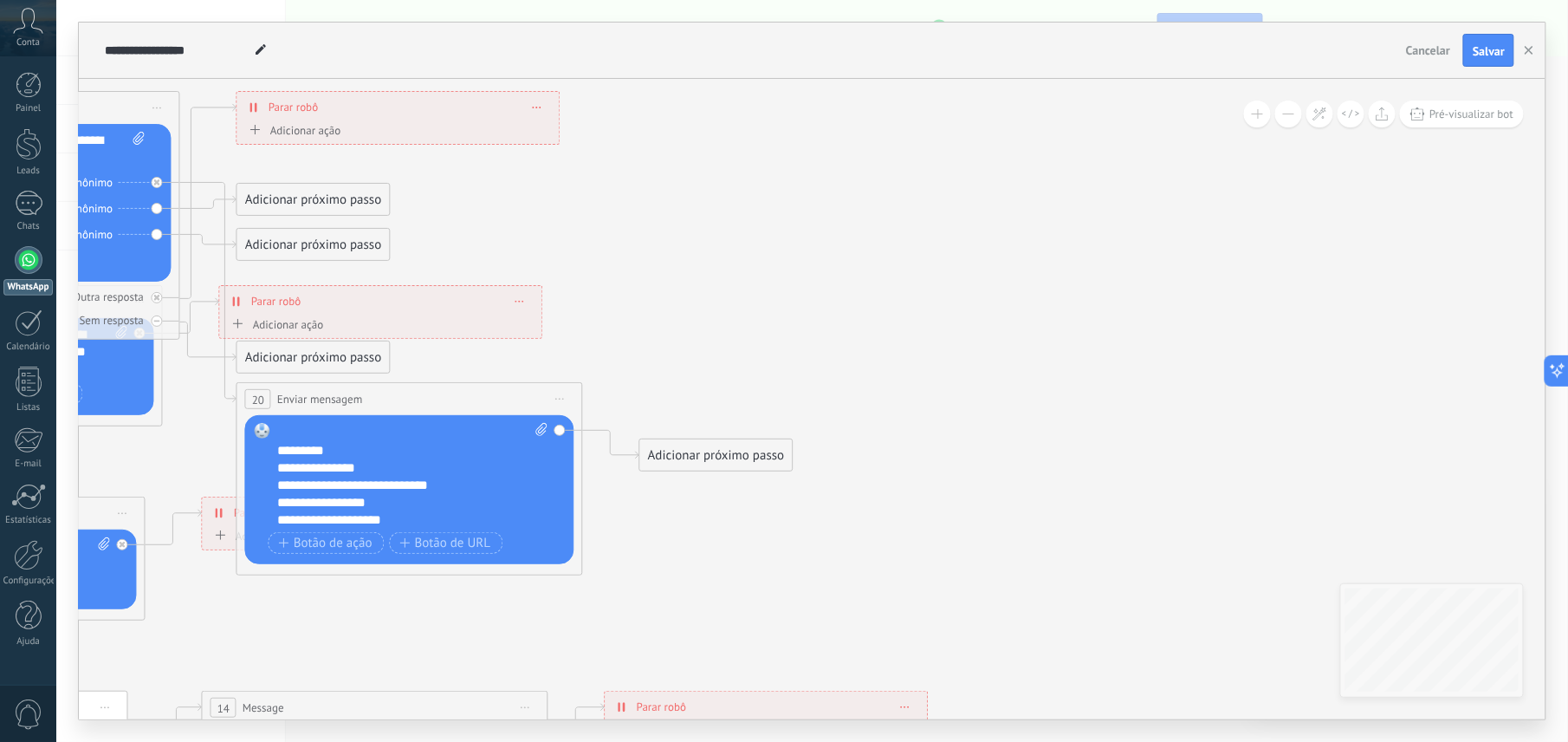 click on "Adicionar próximo passo" at bounding box center (716, 455) 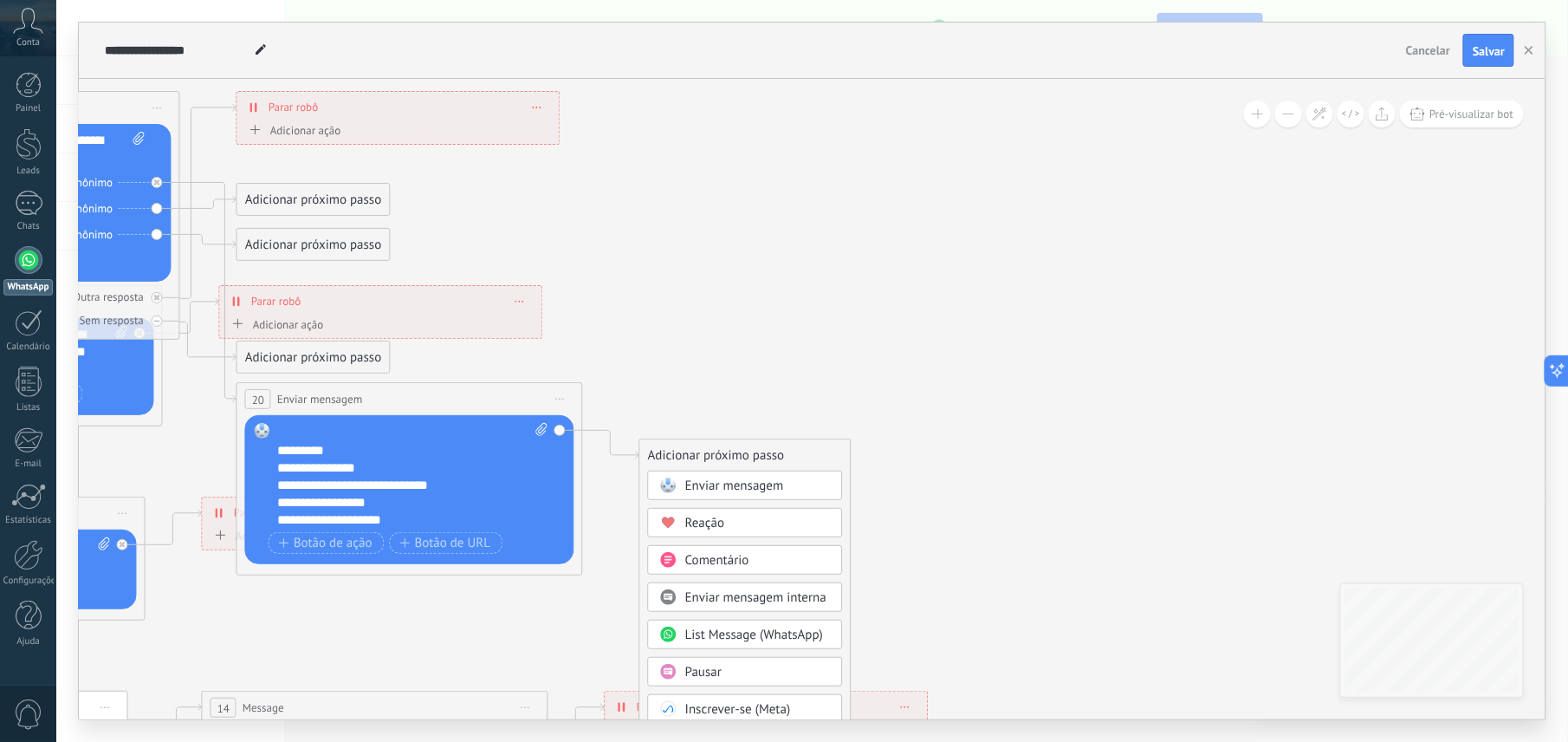 click on "List Message (WhatsApp)" at bounding box center [754, 635] 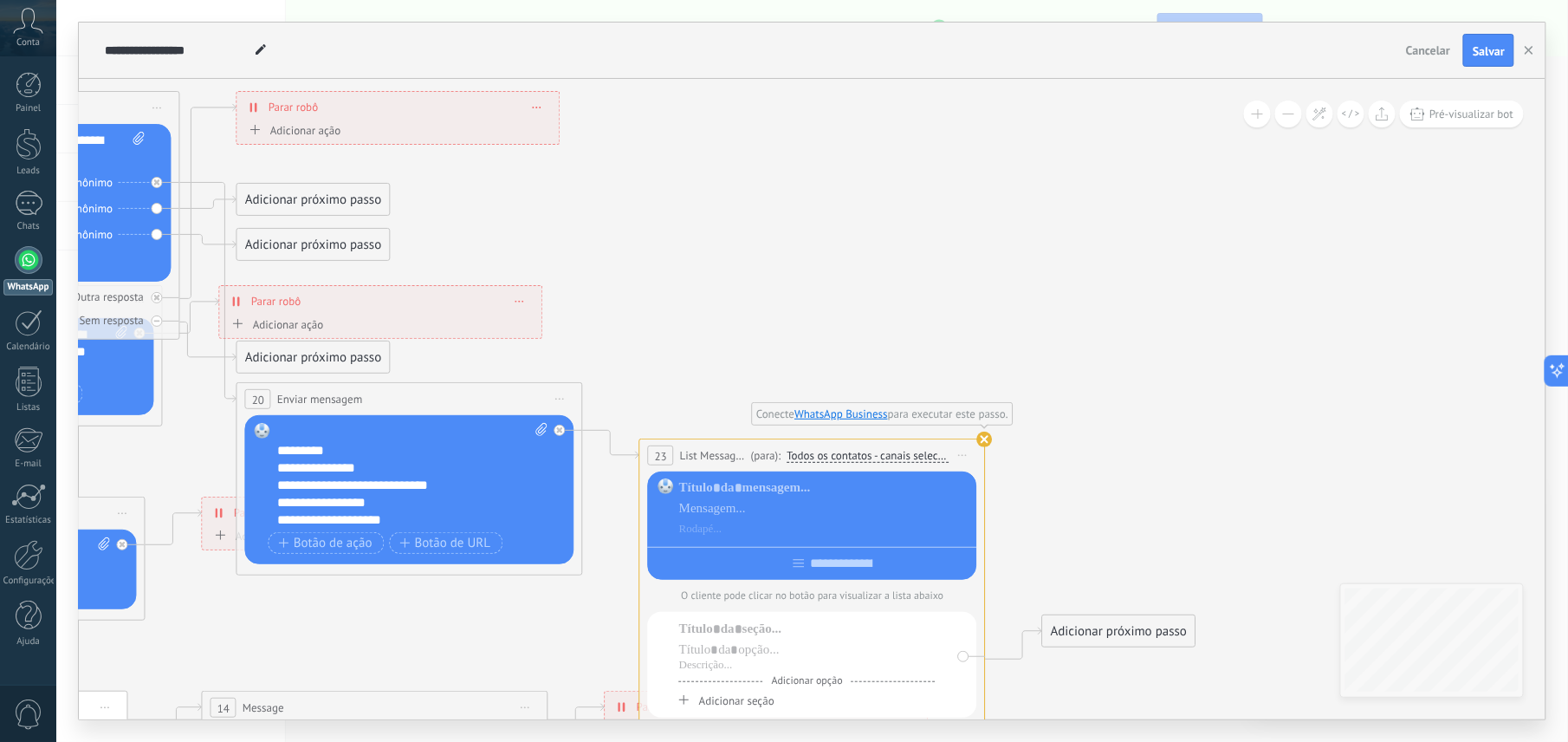 click 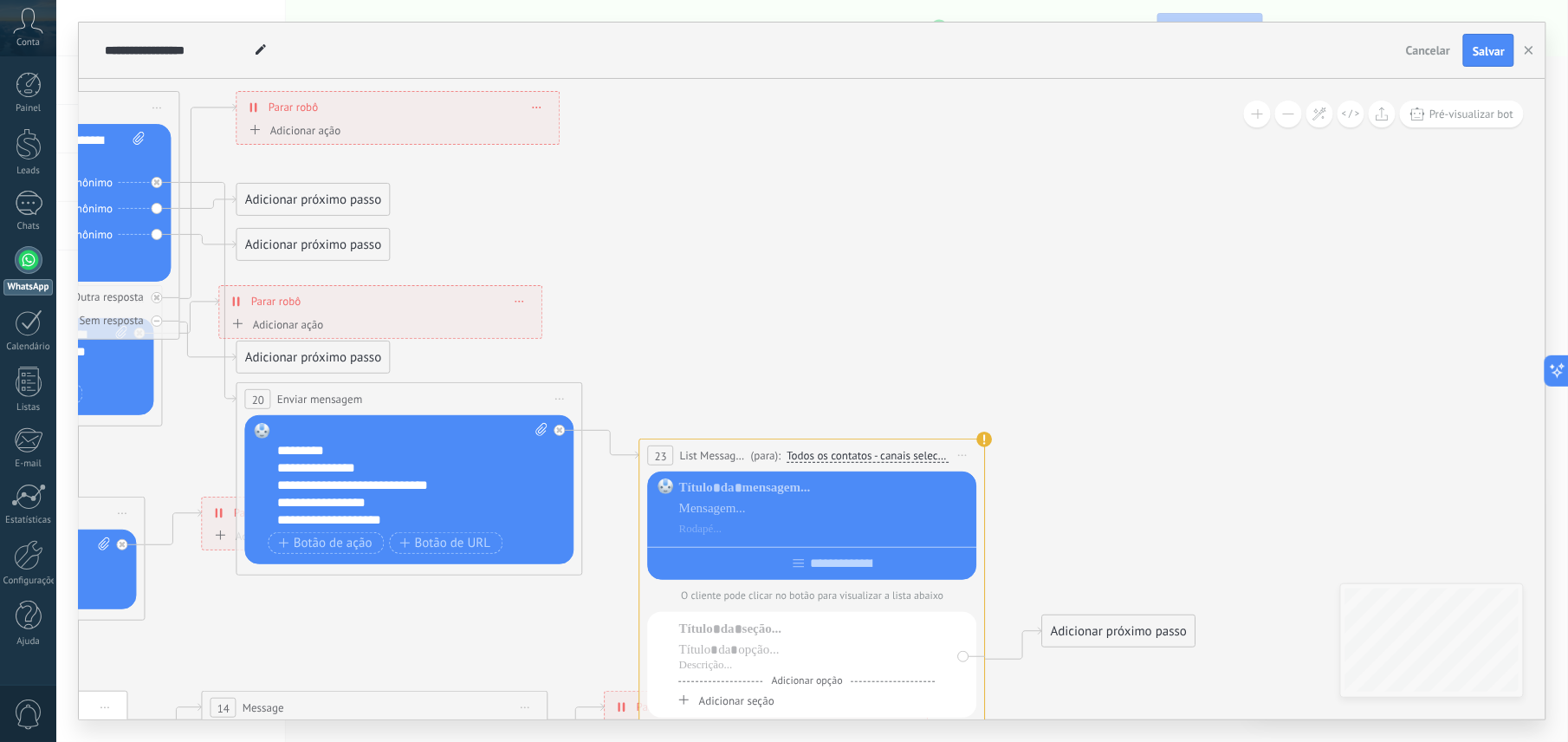click 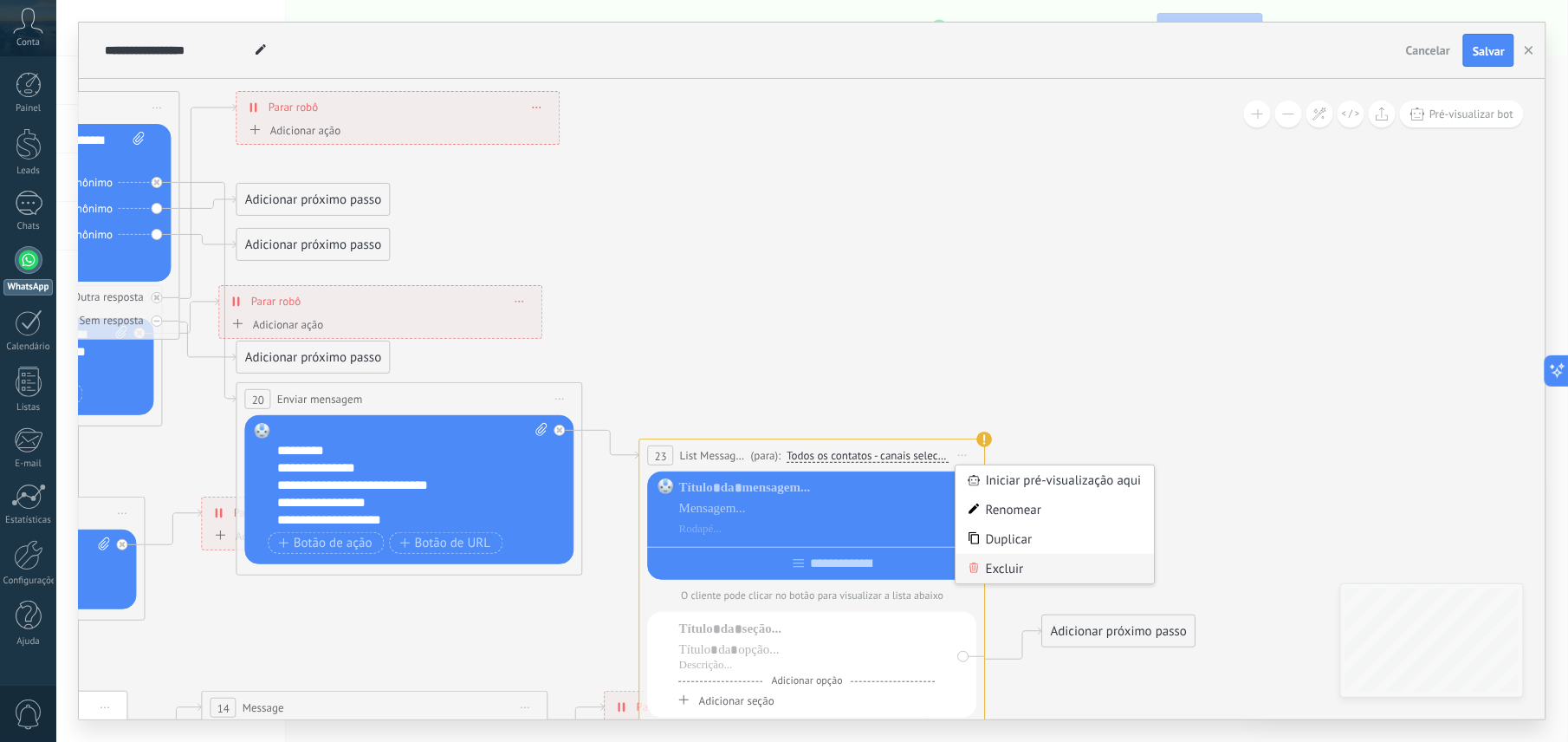 click on "Excluir" at bounding box center [1055, 569] 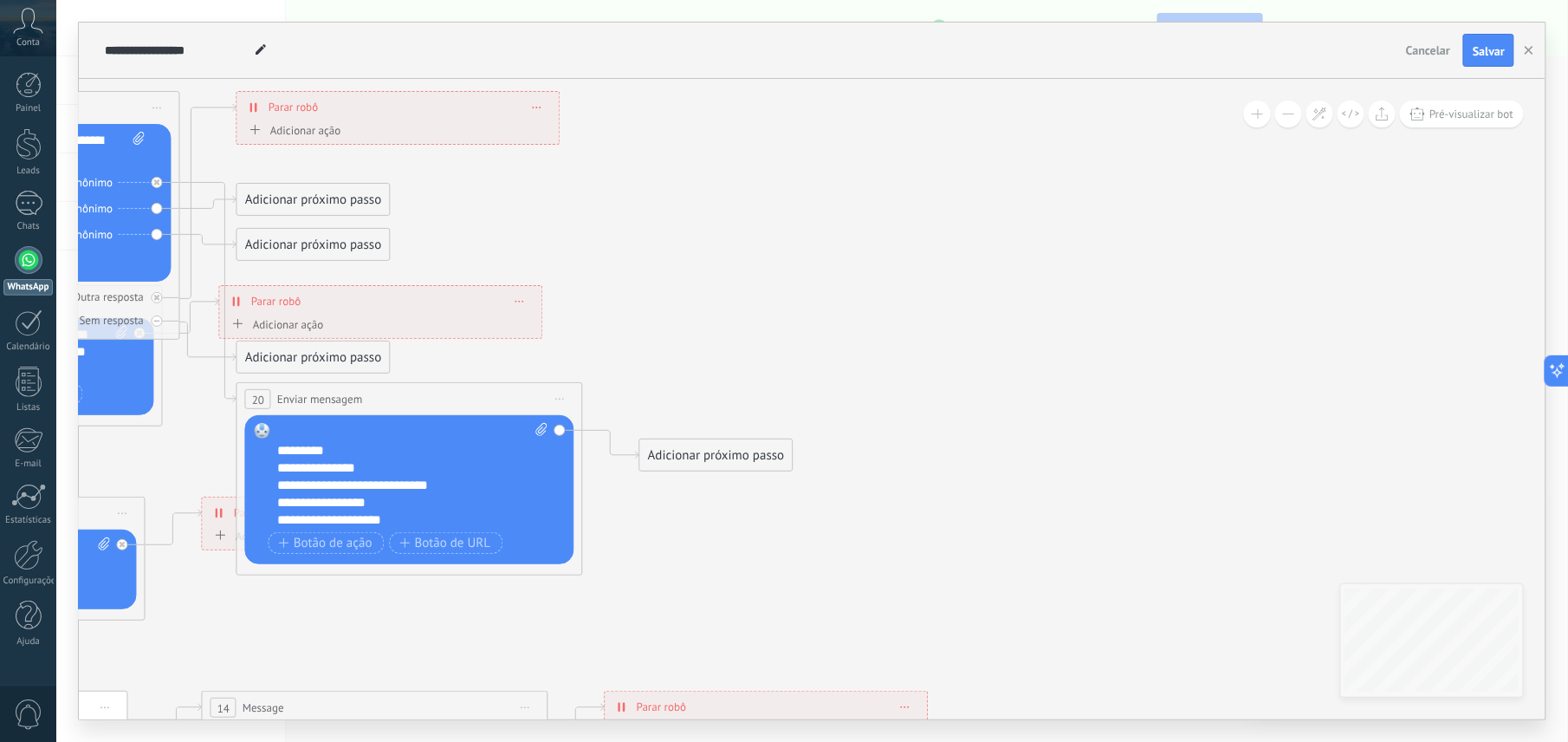 click on "Adicionar próximo passo" at bounding box center (716, 455) 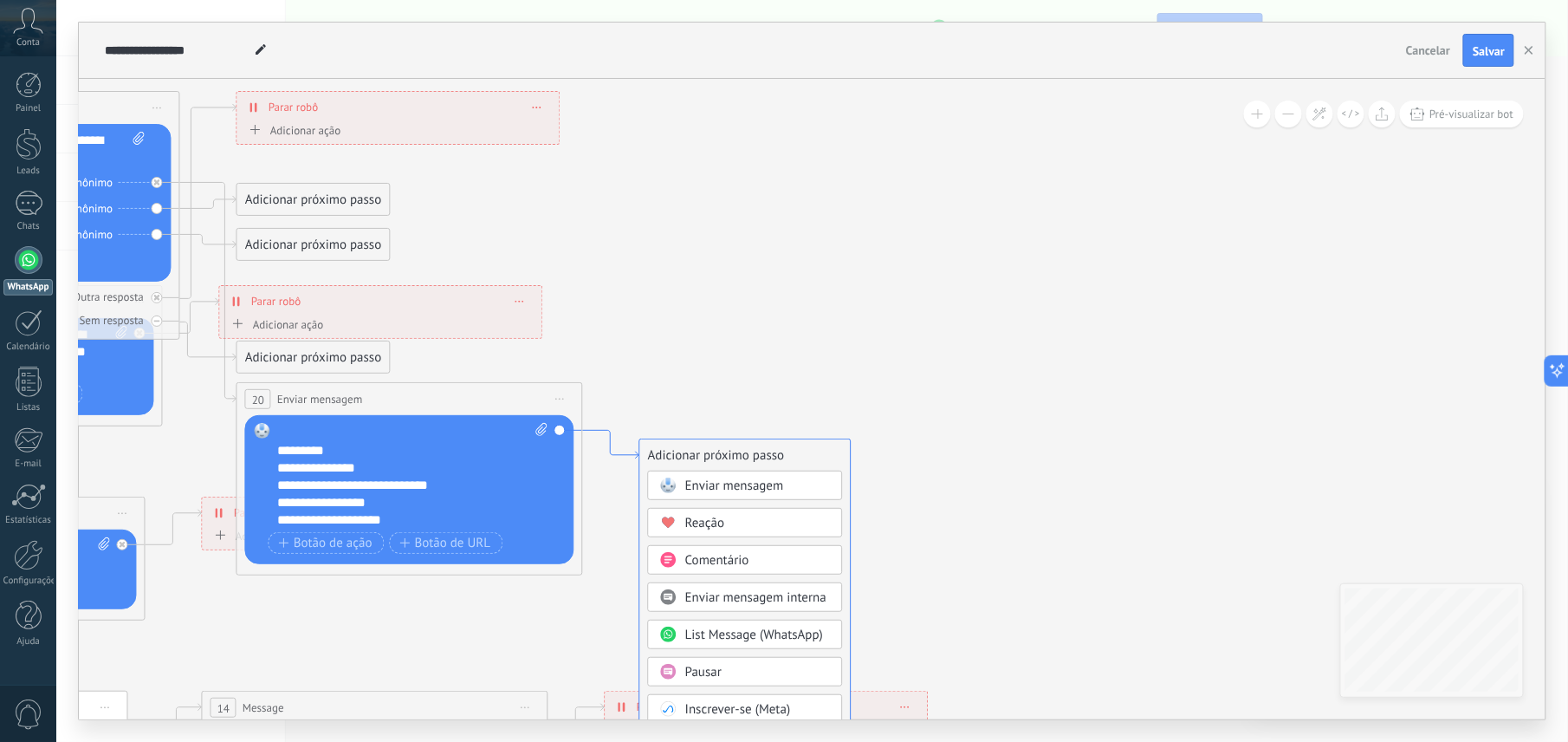 click 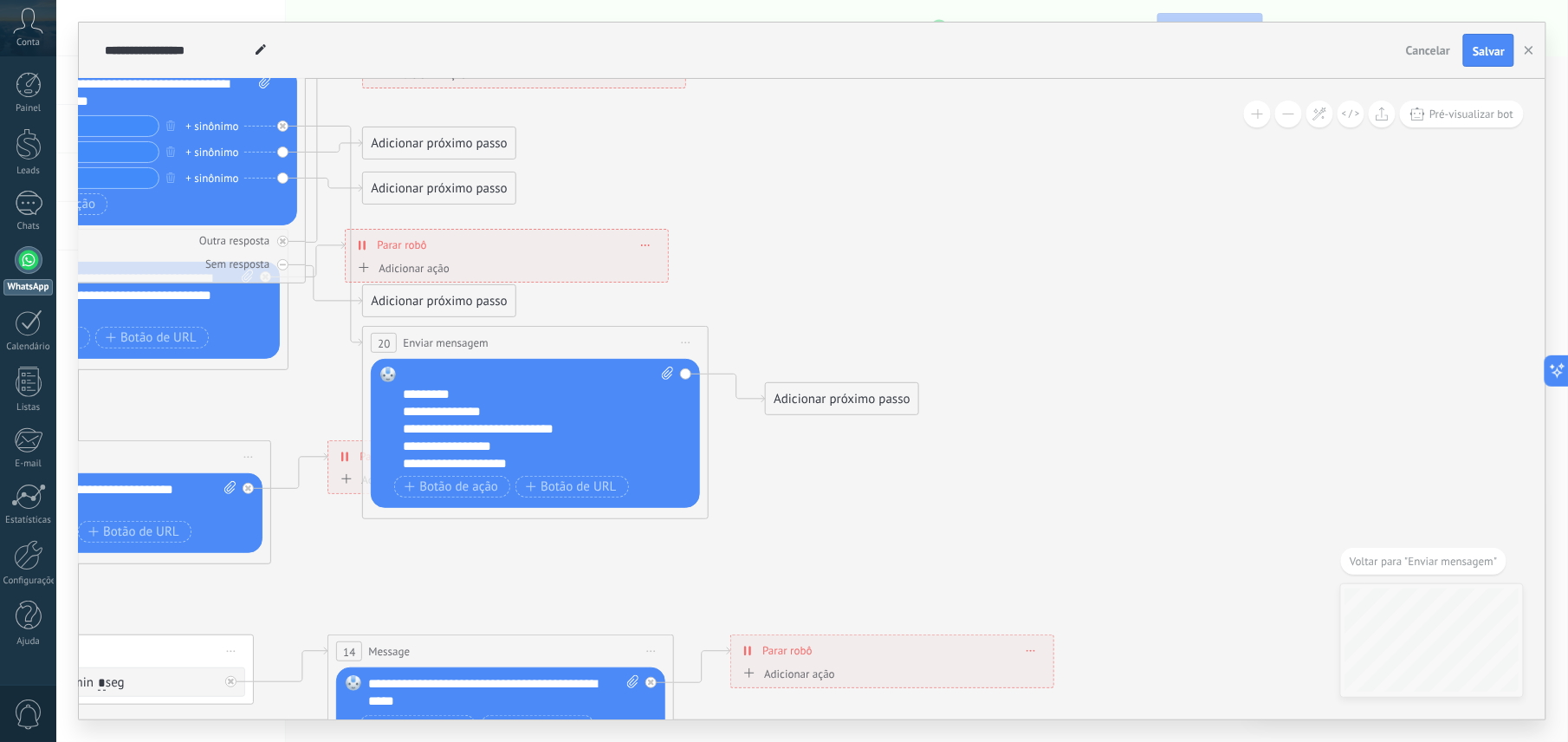 click on "Adicionar próximo passo" at bounding box center (842, 399) 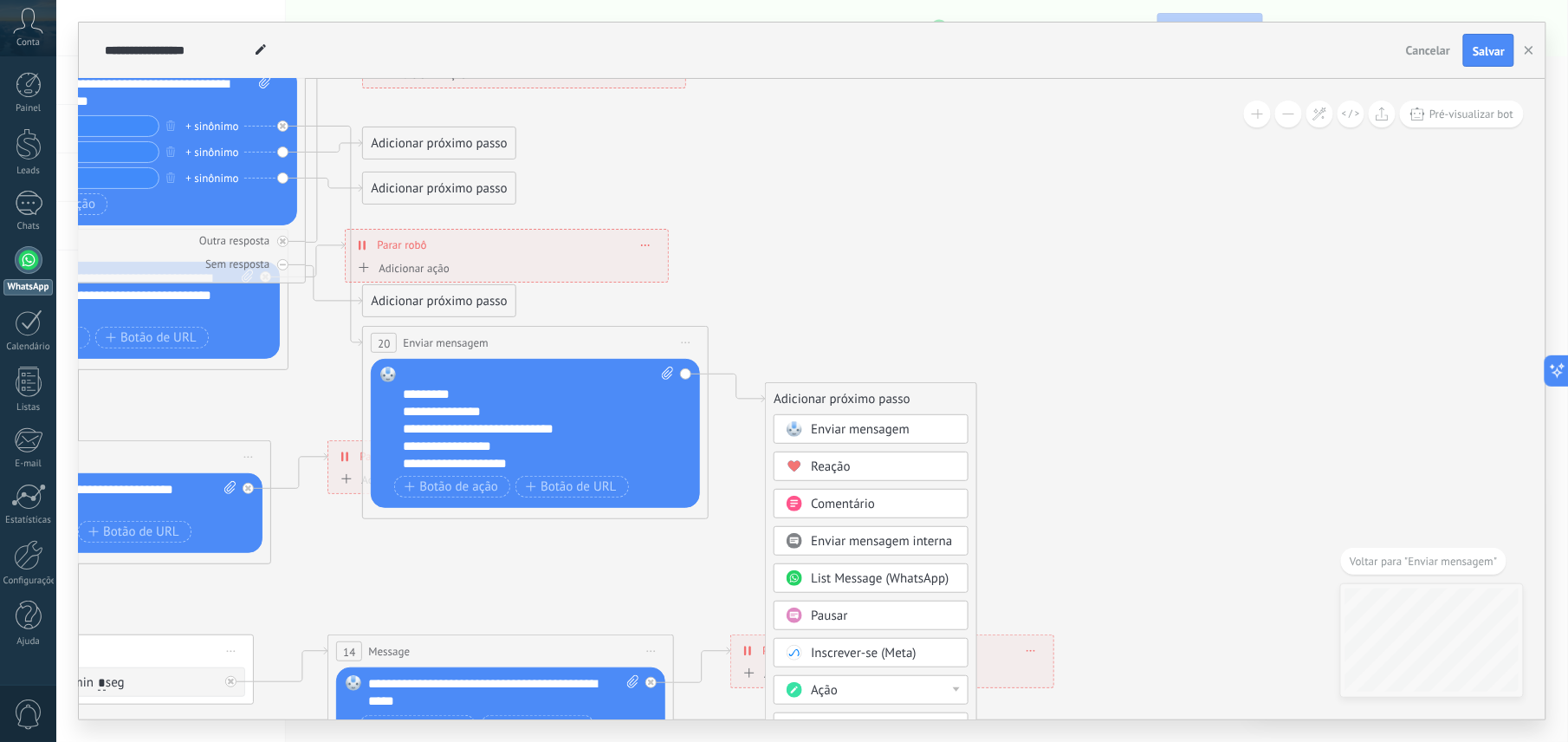 click on "Ação" at bounding box center (884, 691) 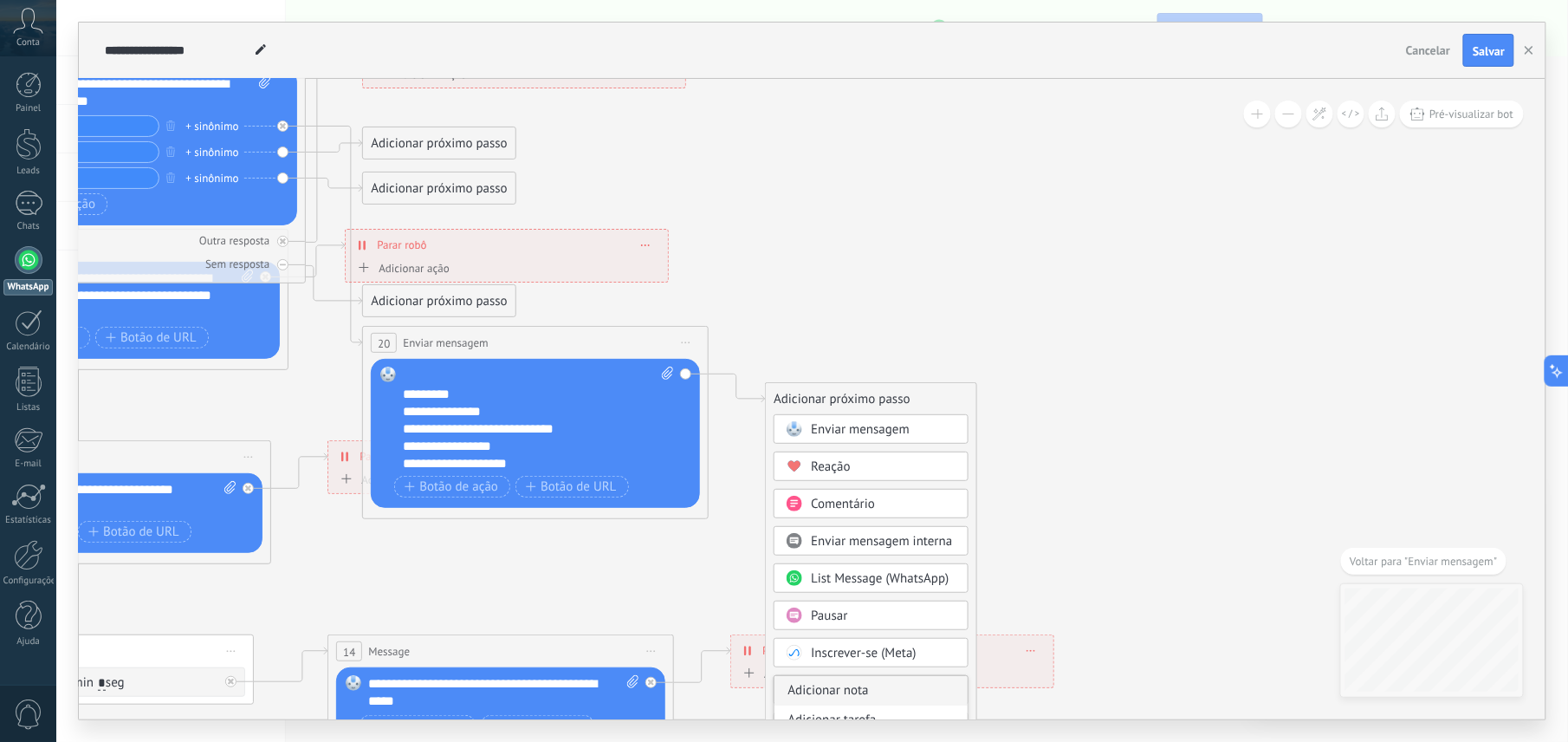 click on "Adicionar nota" at bounding box center (871, 691) 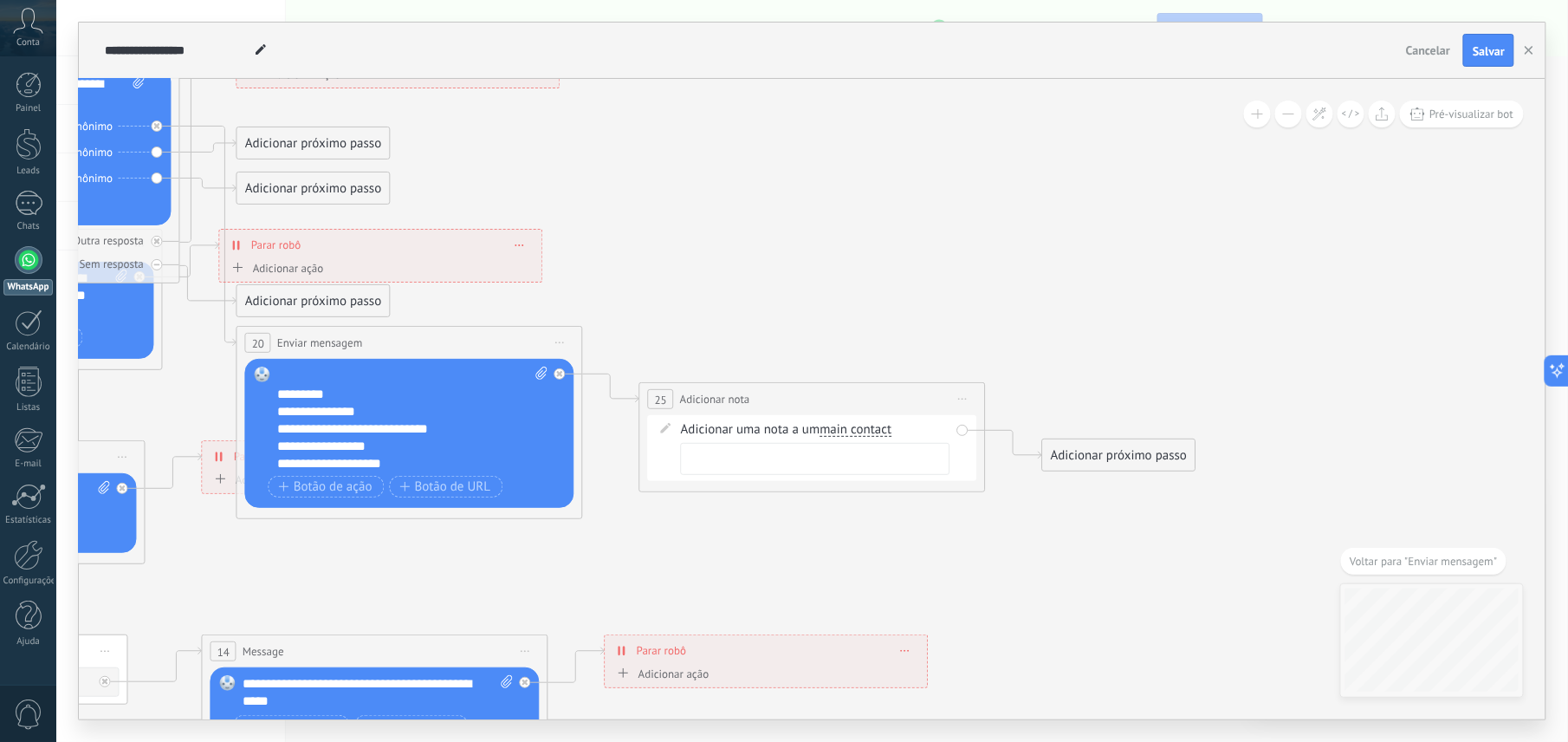 click at bounding box center (815, 459) 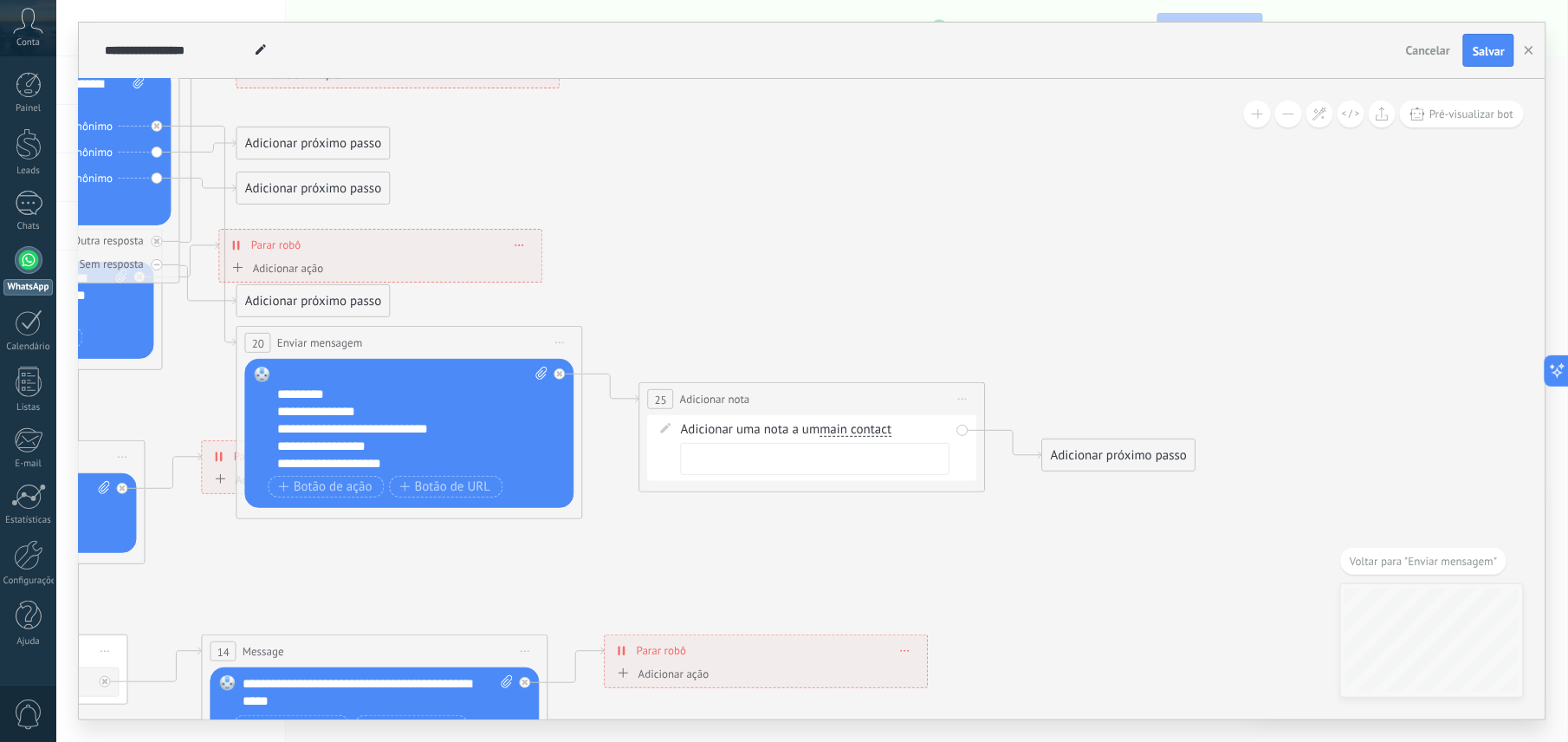 type 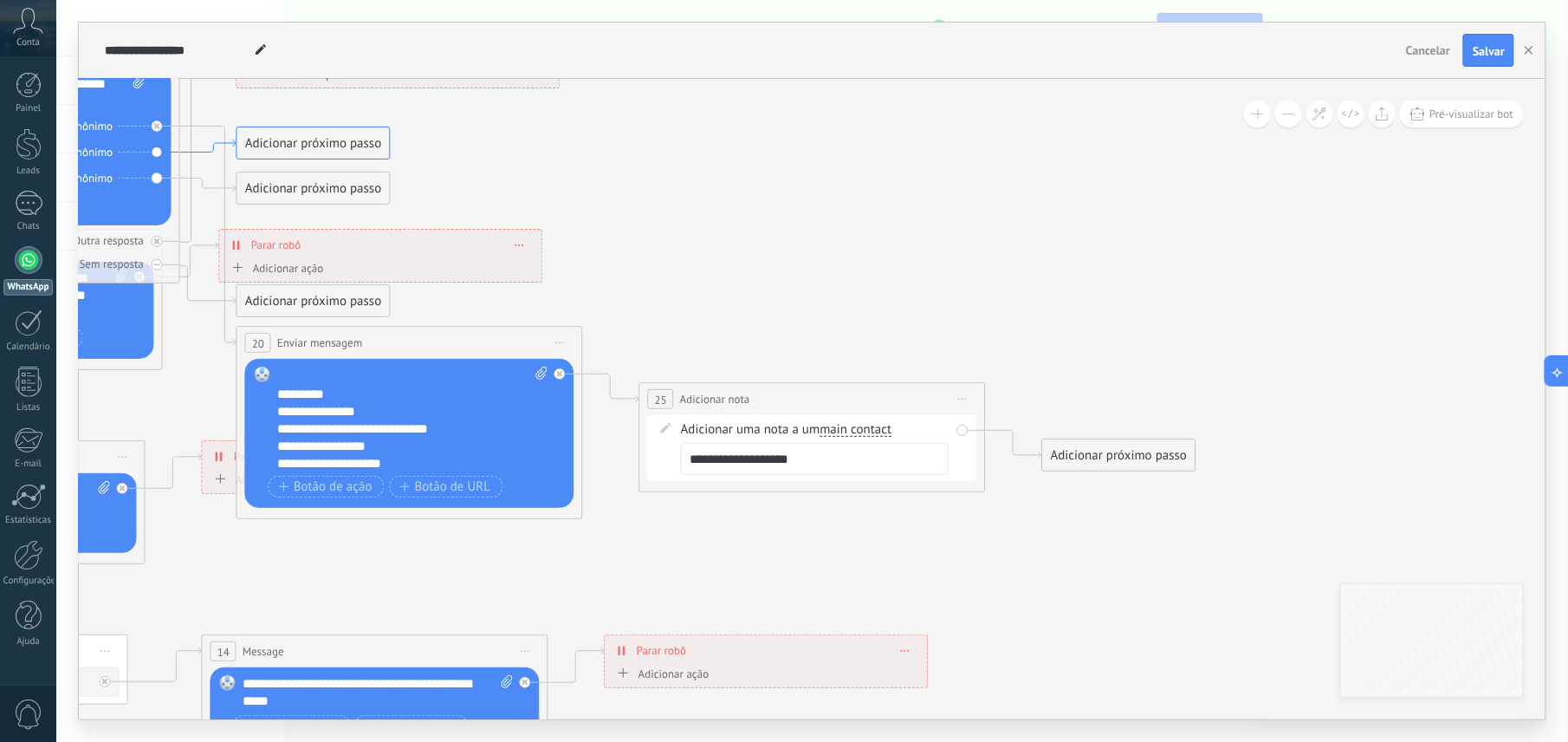 click 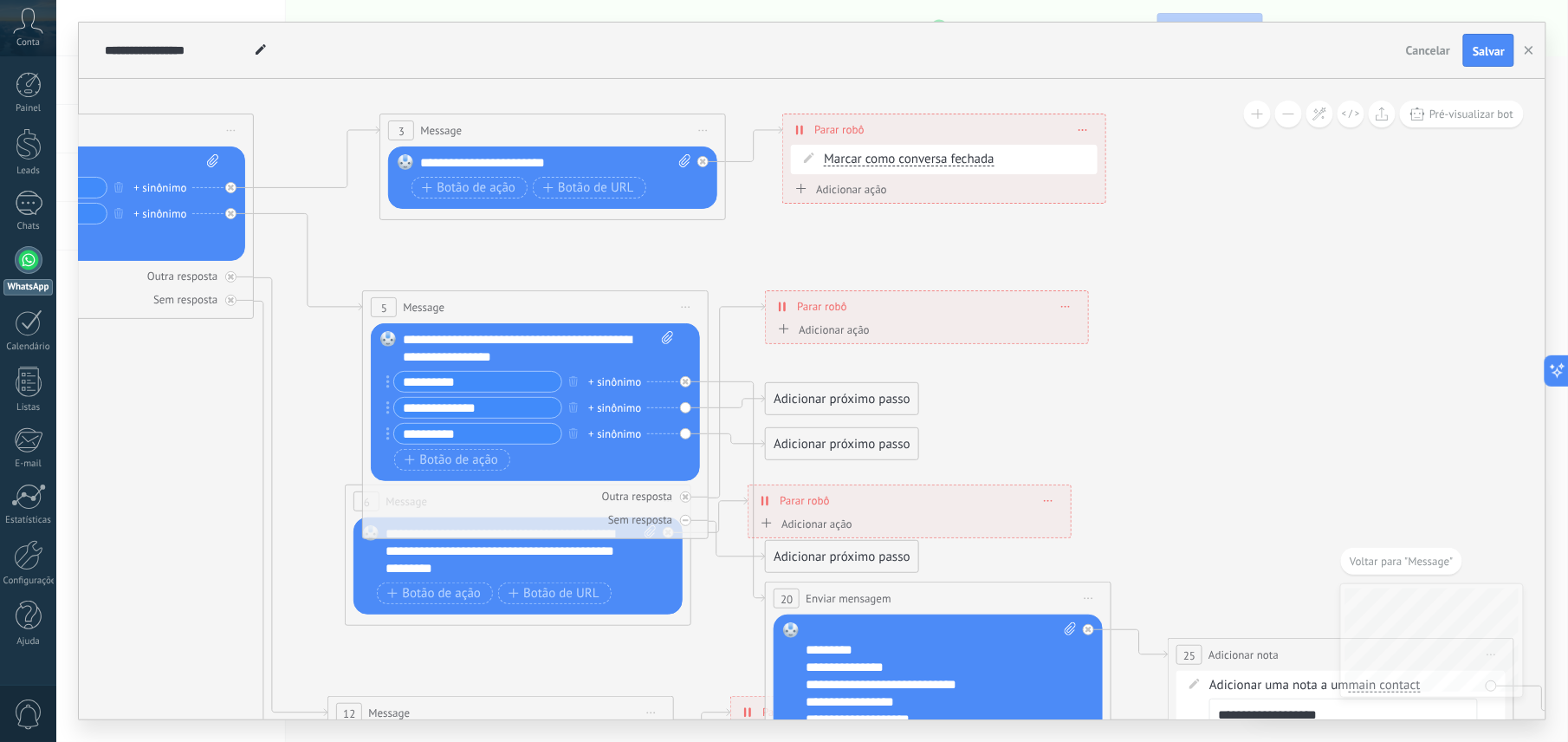 click on "Adicionar próximo passo" at bounding box center (842, 399) 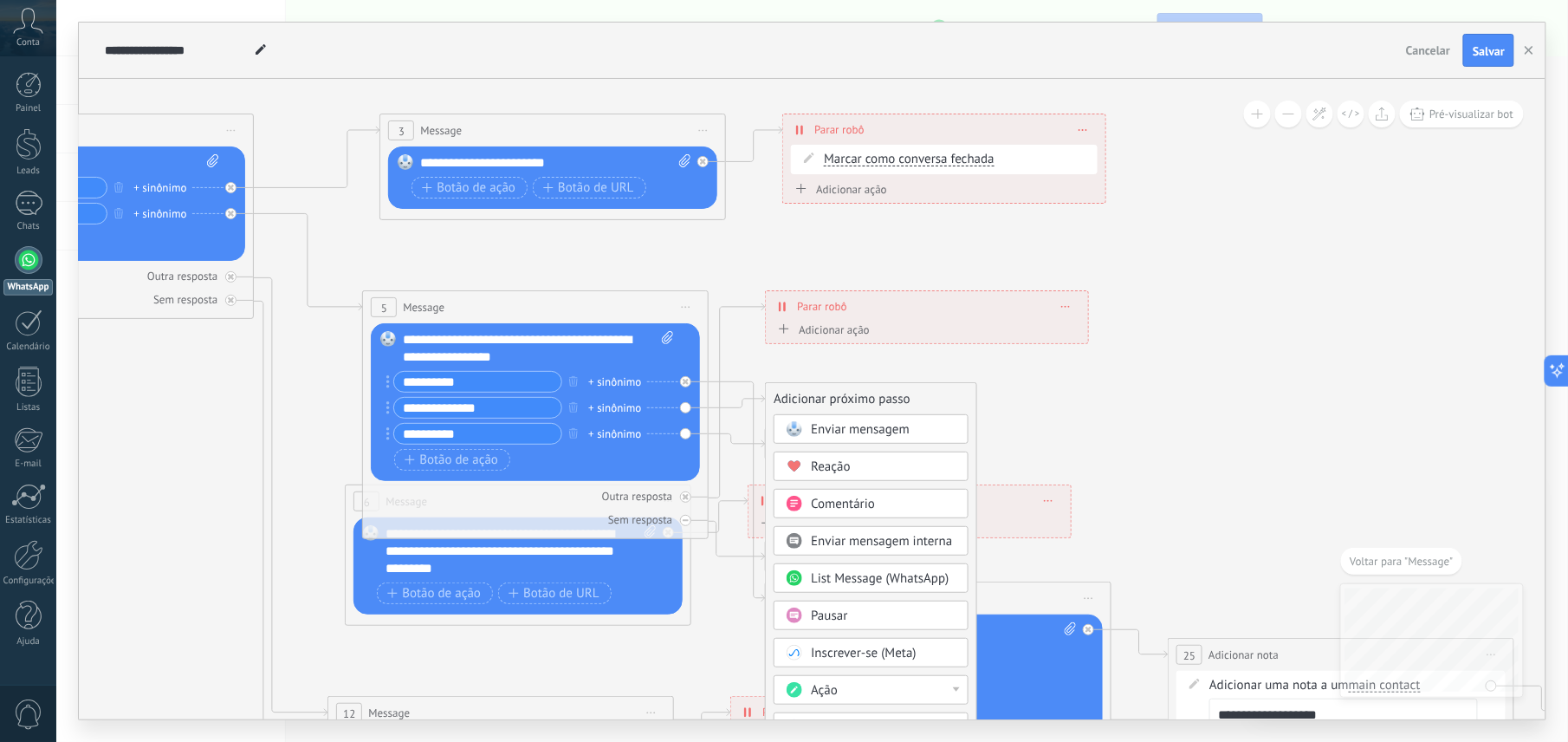 click on "Comentário" at bounding box center [884, 504] 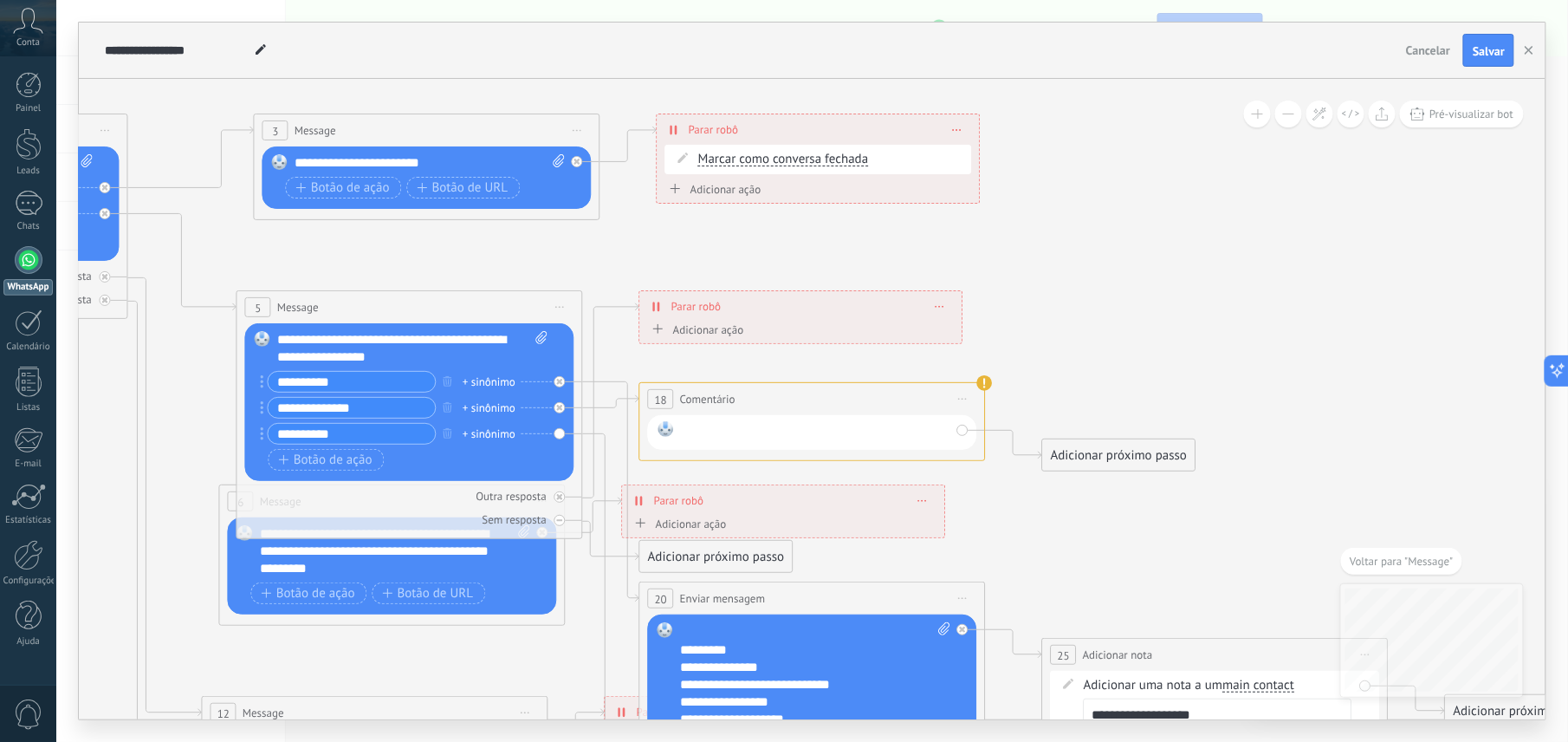 click at bounding box center [815, 433] 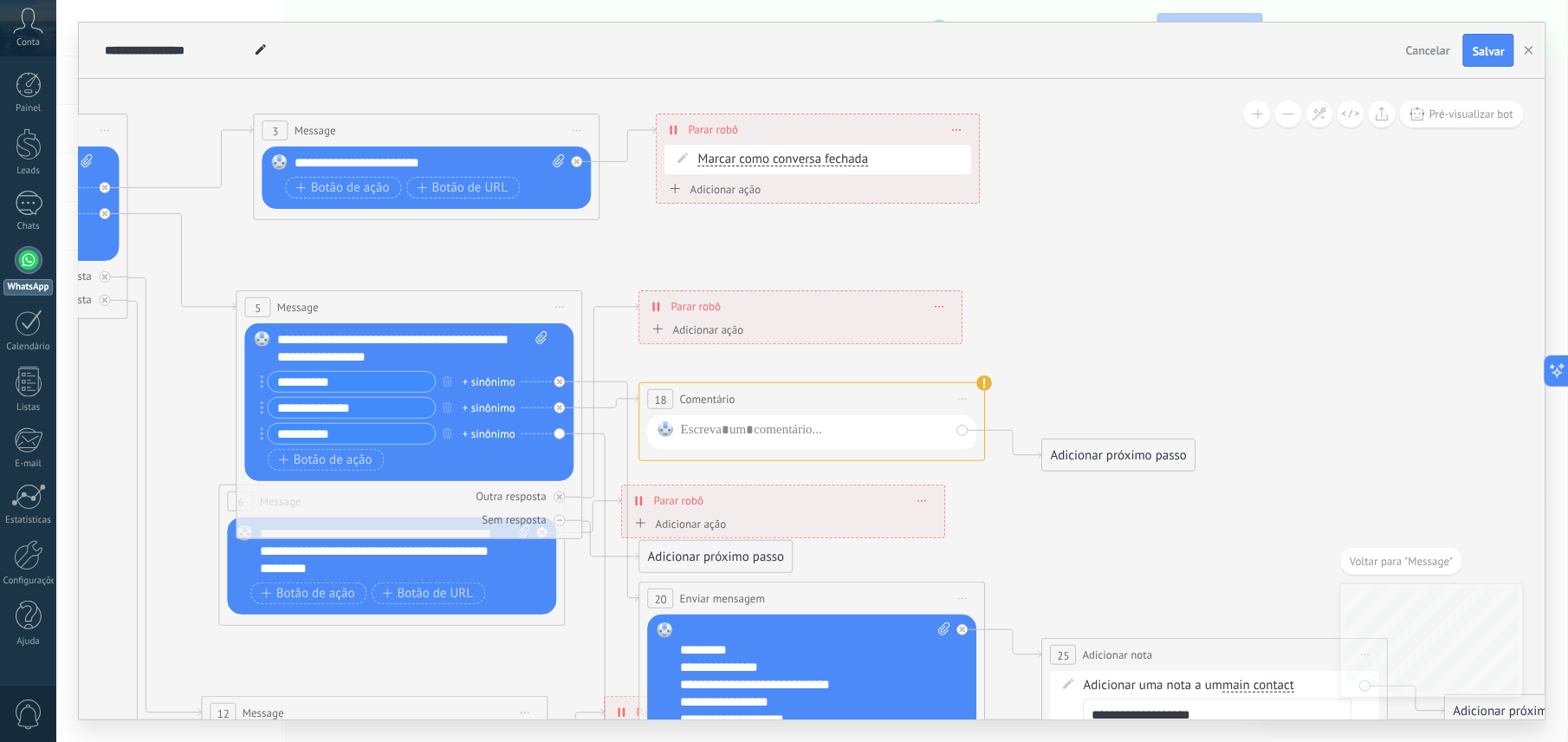 click on "Iniciar pré-visualização aqui
Renomear
Duplicar
Excluir" at bounding box center (963, 399) 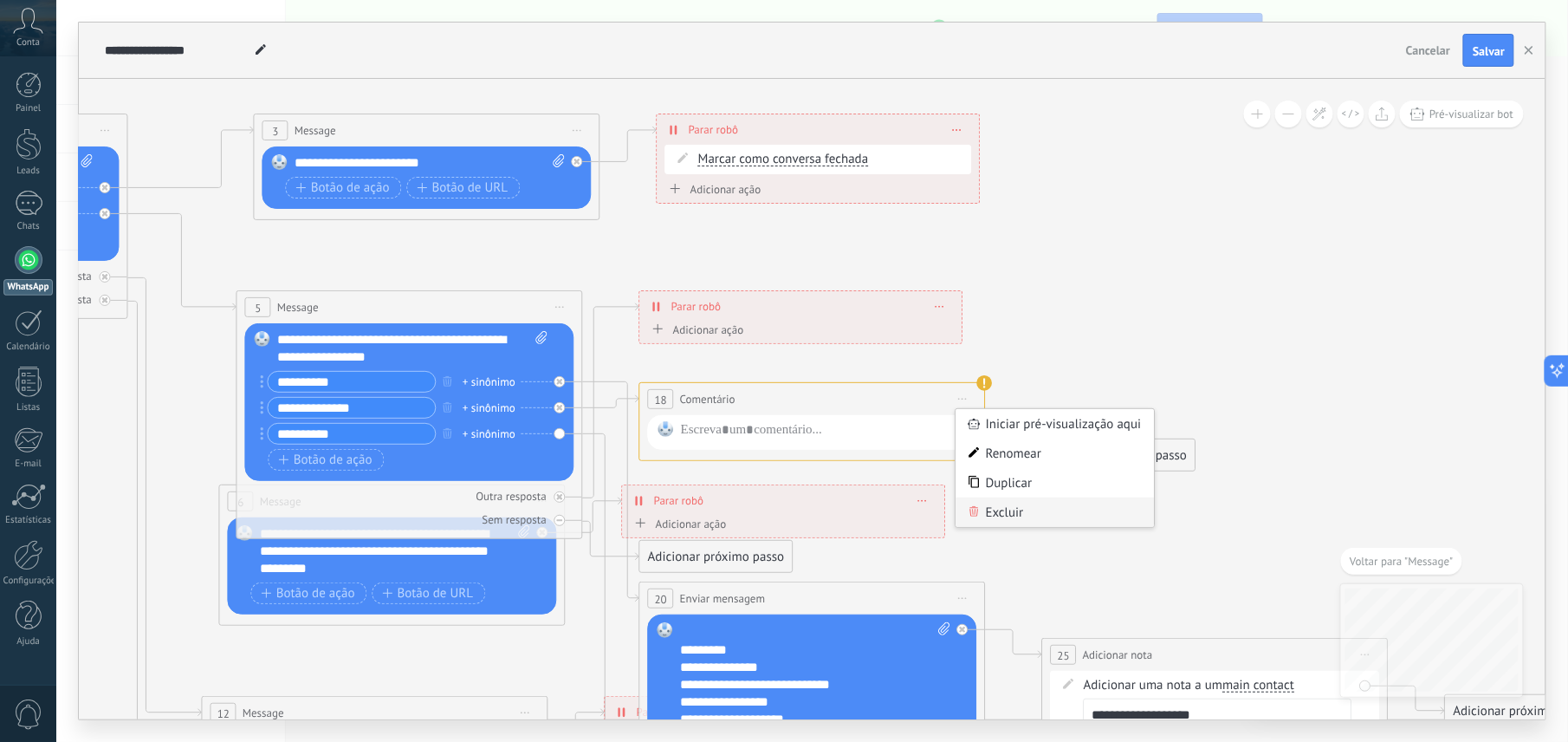click on "Excluir" at bounding box center [1055, 512] 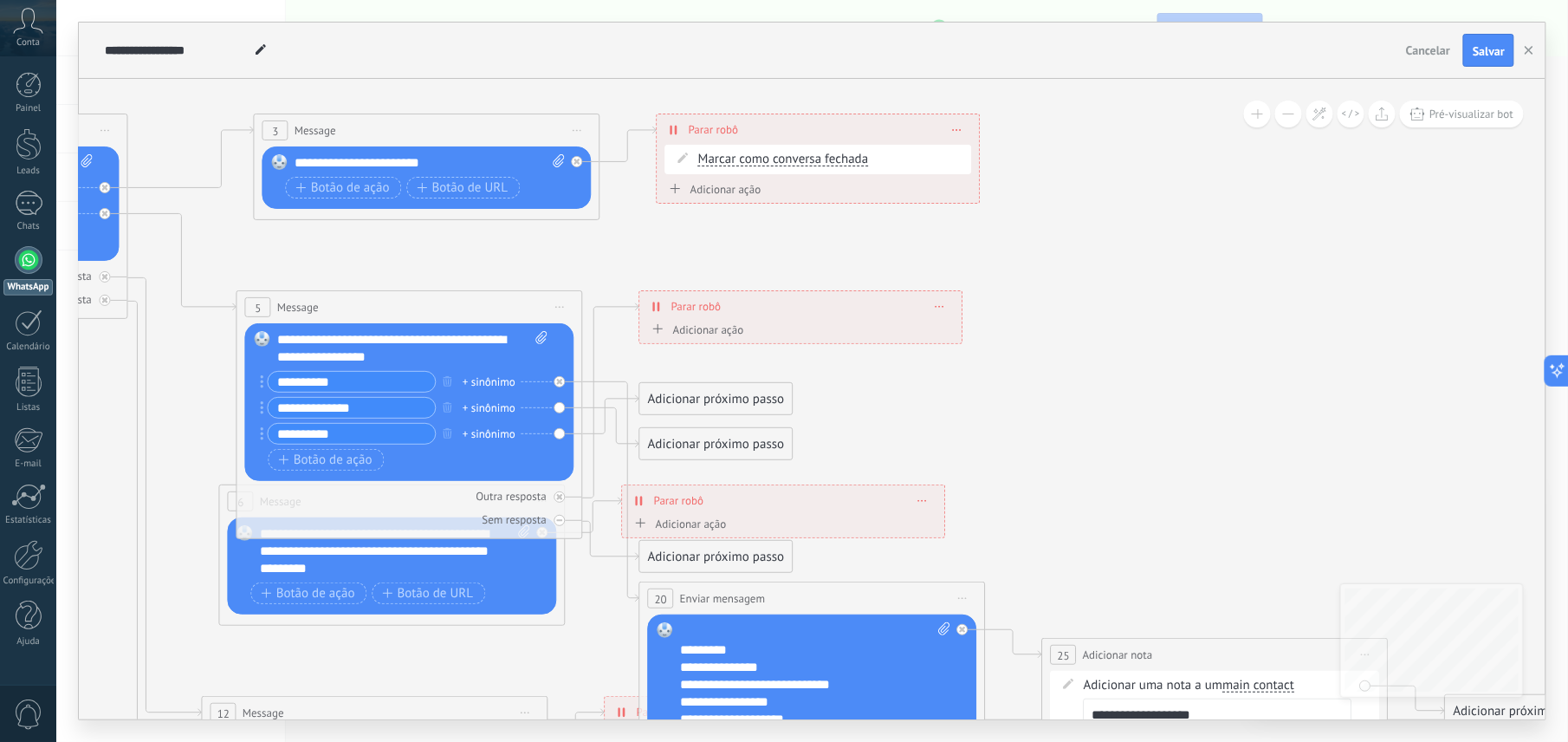 click on "Adicionar próximo passo" at bounding box center (716, 444) 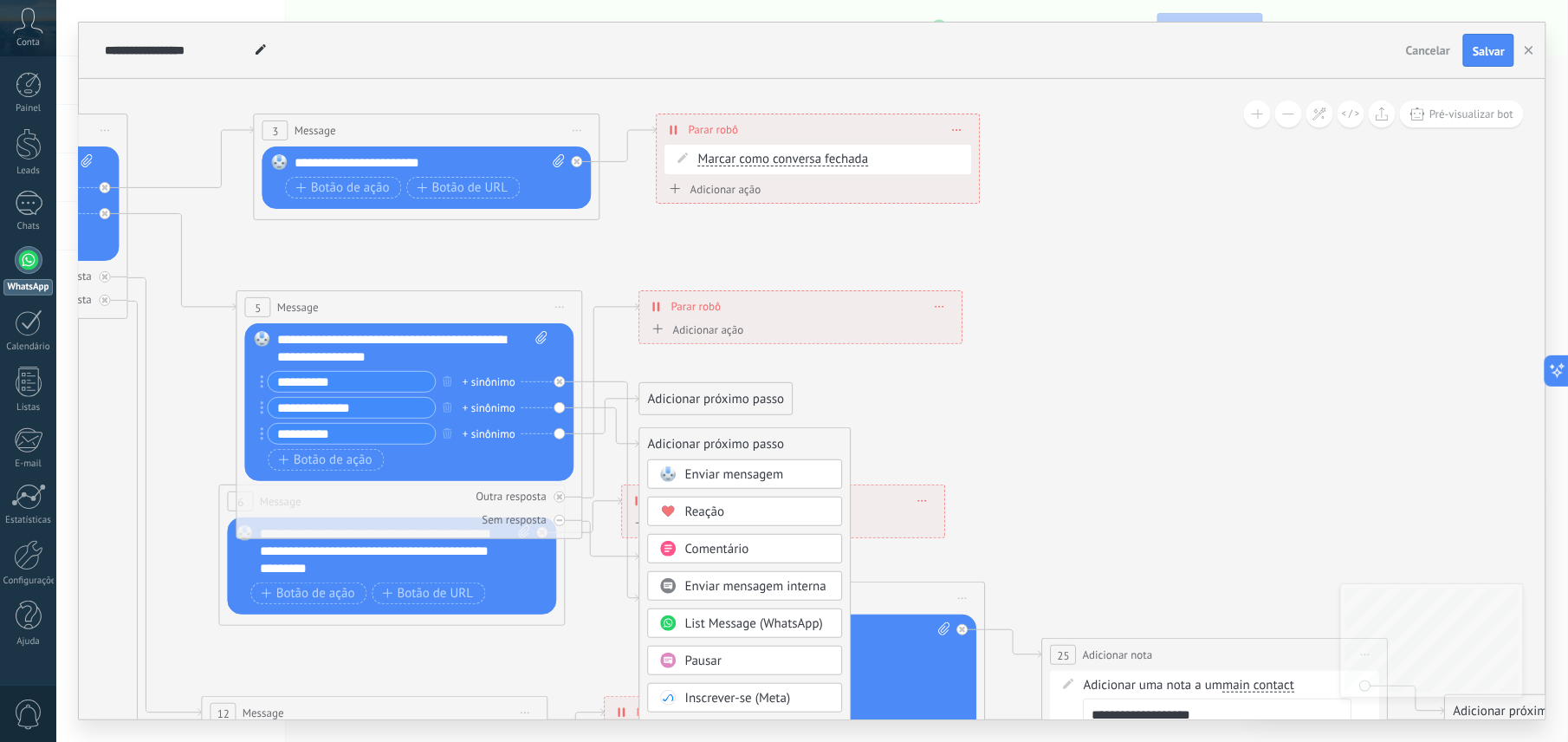 click on "List Message (WhatsApp)" at bounding box center [745, 623] 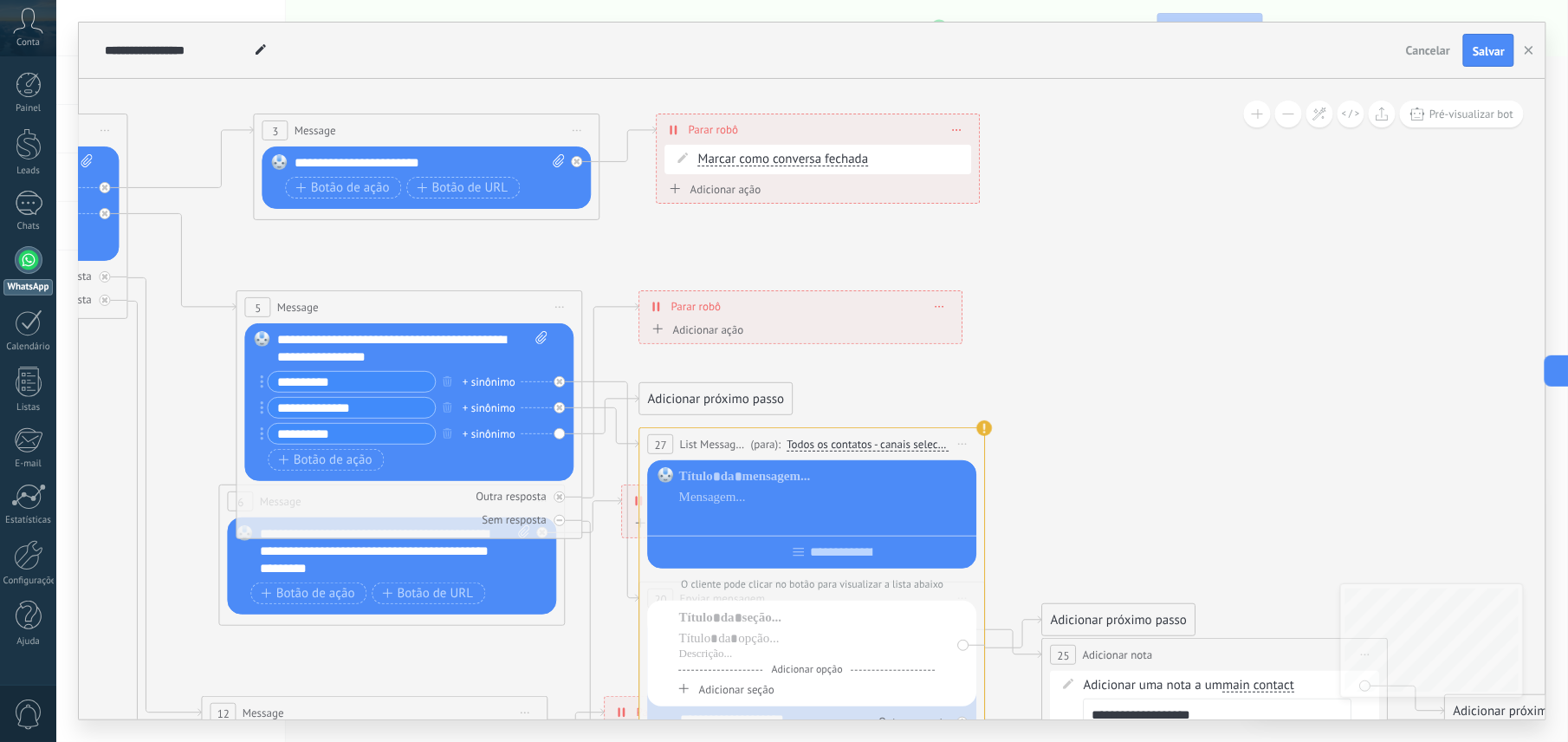click at bounding box center (825, 518) 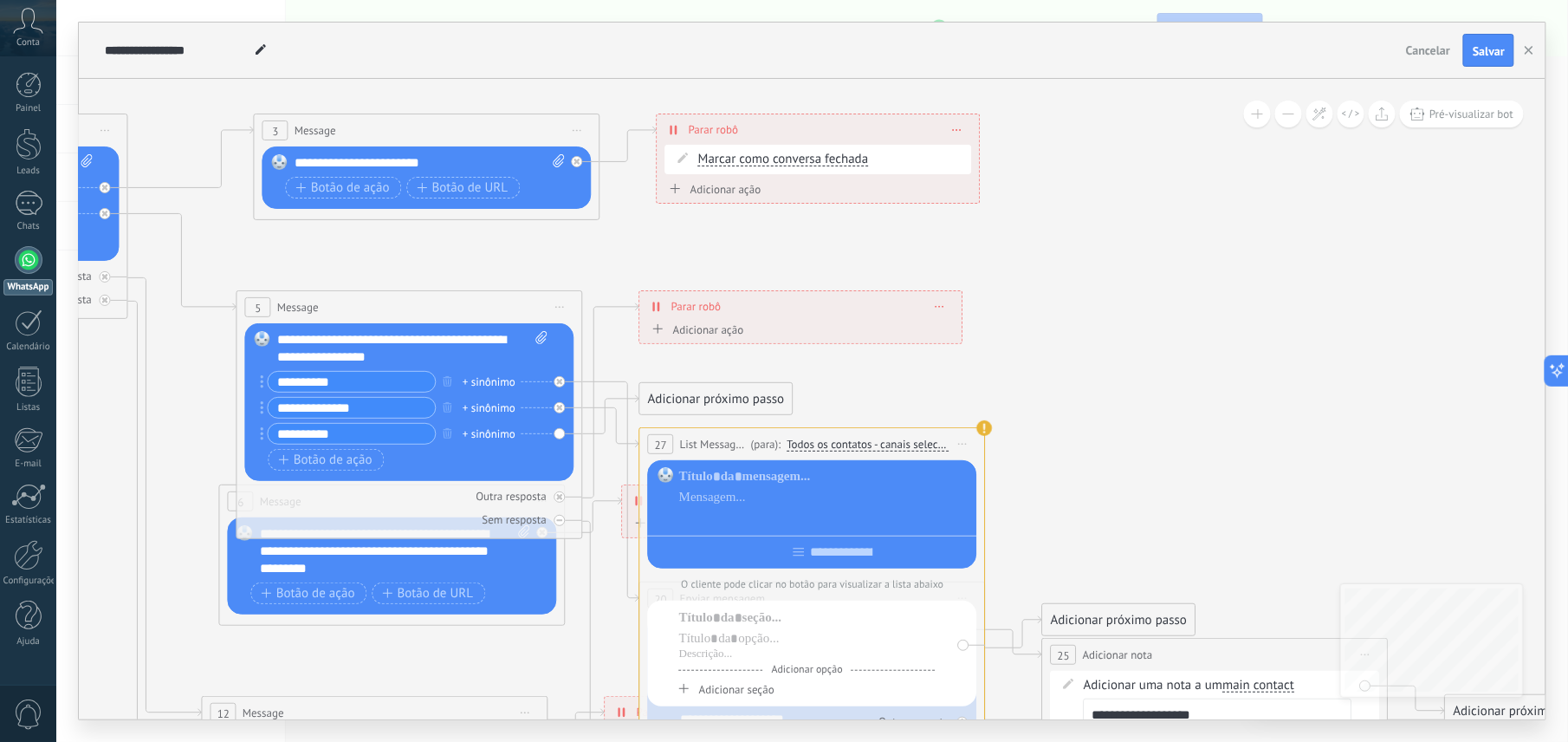 type 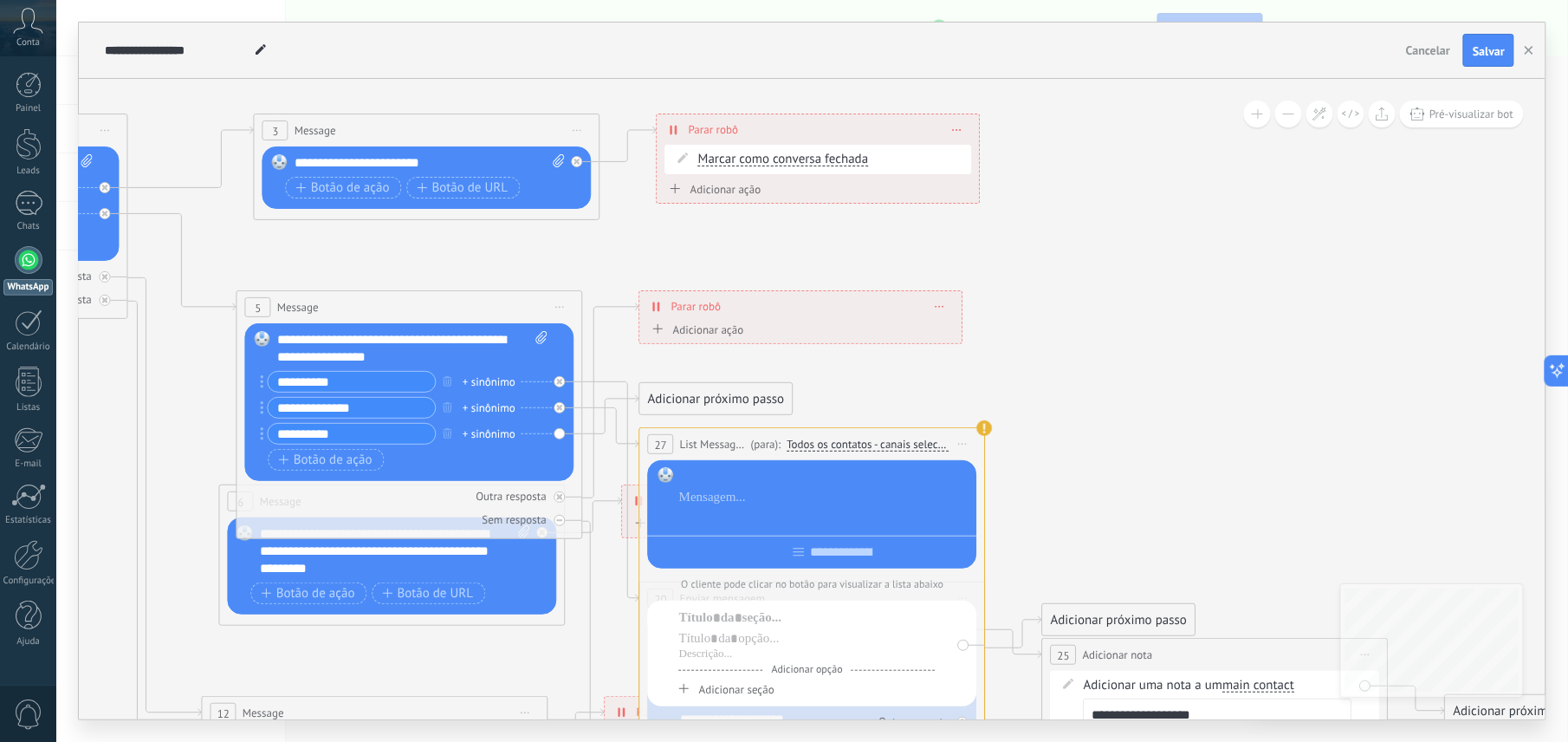 click at bounding box center [825, 477] 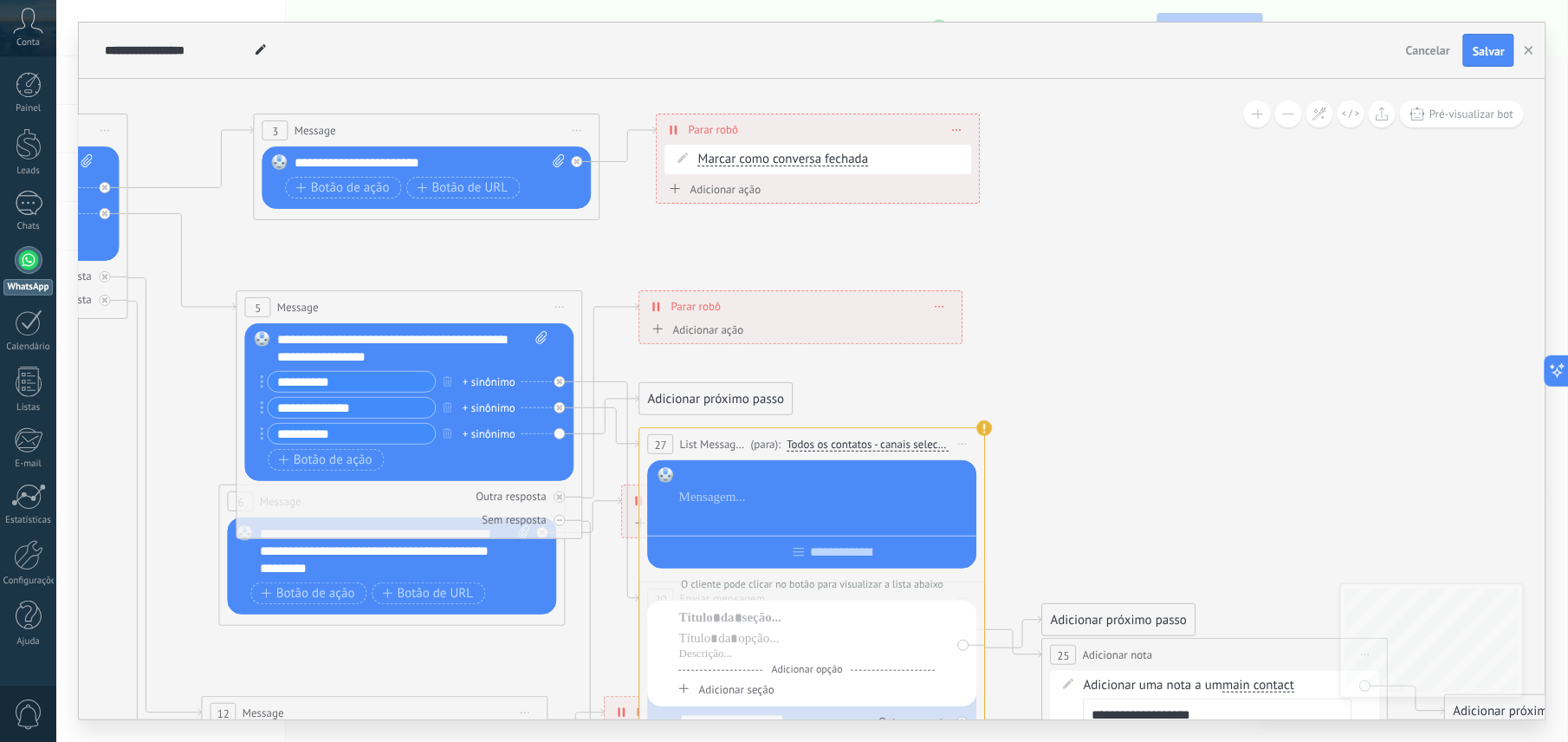 type 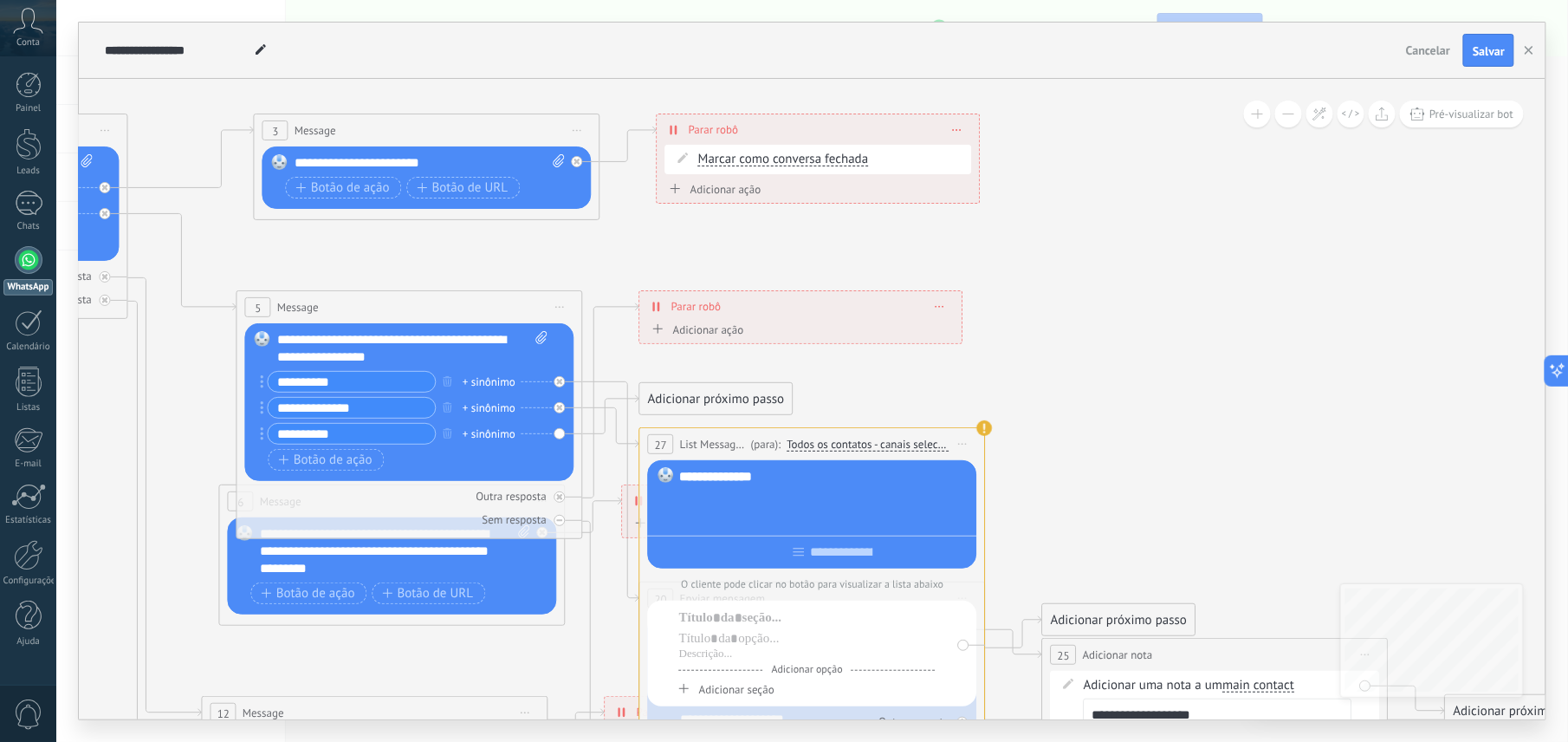 click at bounding box center (825, 498) 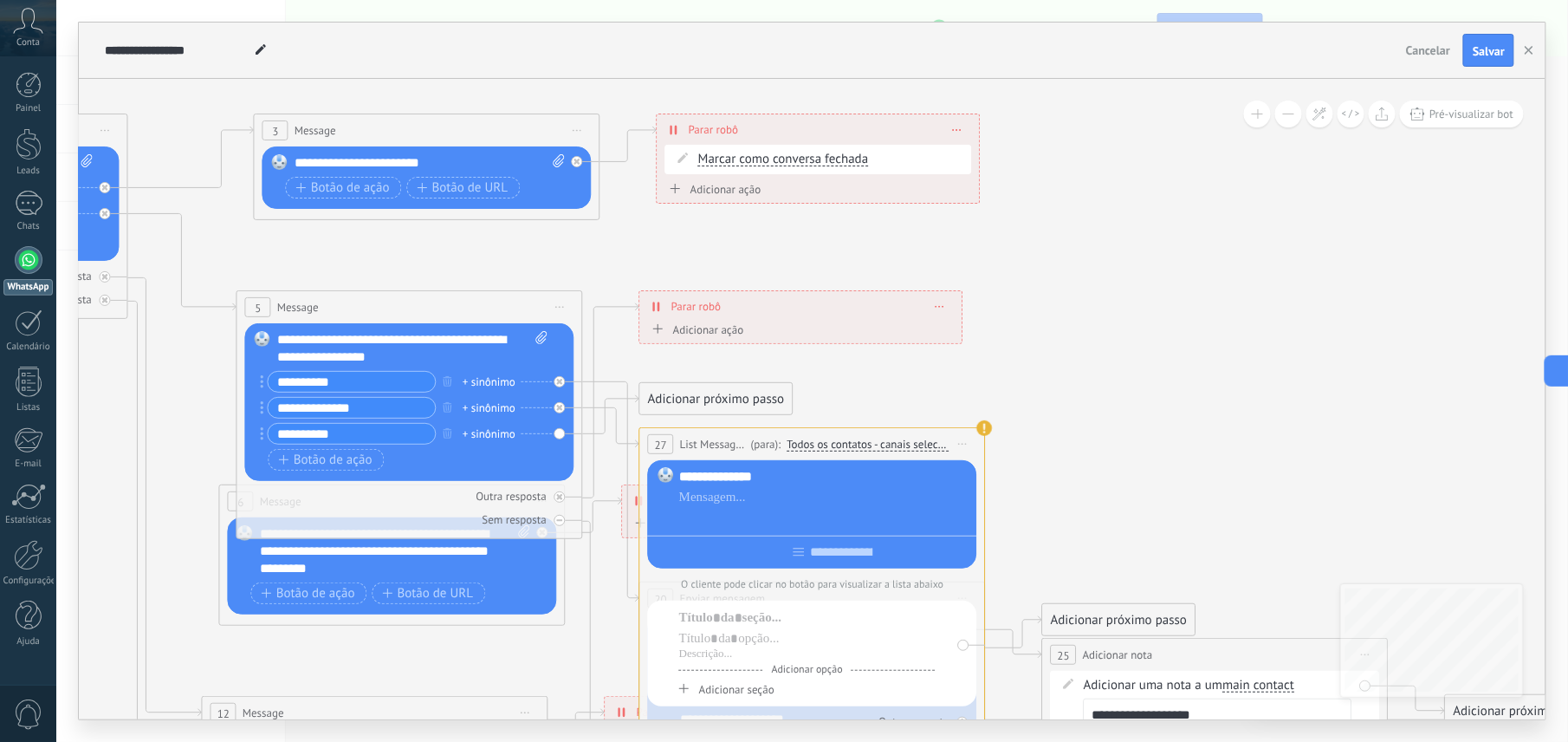 click on "**********" at bounding box center [825, 477] 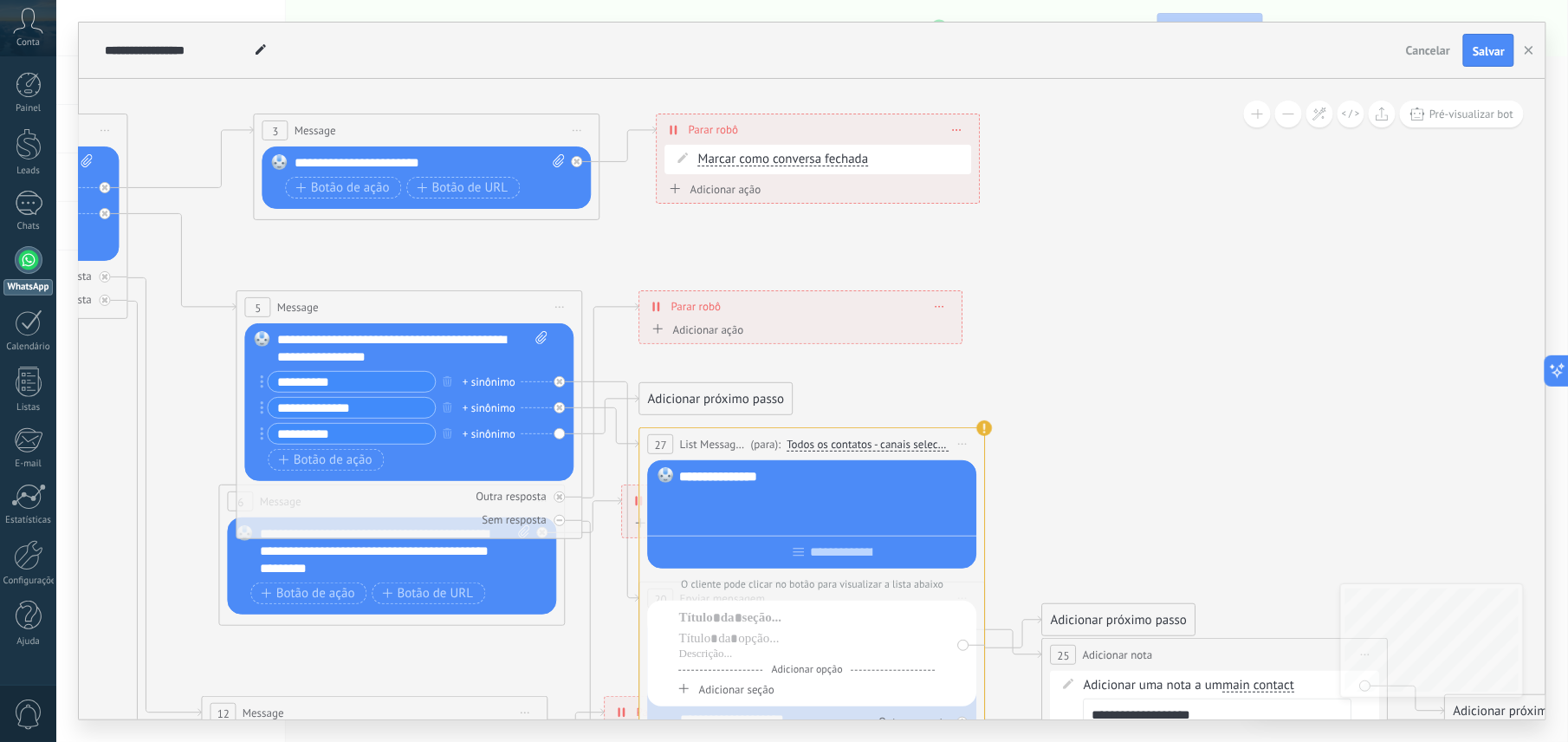 click at bounding box center [825, 498] 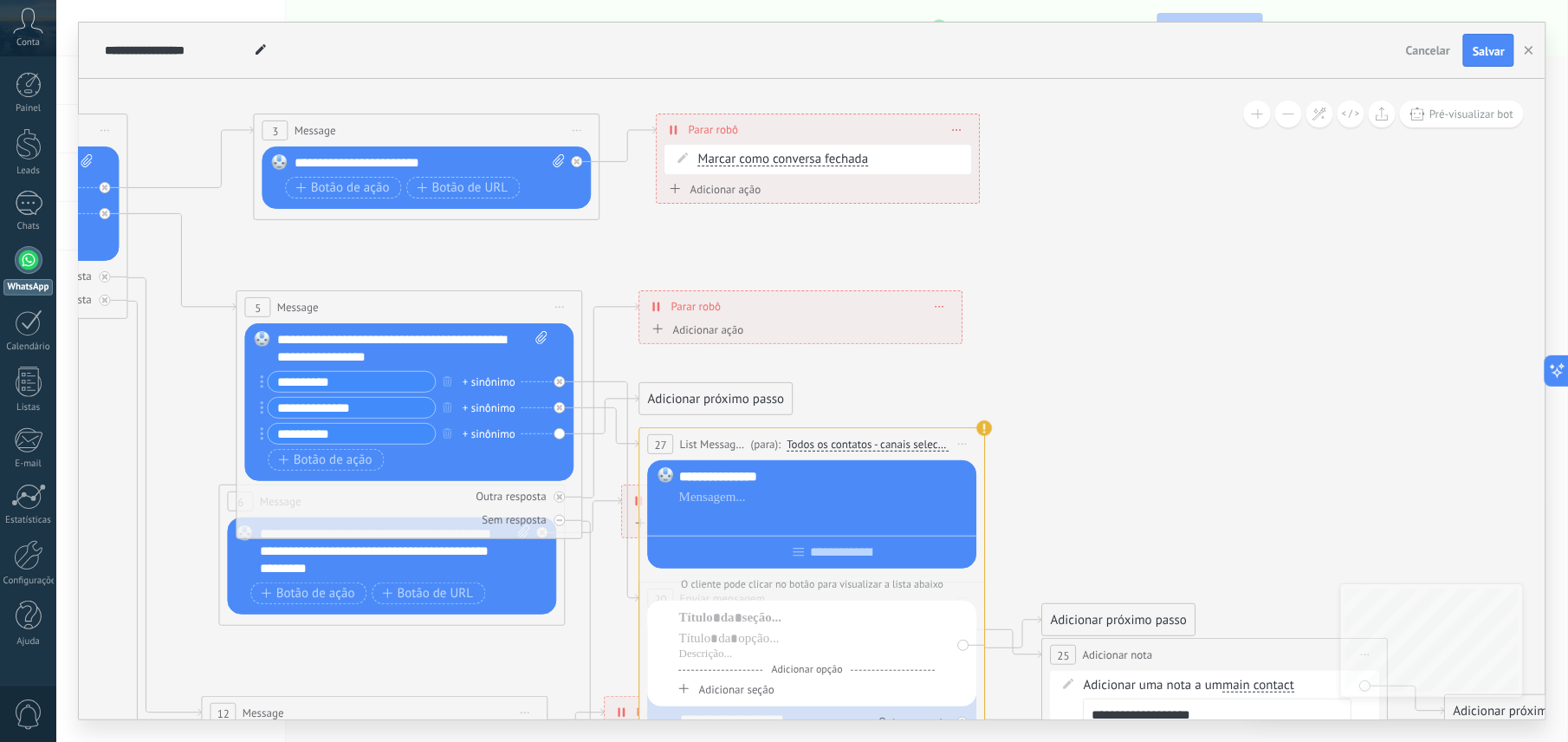 click at bounding box center (825, 518) 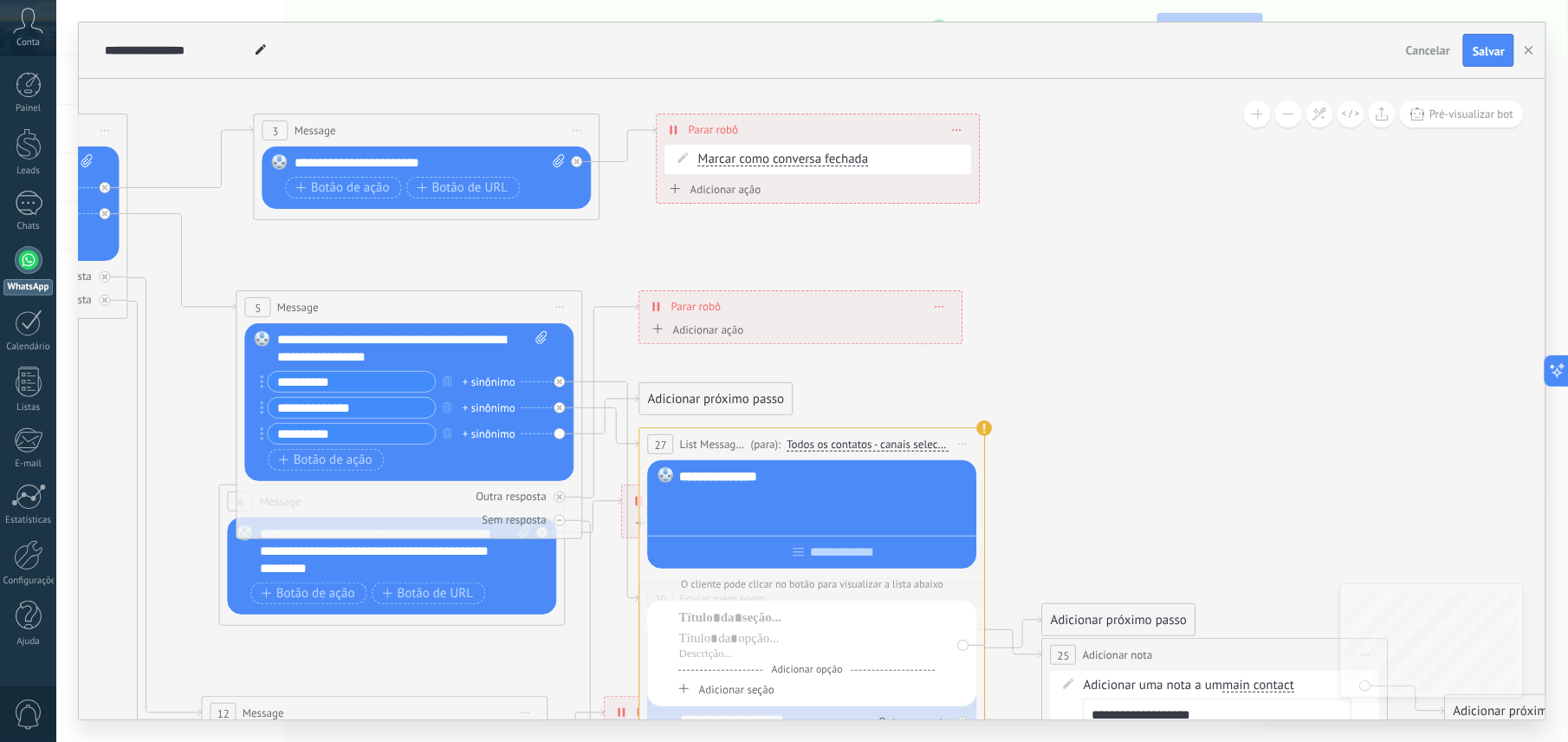 click at bounding box center [825, 498] 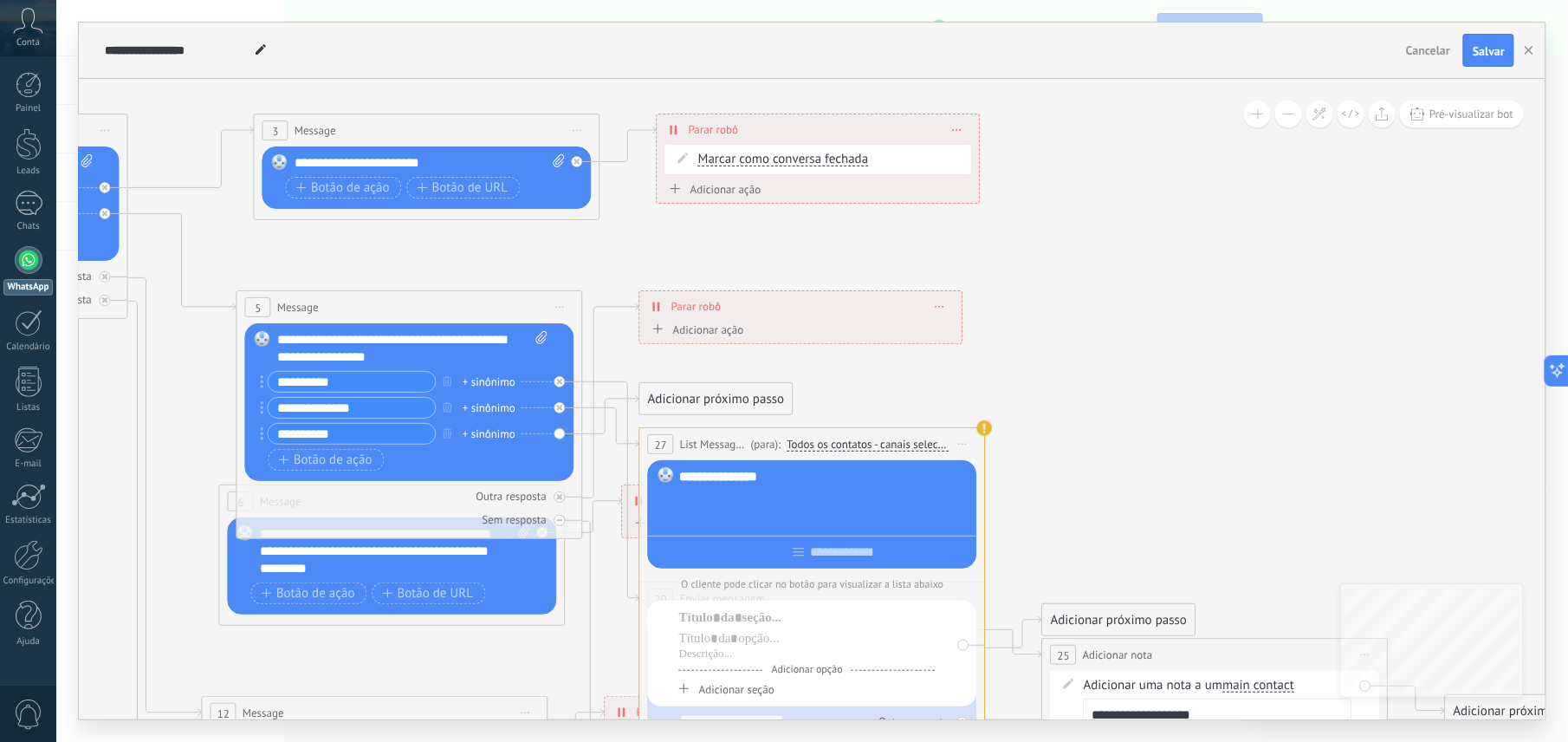 type 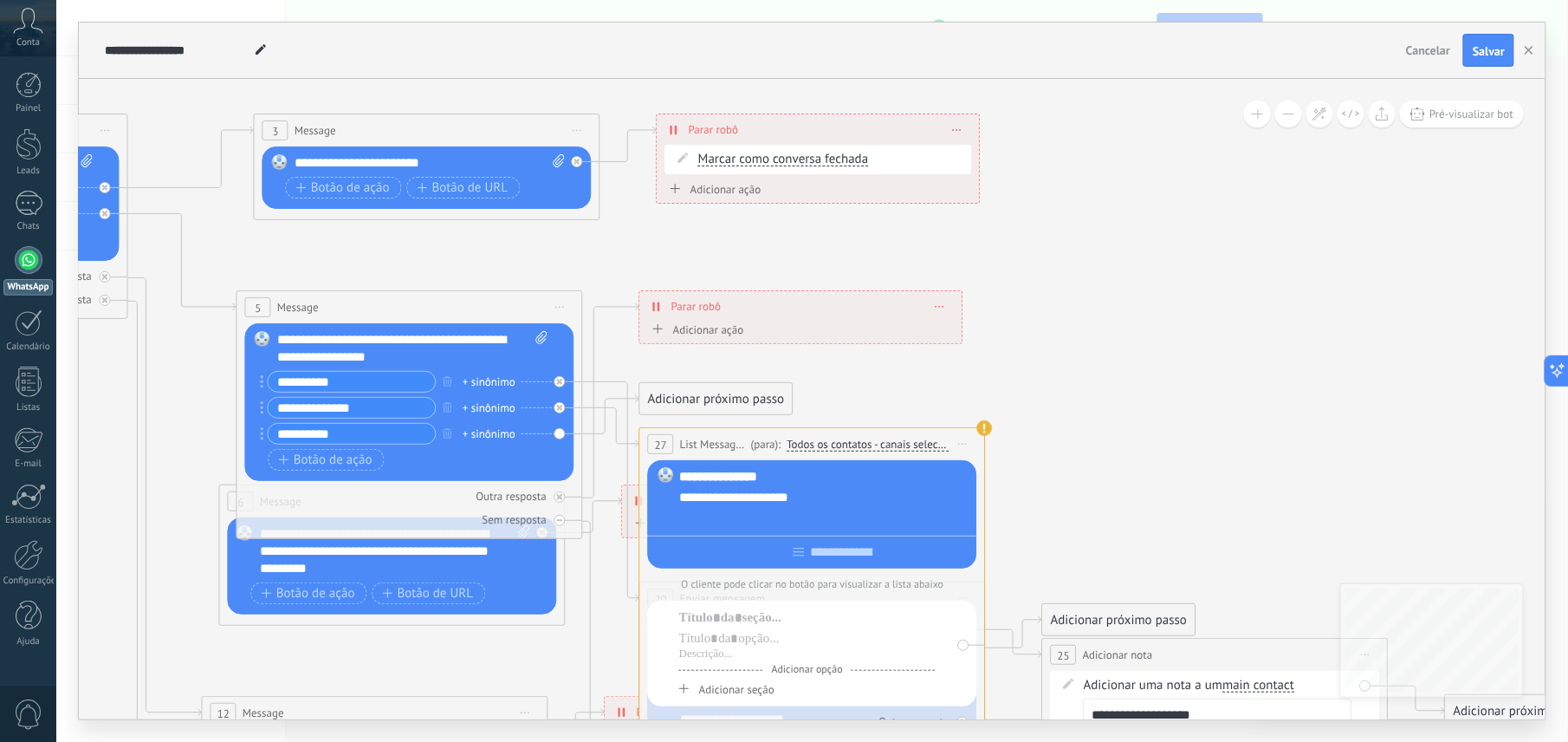 click on "**********" at bounding box center [825, 498] 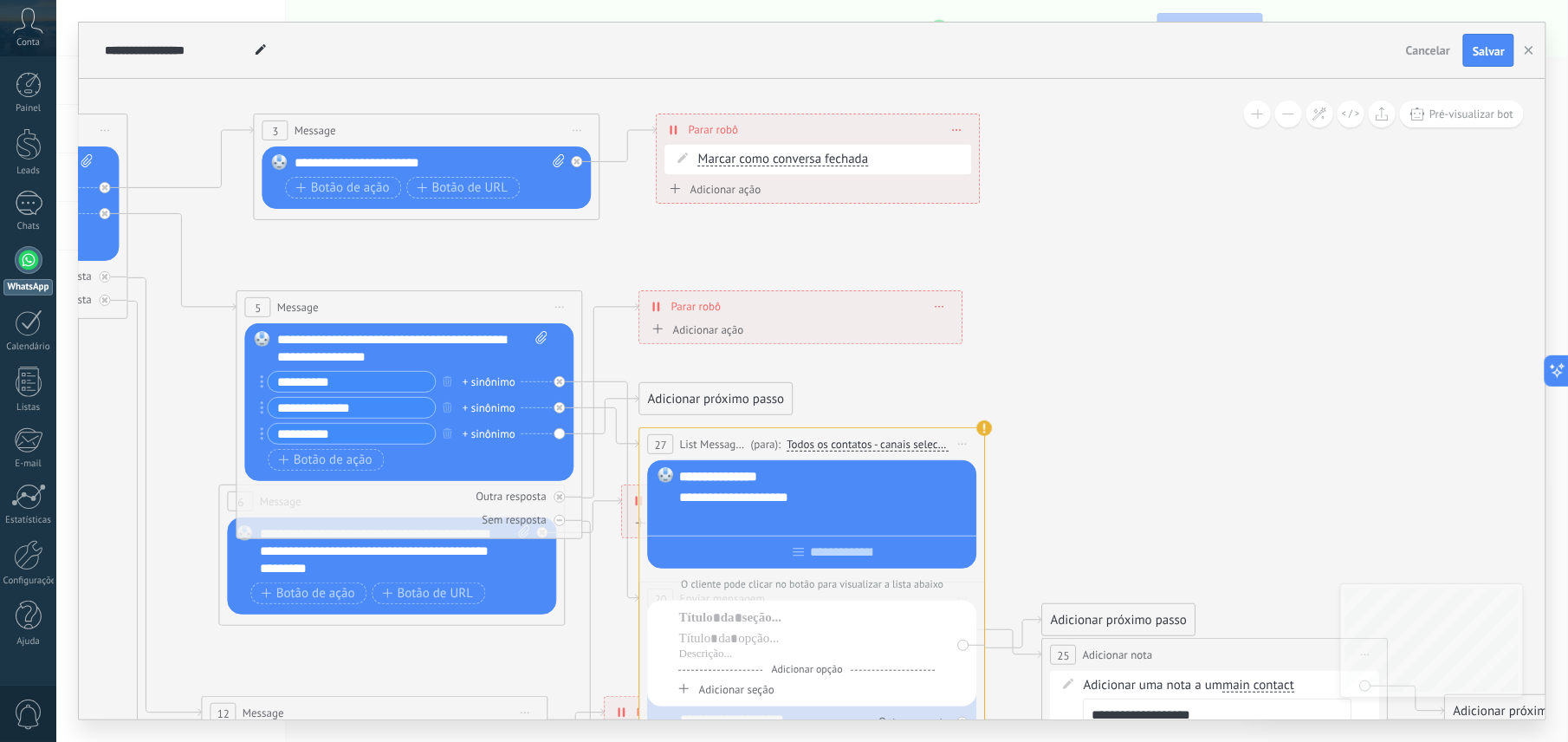 click at bounding box center (825, 518) 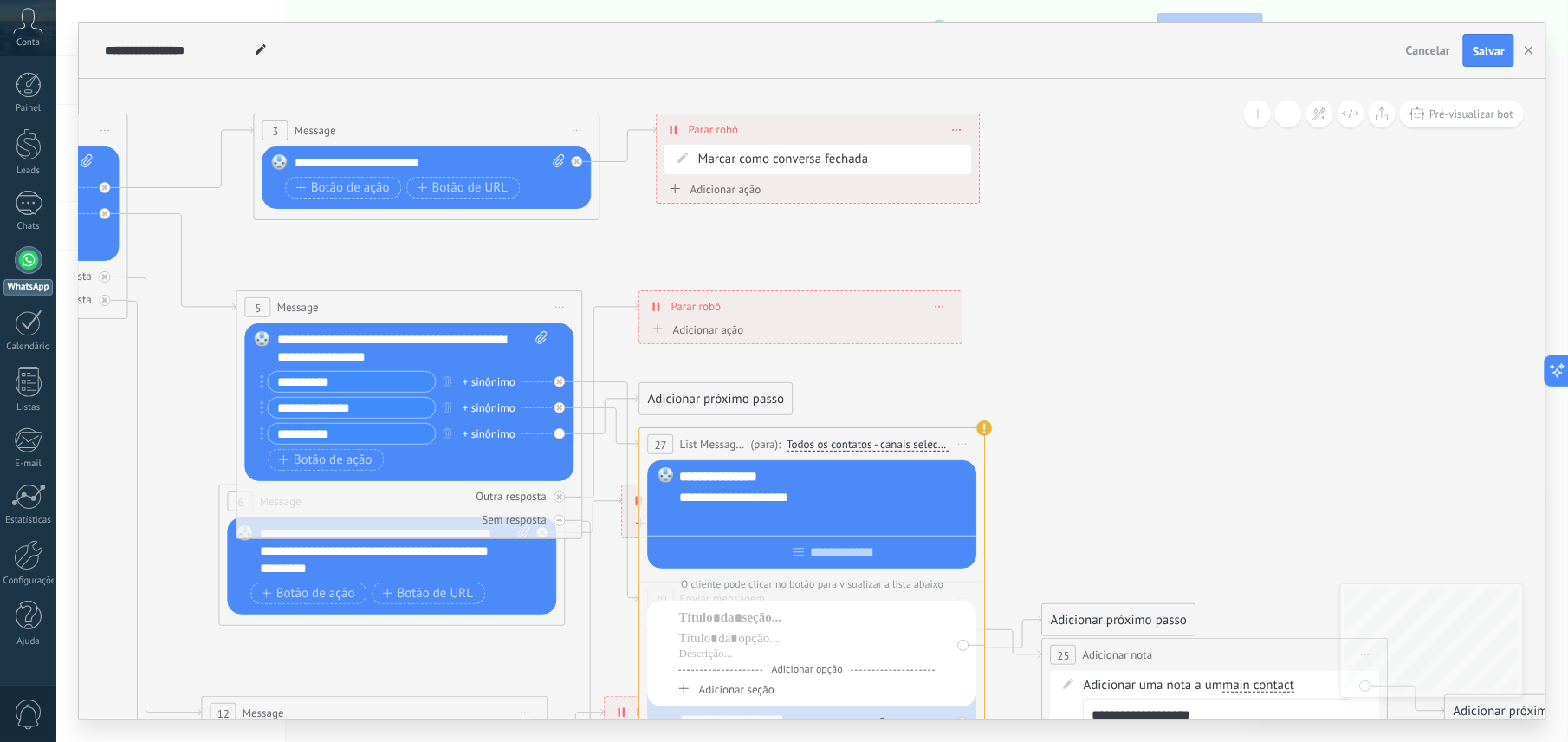 drag, startPoint x: 755, startPoint y: 608, endPoint x: 728, endPoint y: 609, distance: 27.01851 